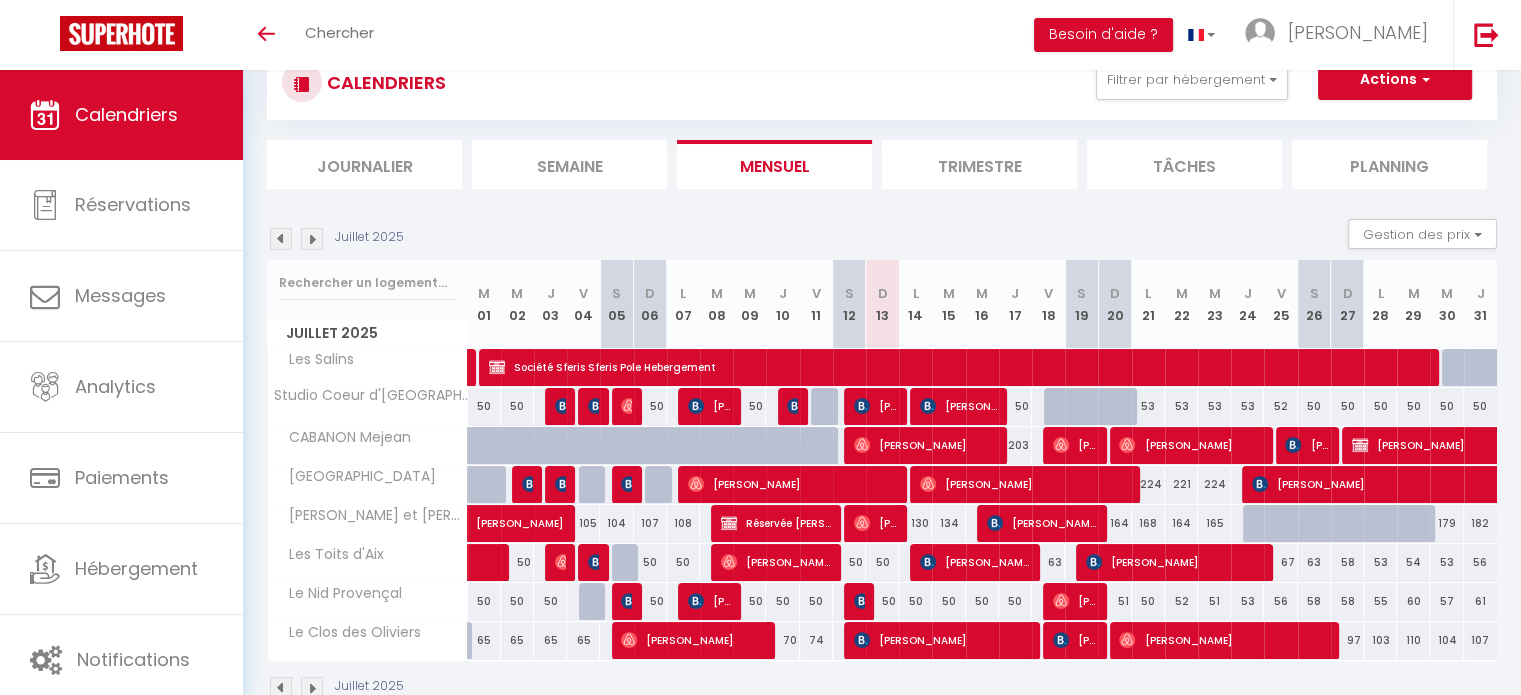 scroll, scrollTop: 113, scrollLeft: 0, axis: vertical 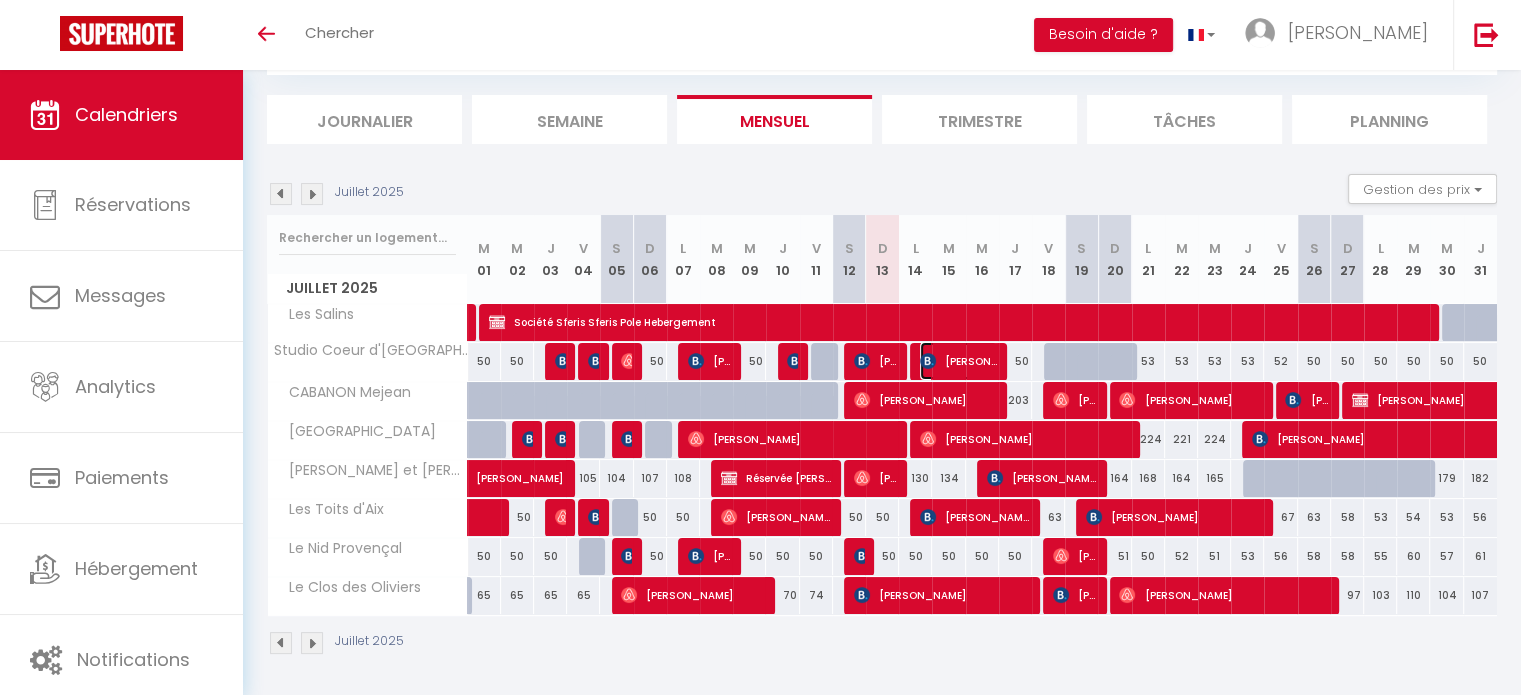 click on "[PERSON_NAME]" at bounding box center [958, 361] 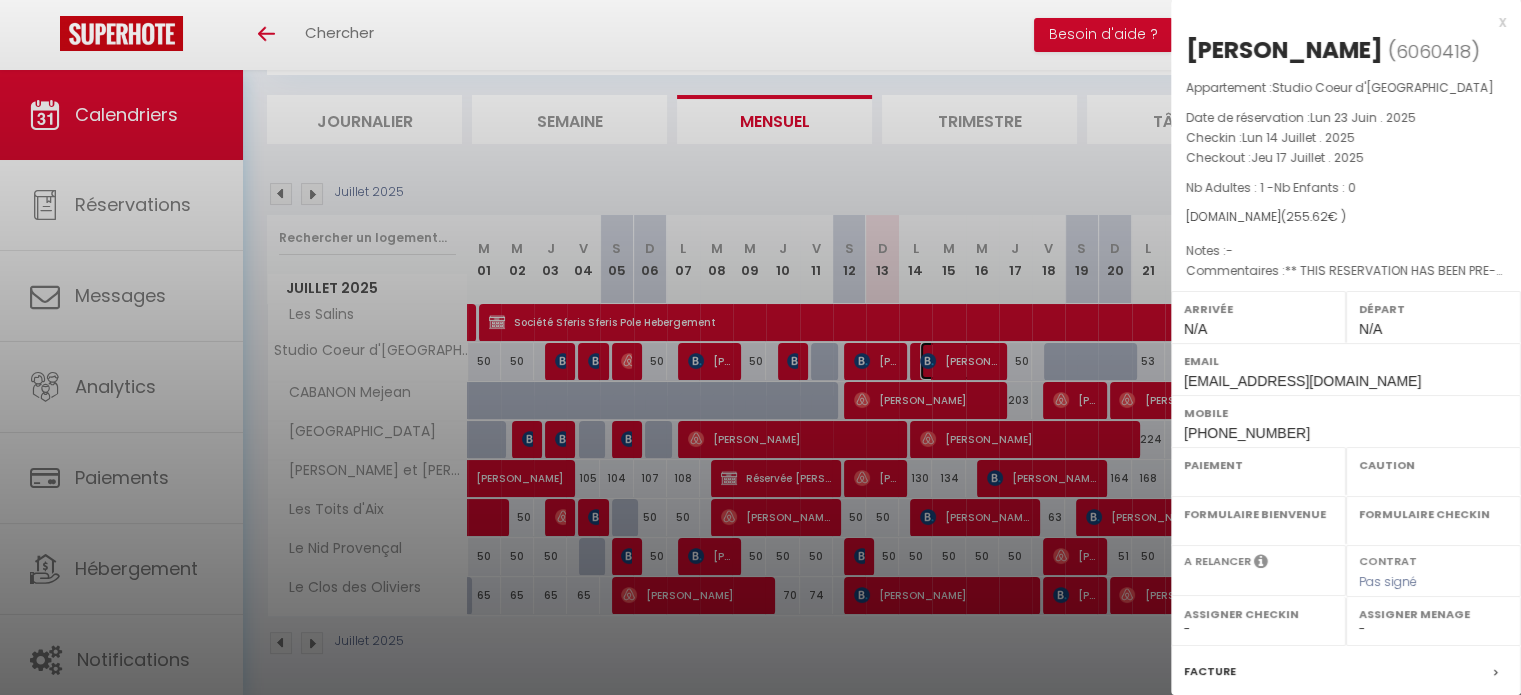 select on "OK" 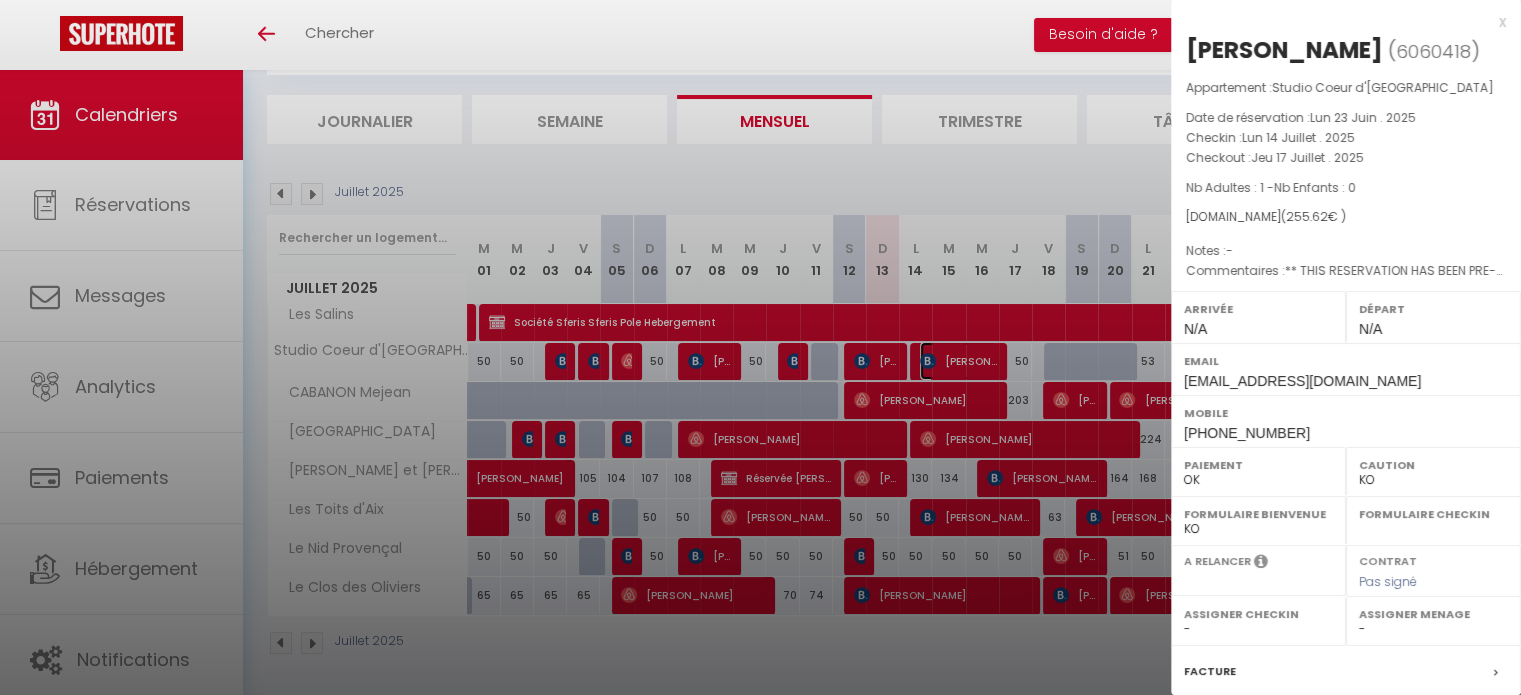 select on "0" 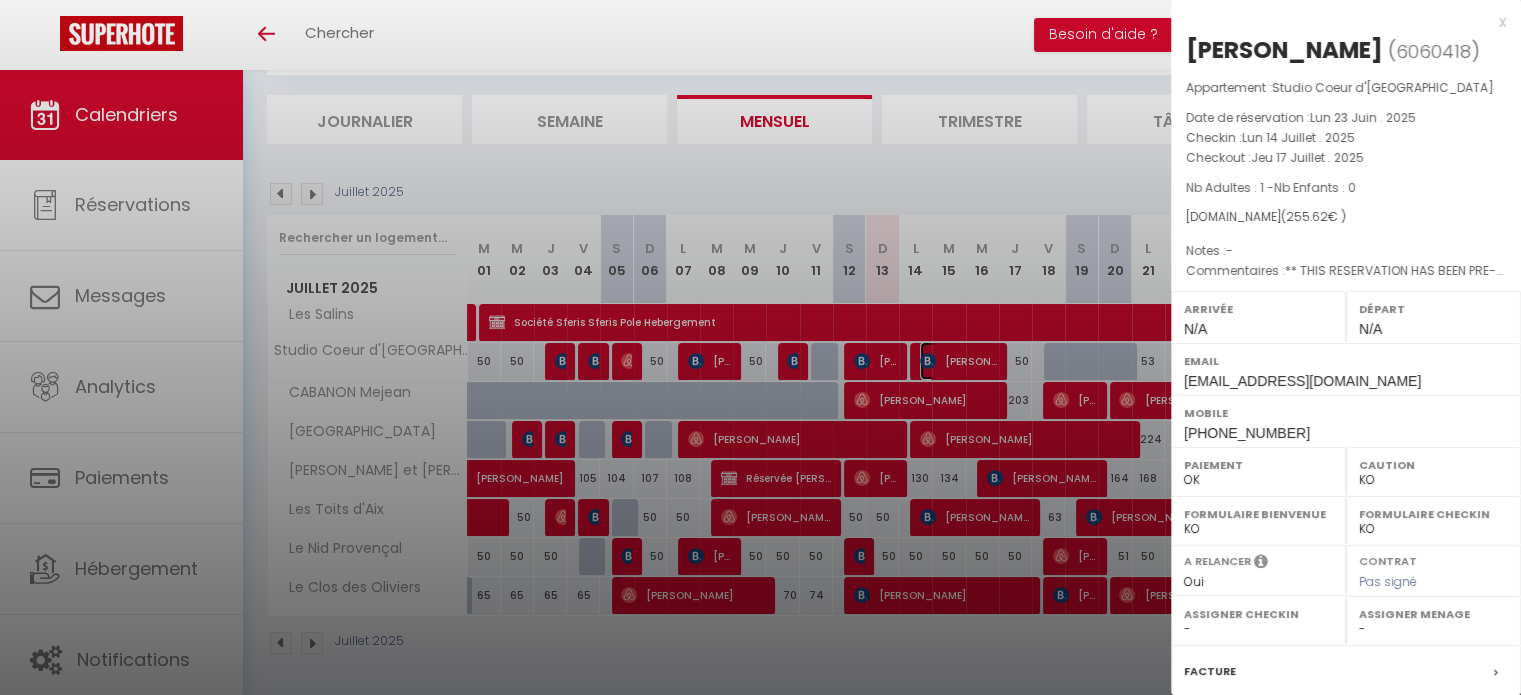 select on "44598" 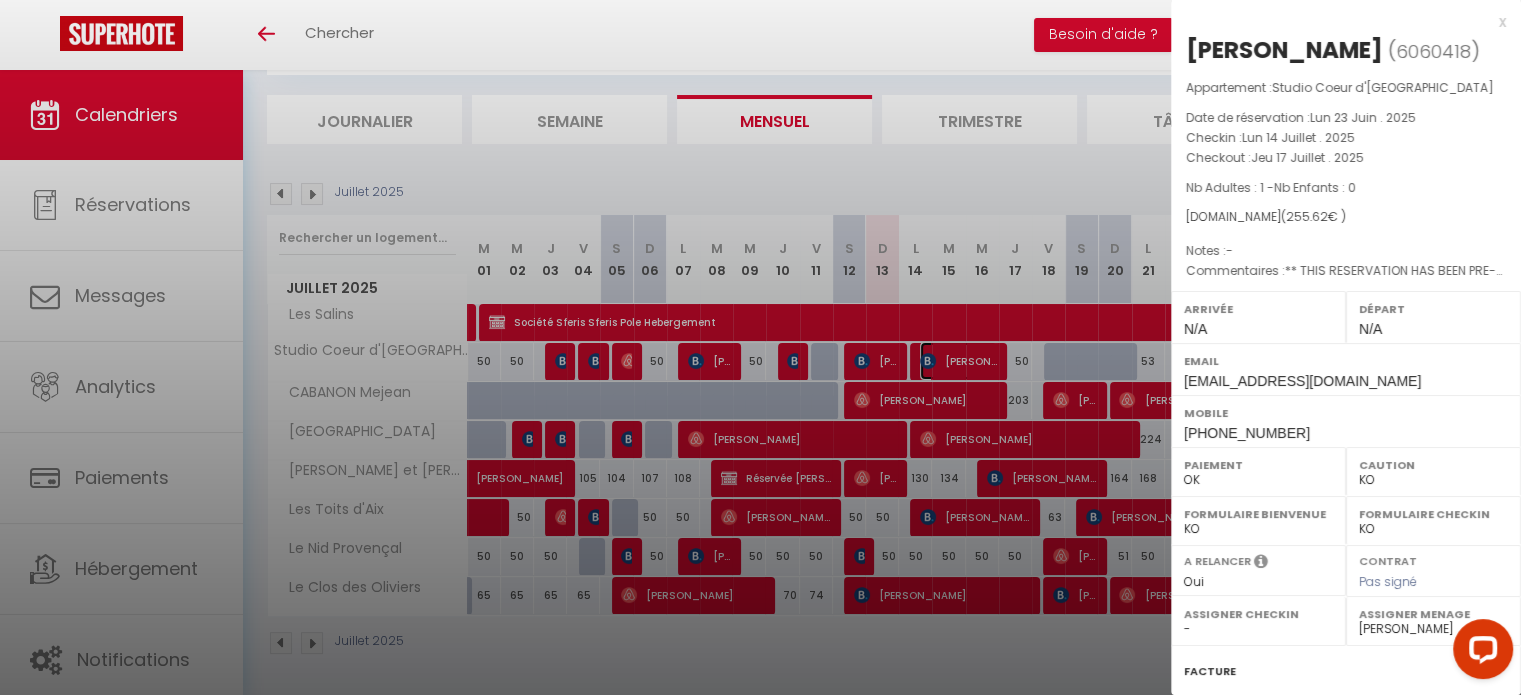 scroll, scrollTop: 0, scrollLeft: 0, axis: both 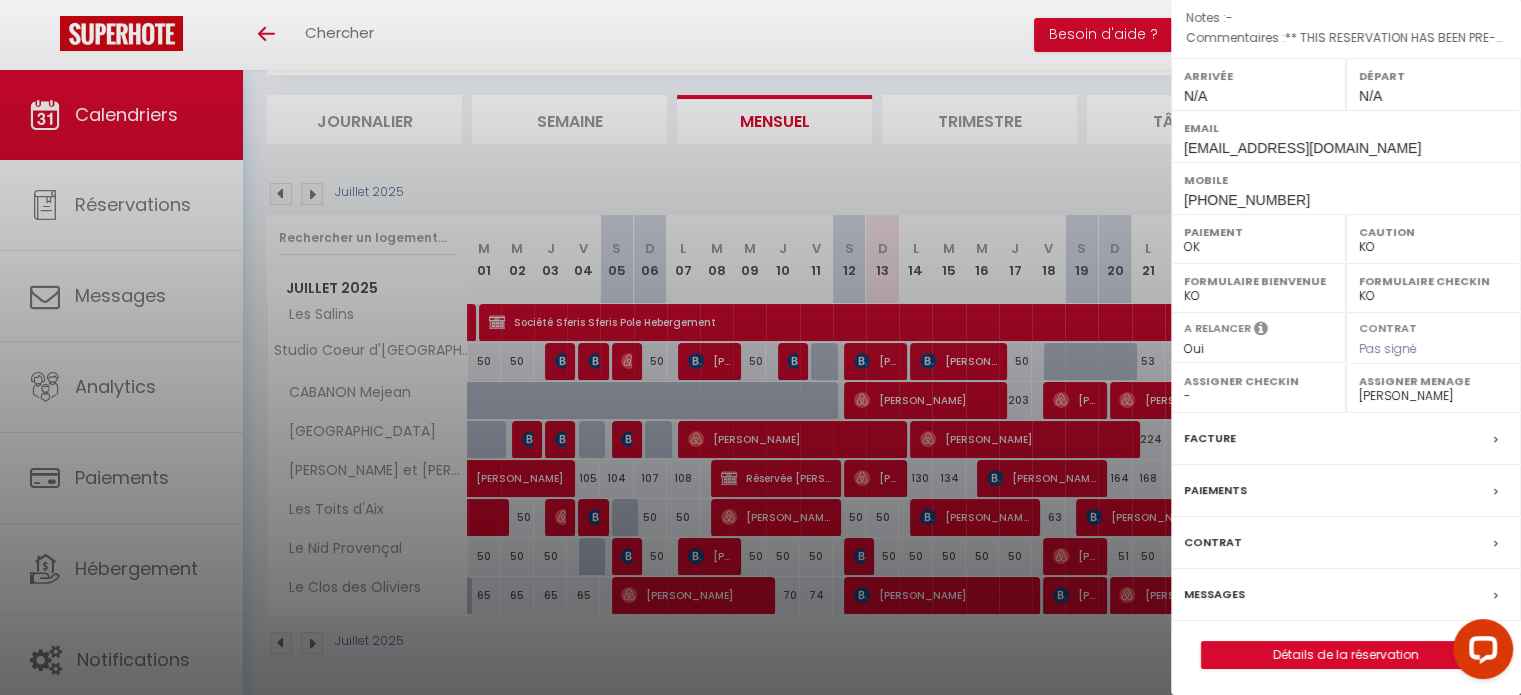 click on "Paiements" at bounding box center [1215, 490] 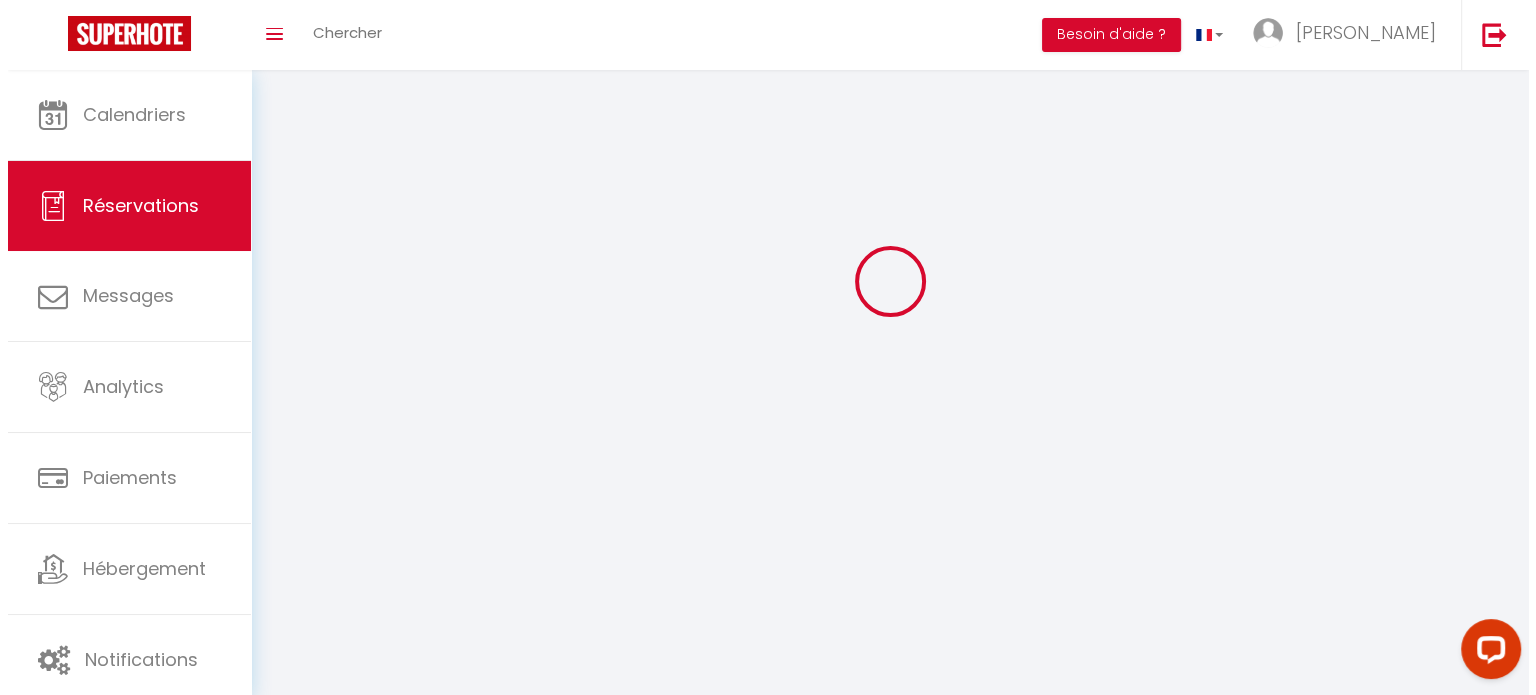 scroll, scrollTop: 0, scrollLeft: 0, axis: both 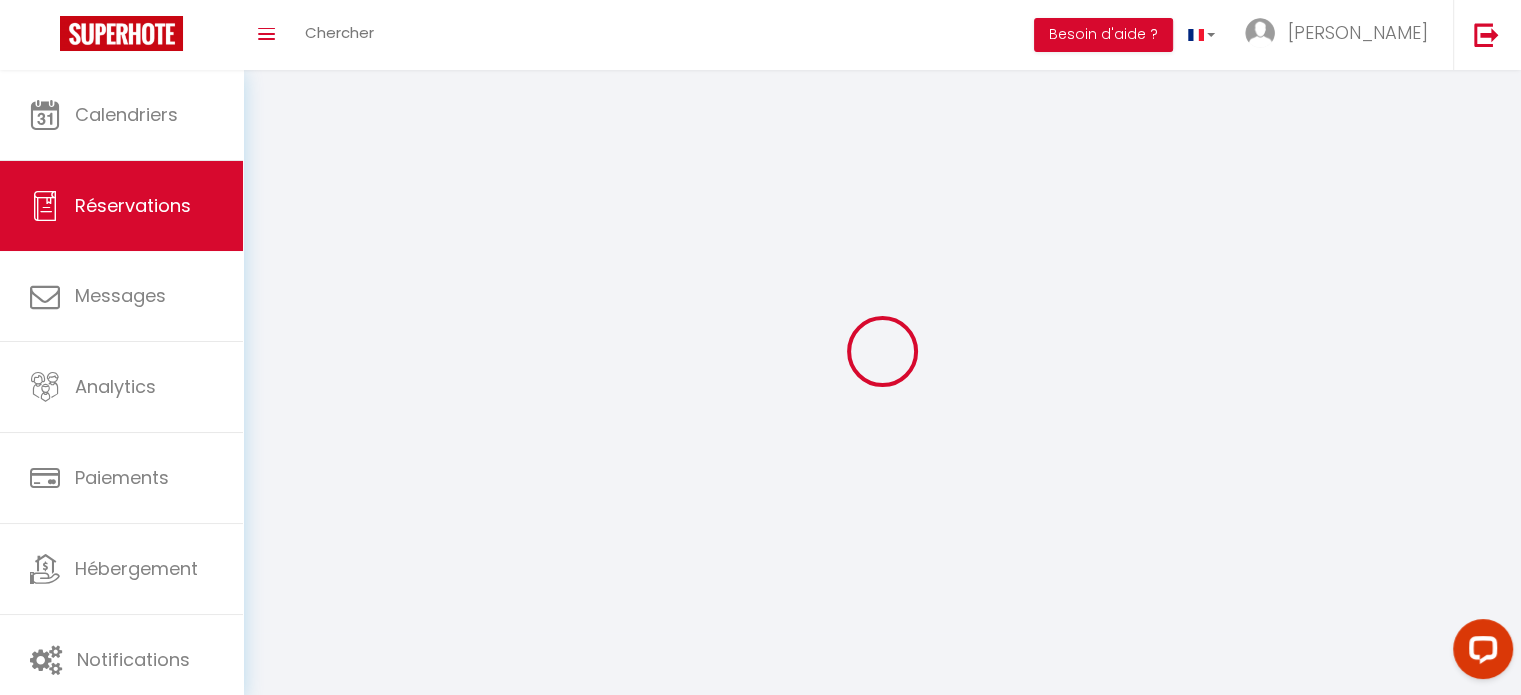 select 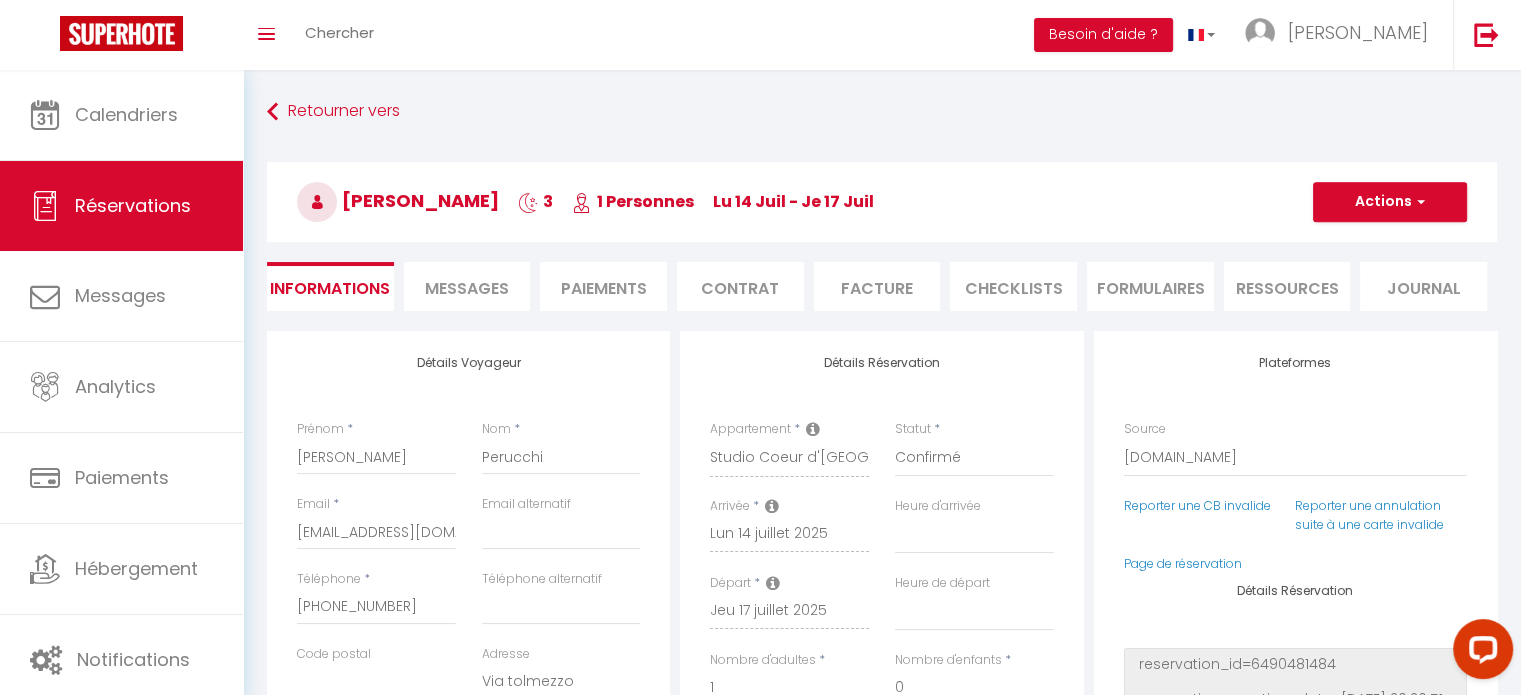 select 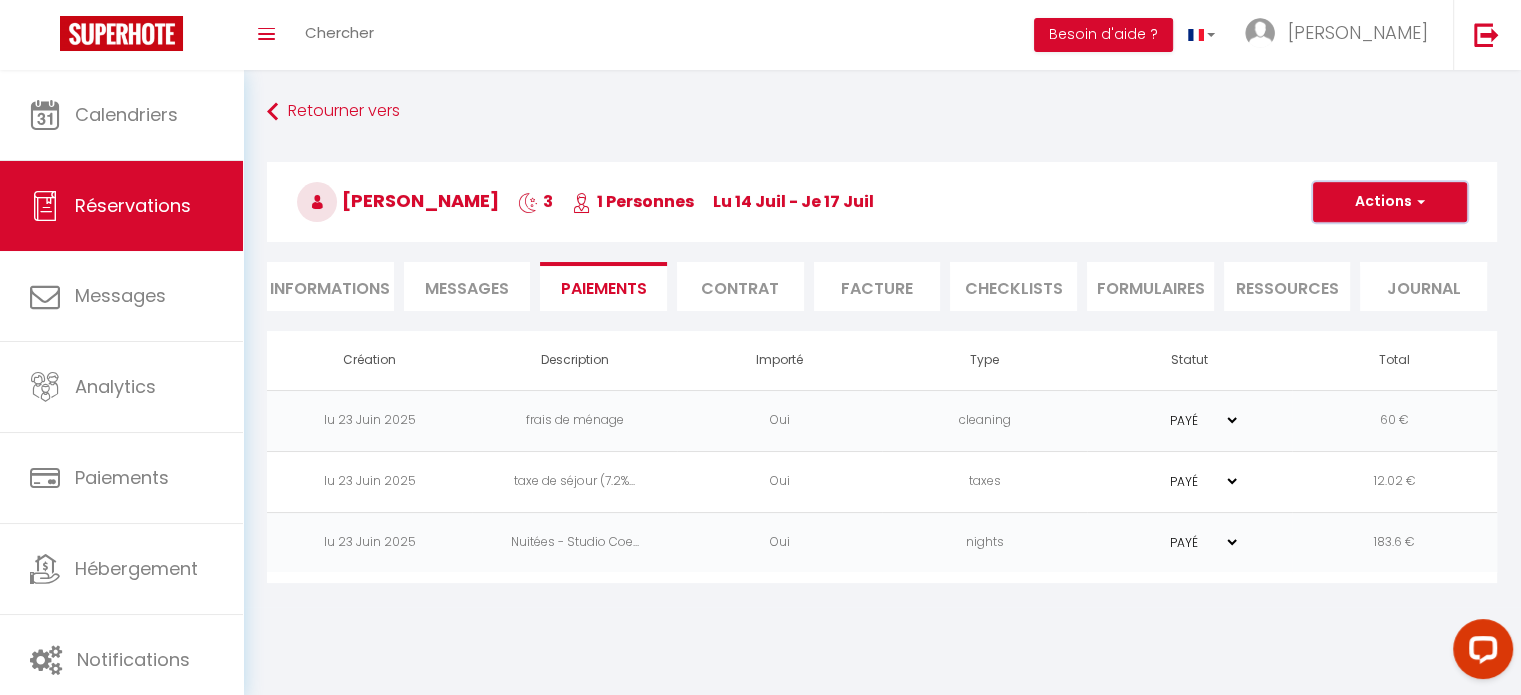 click on "Actions" at bounding box center (1390, 202) 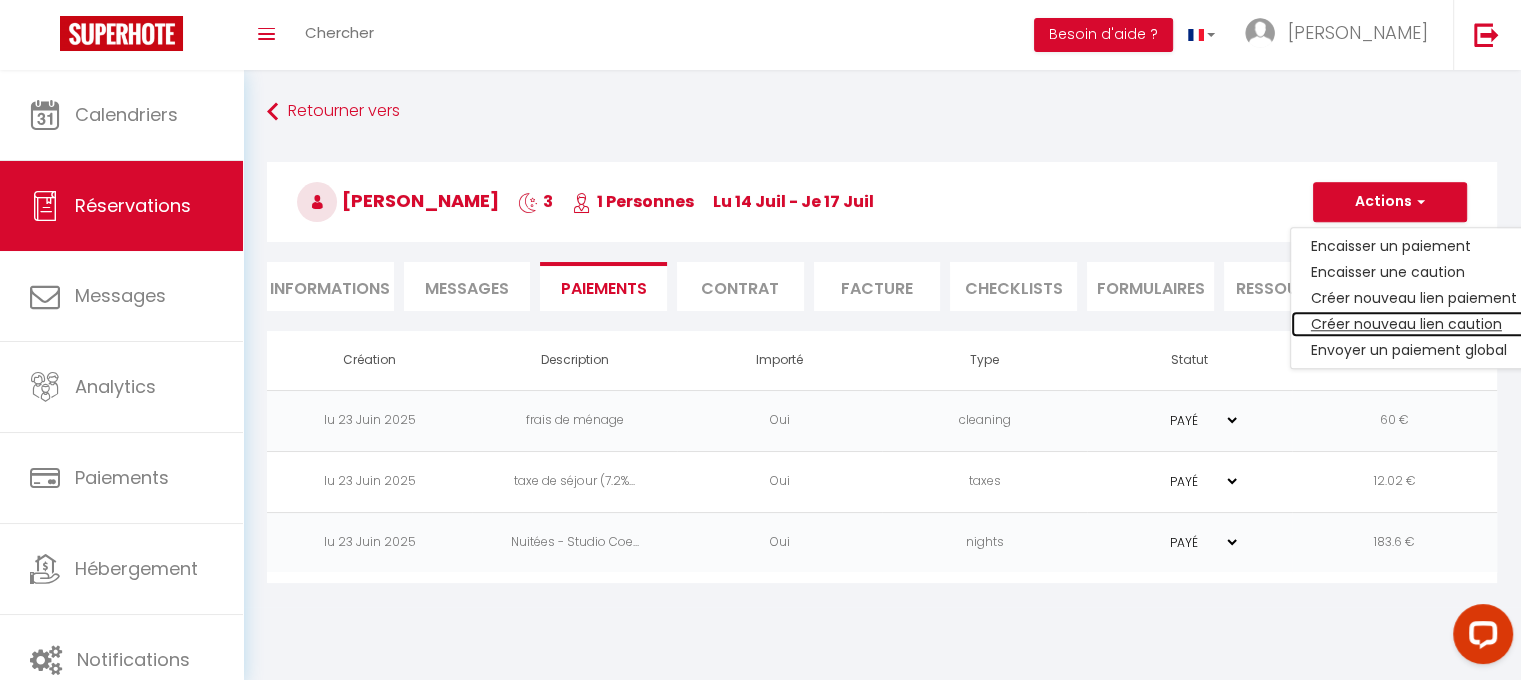 click on "Créer nouveau lien caution" at bounding box center (1414, 324) 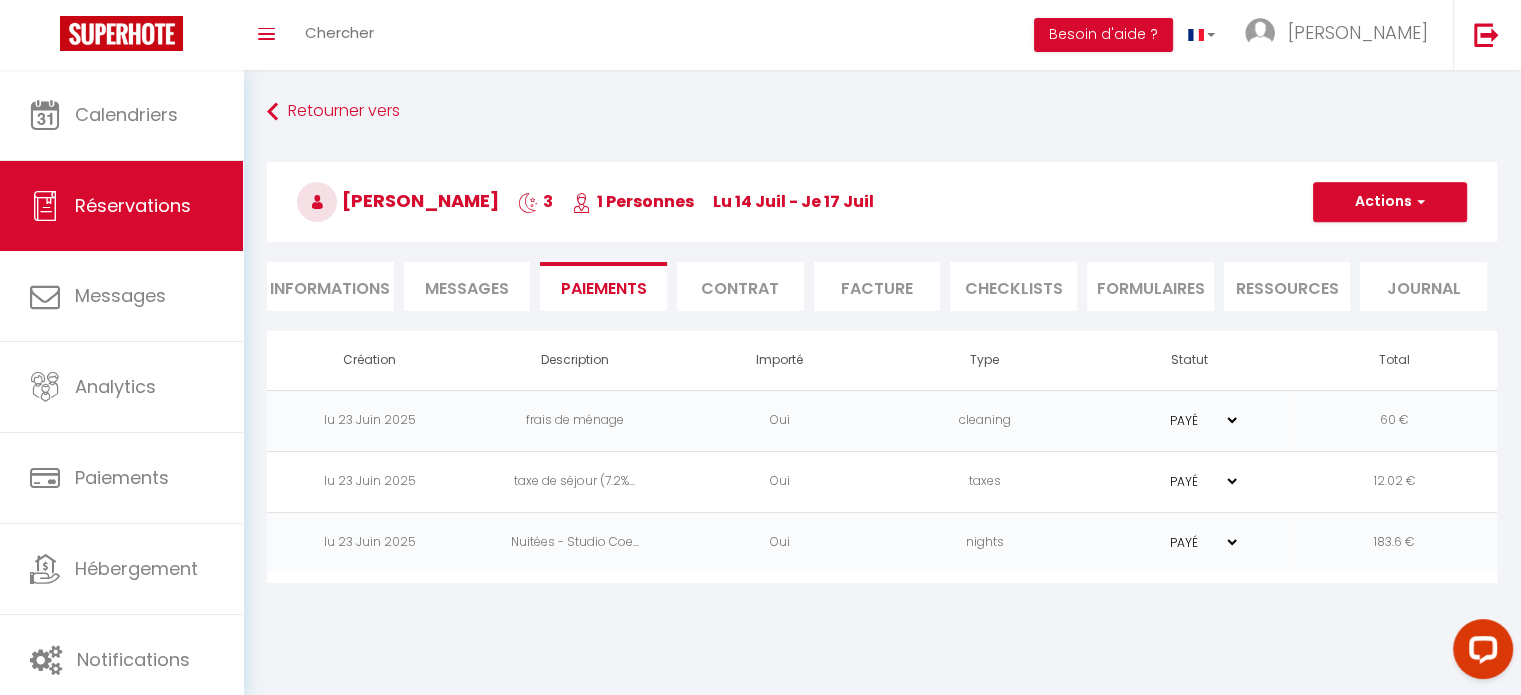 select on "nights" 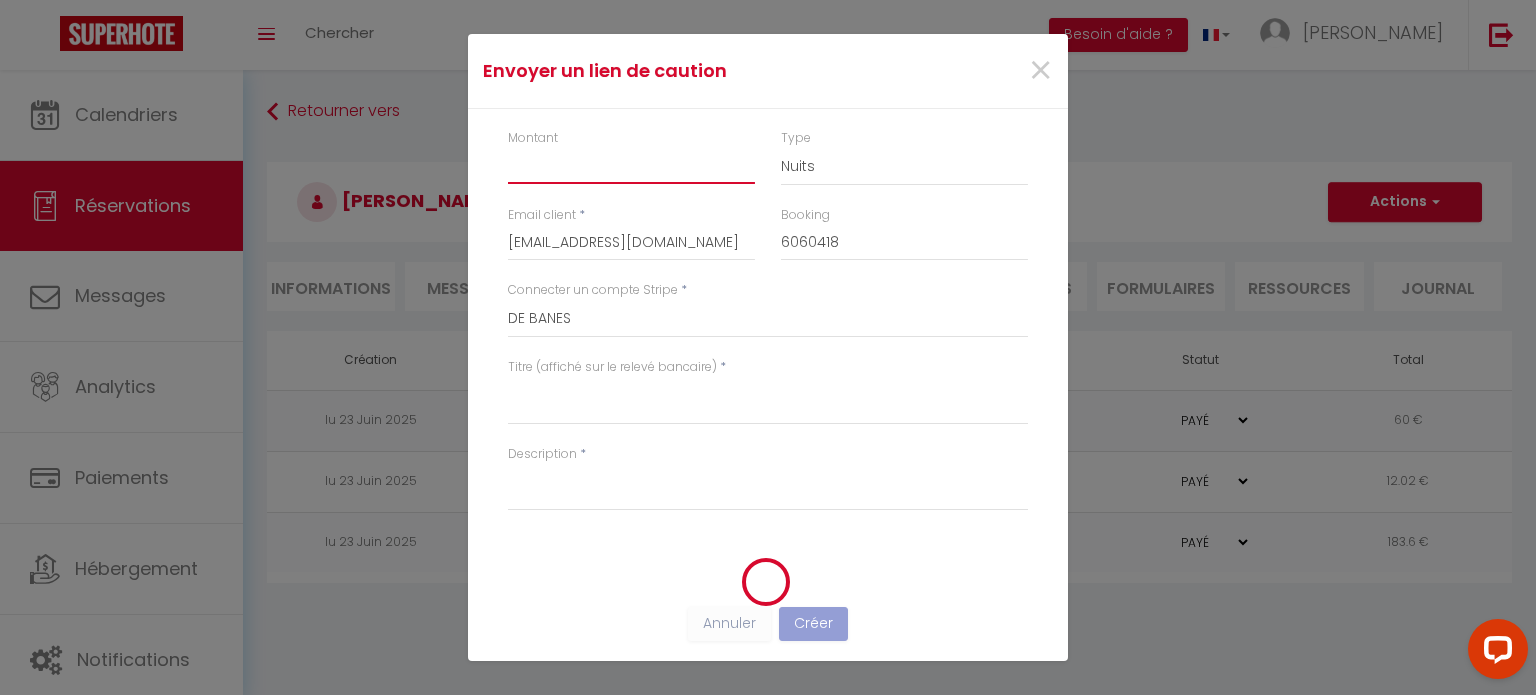 click on "Montant" at bounding box center (631, 166) 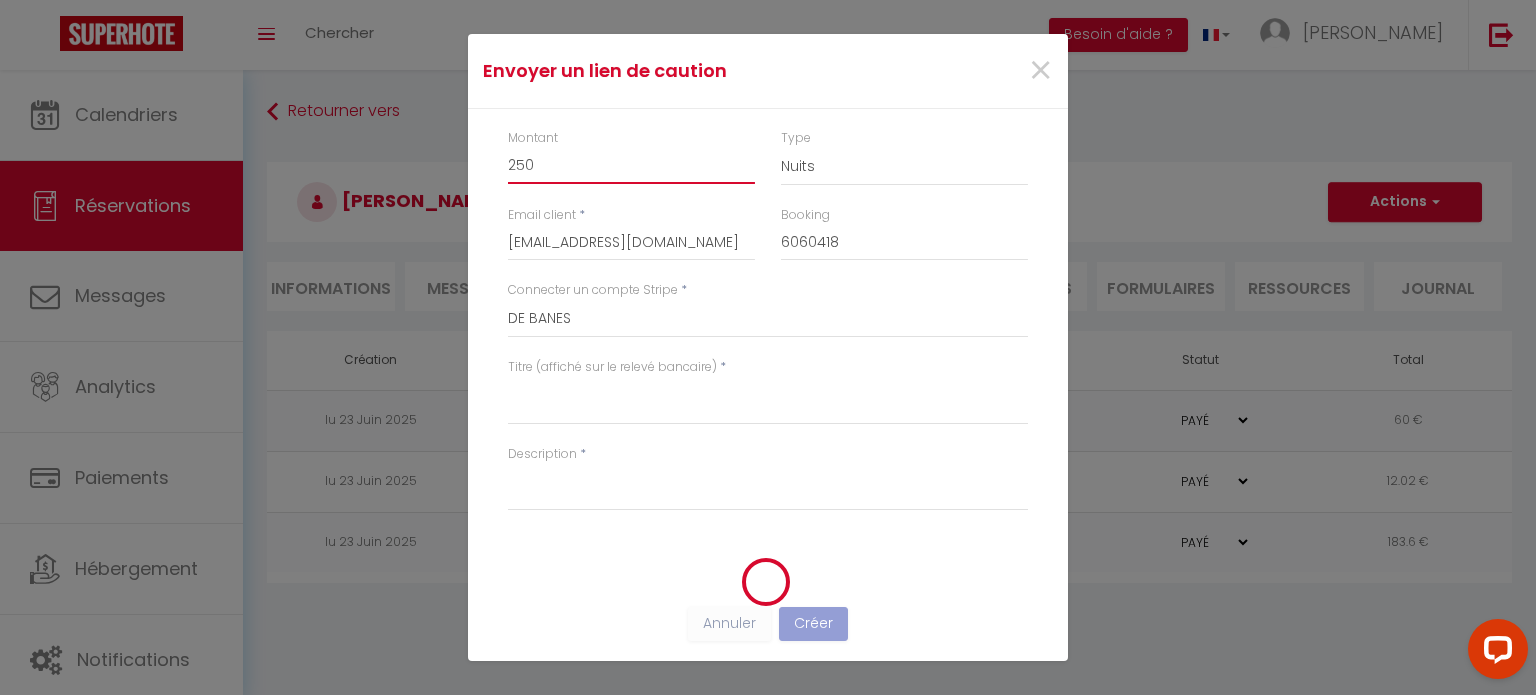 type on "250" 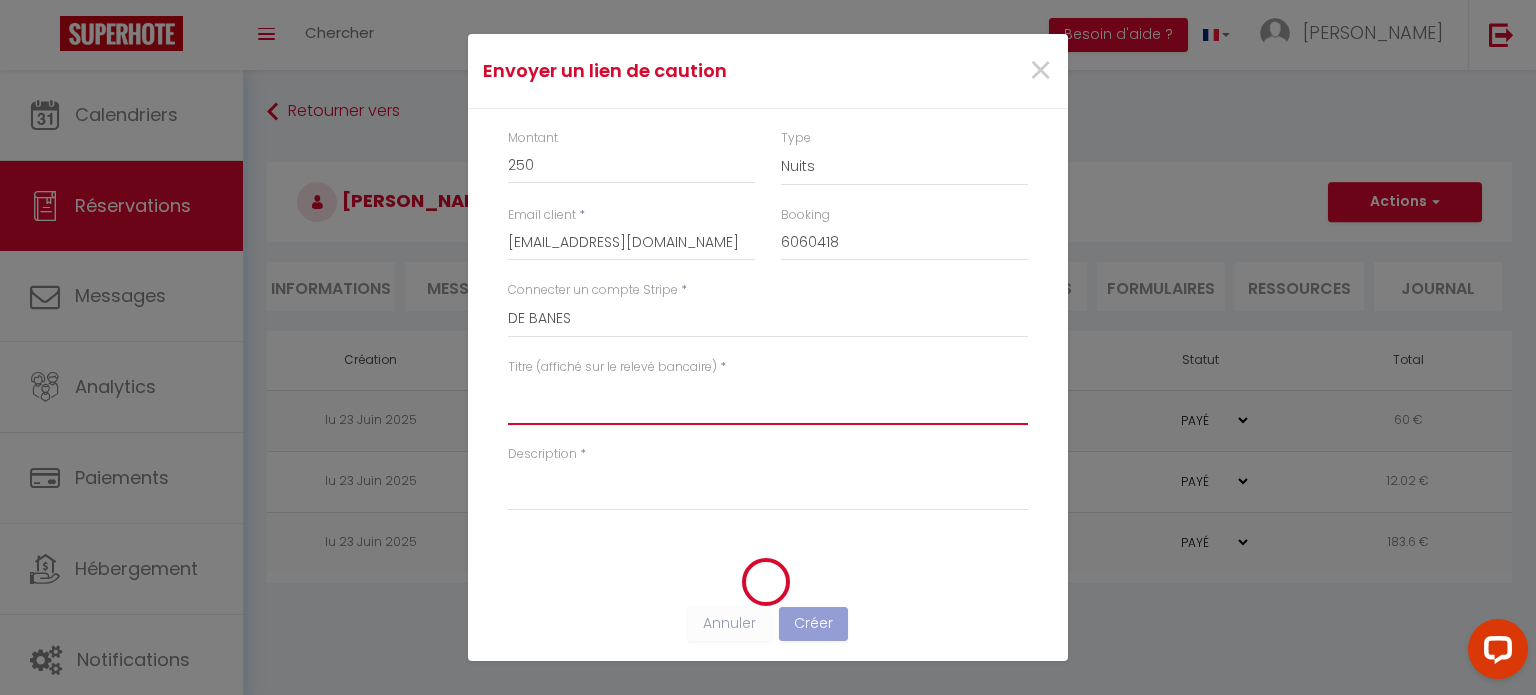 click on "Titre (affiché sur le relevé bancaire)" at bounding box center [768, 401] 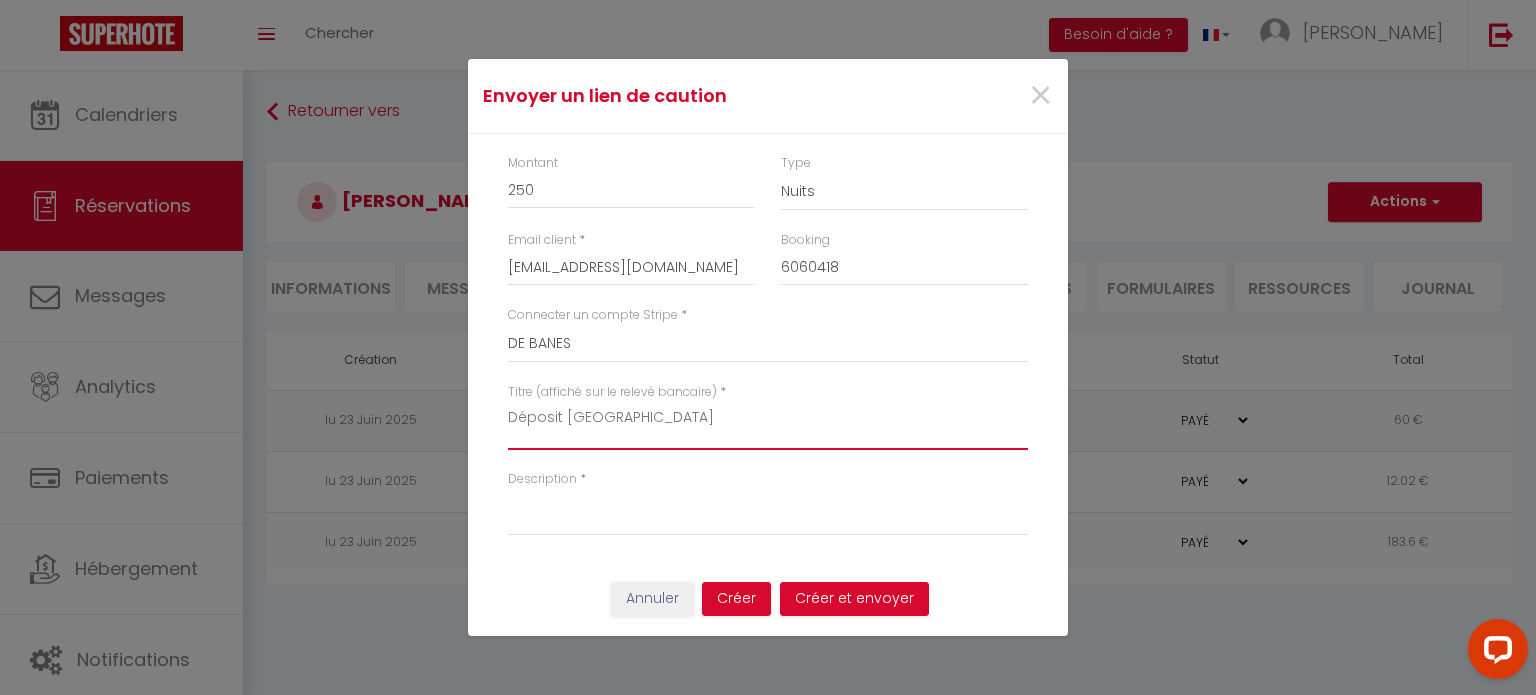 type on "Déposit [GEOGRAPHIC_DATA]" 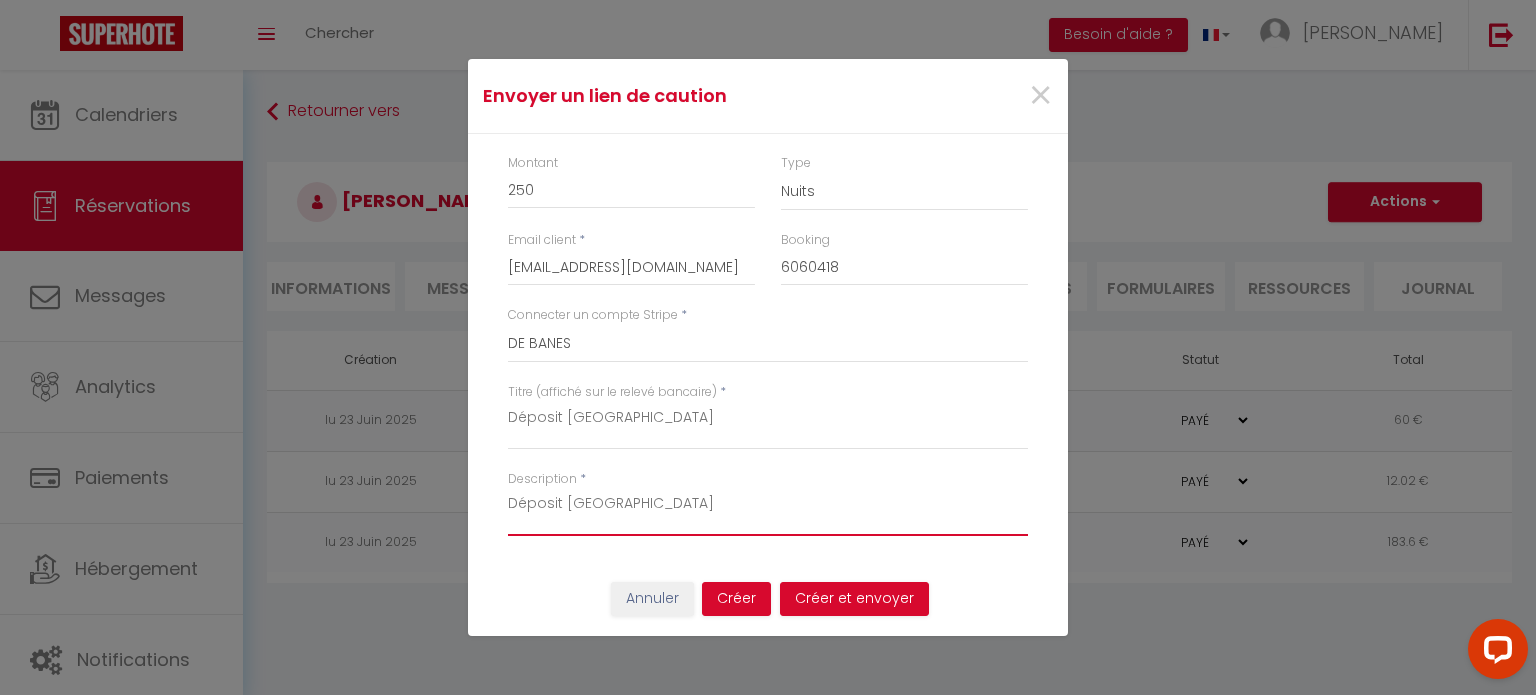 type on "Déposit [GEOGRAPHIC_DATA]" 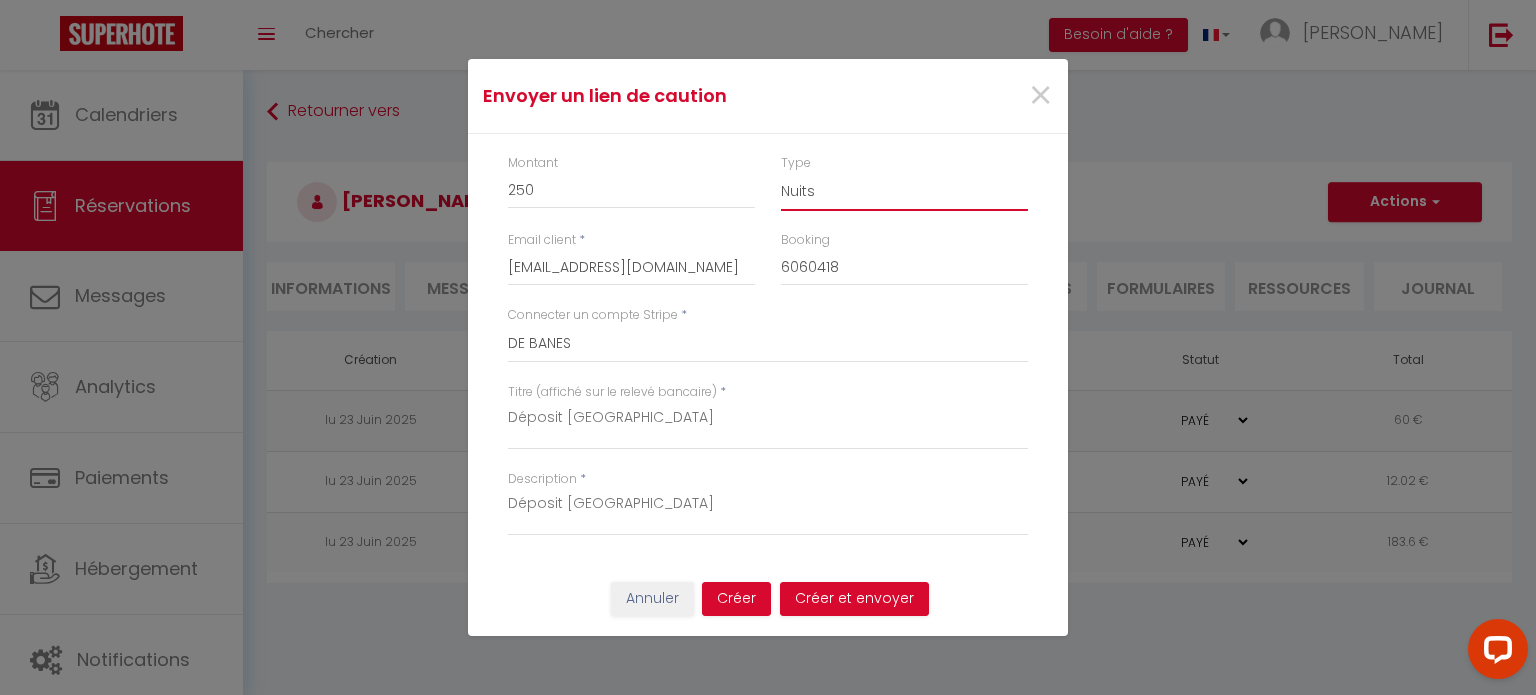 click on "Nuits   Frais de ménage   Taxe de séjour   [GEOGRAPHIC_DATA]" at bounding box center (904, 192) 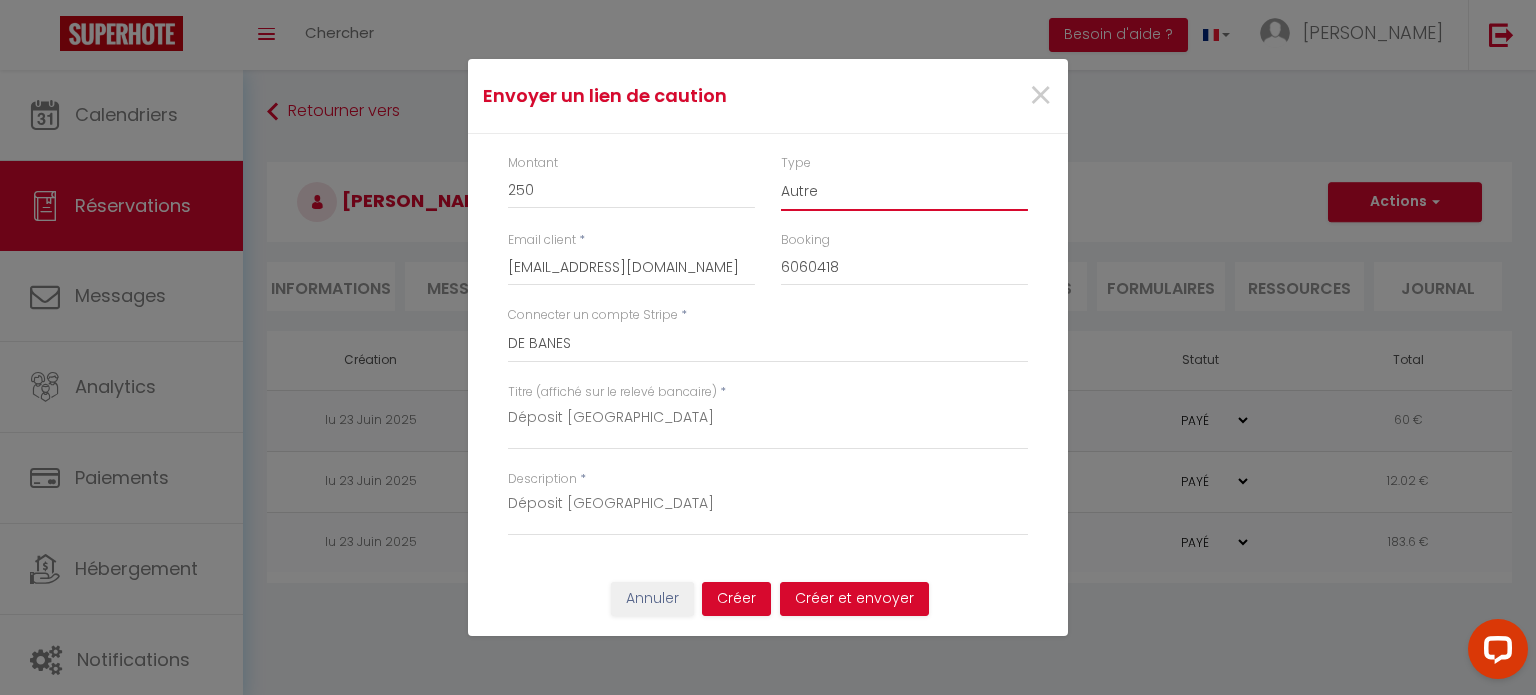 click on "Nuits   Frais de ménage   Taxe de séjour   [GEOGRAPHIC_DATA]" at bounding box center (904, 192) 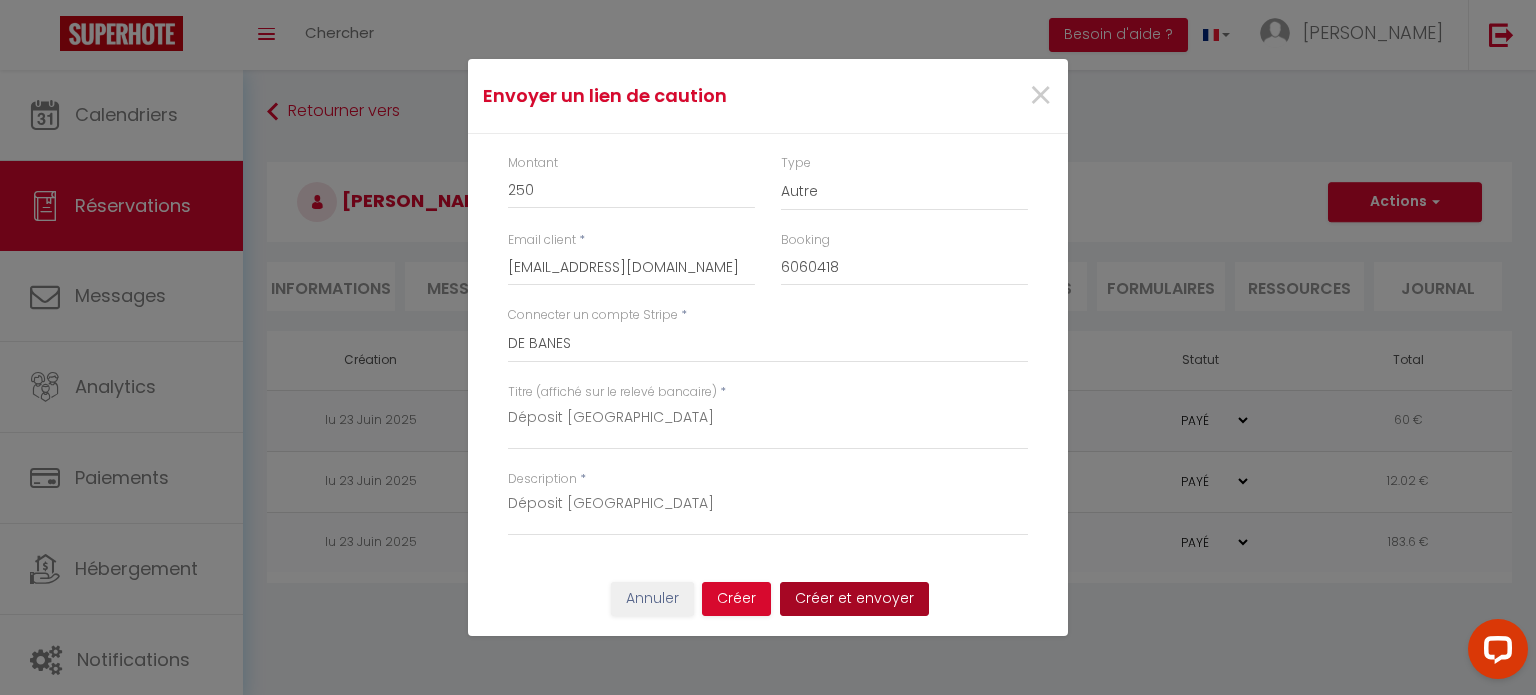 click on "Créer et envoyer" at bounding box center (854, 599) 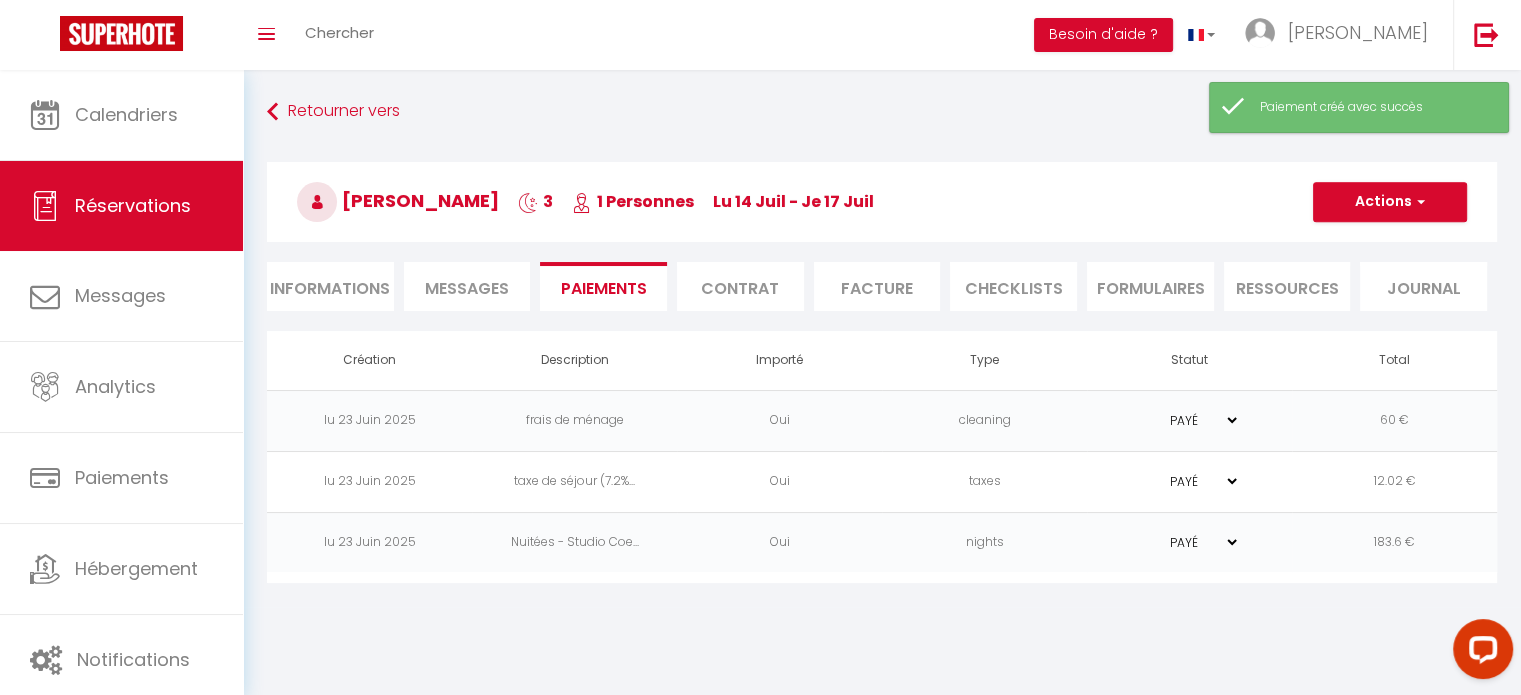type on "[EMAIL_ADDRESS][DOMAIN_NAME]" 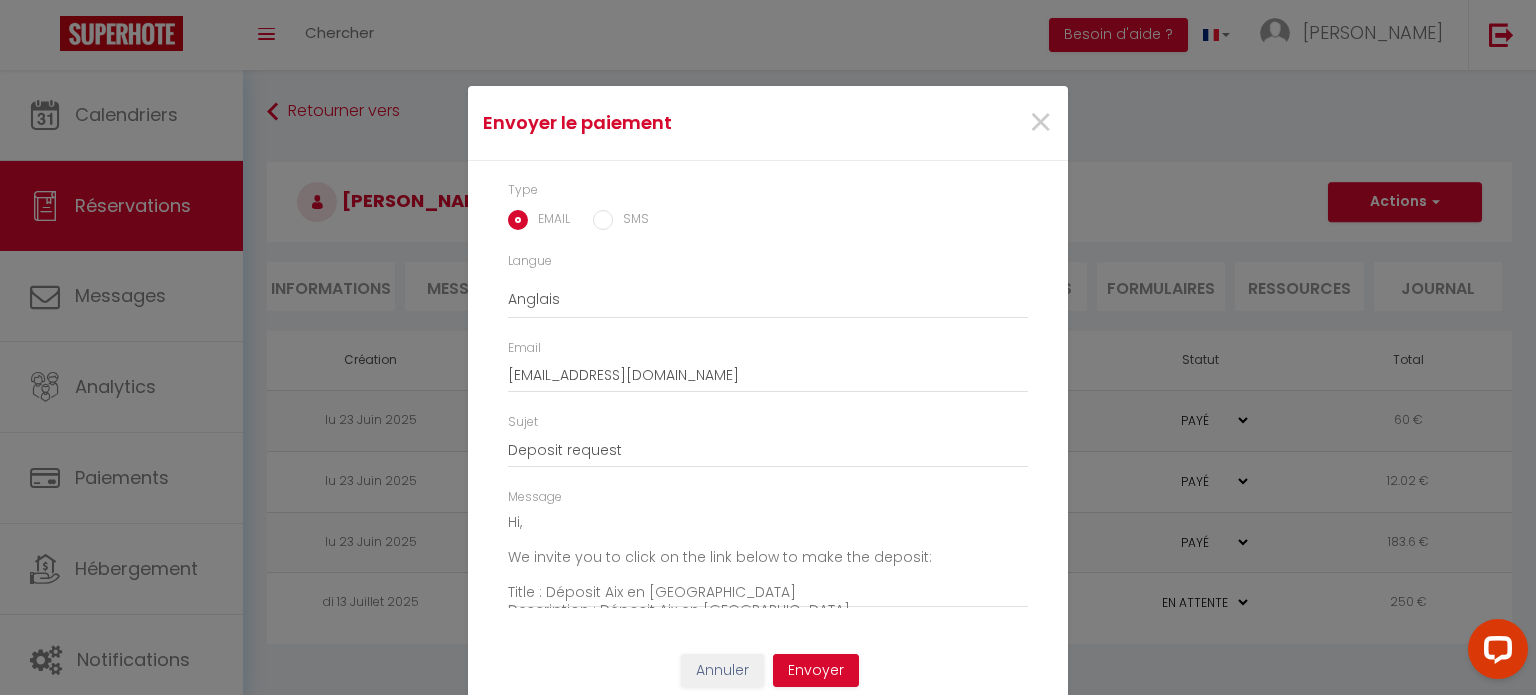 scroll, scrollTop: 32, scrollLeft: 0, axis: vertical 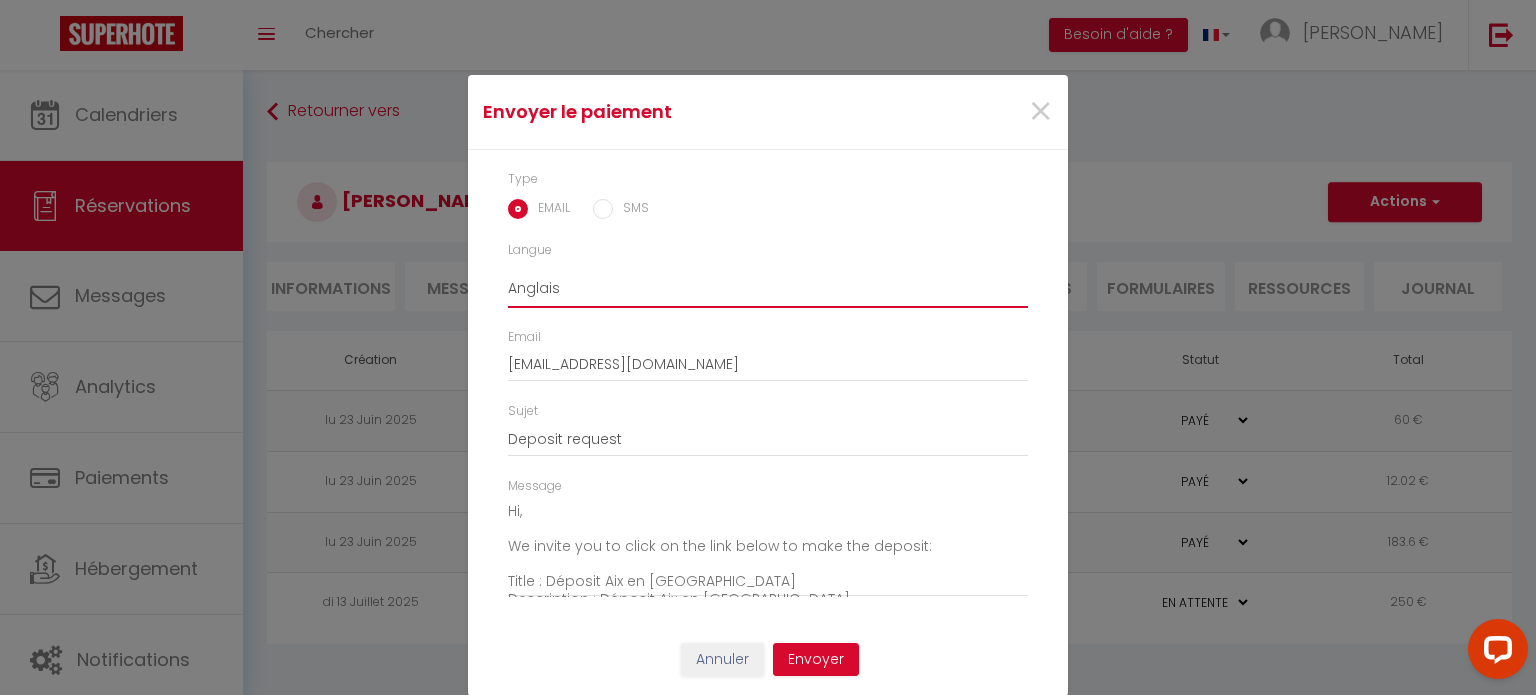click on "Anglais   Français   Espagnol   Portugais" at bounding box center [768, 289] 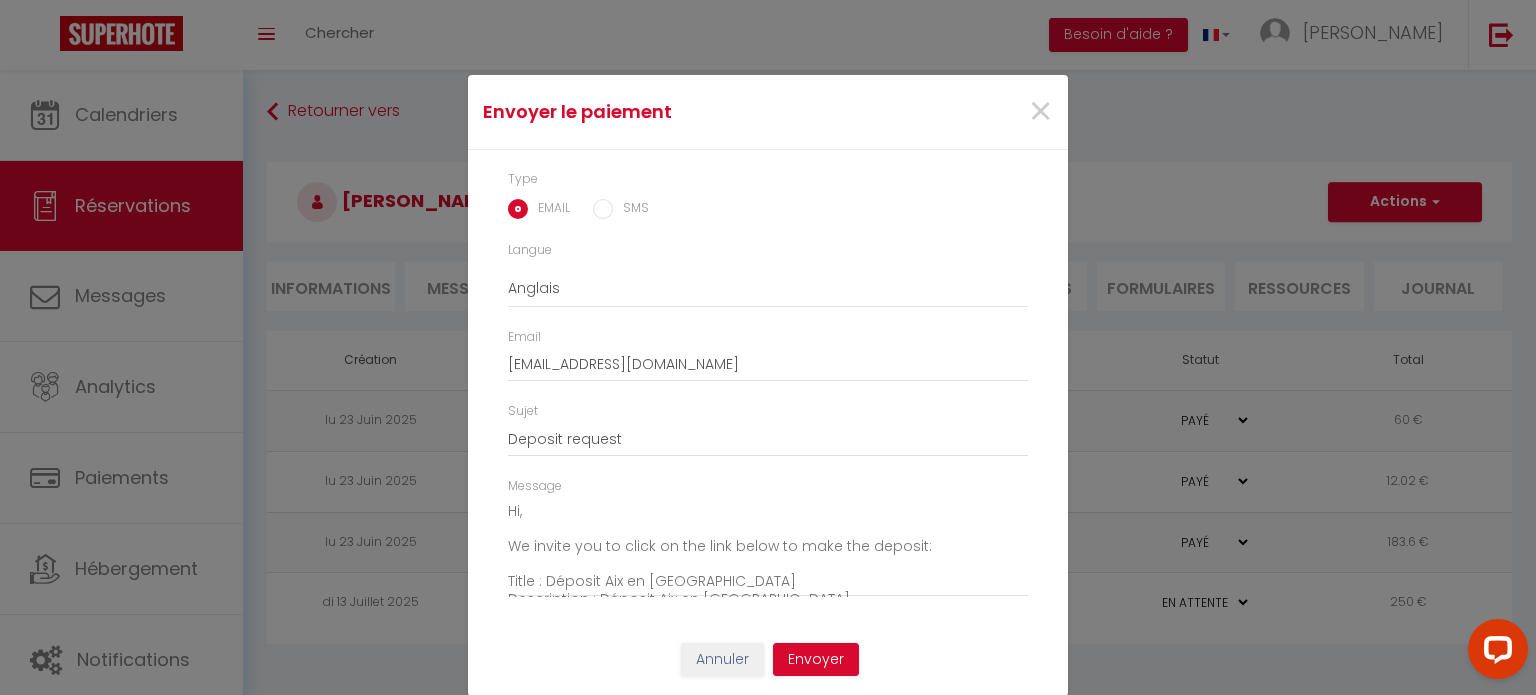 click on "Langue" at bounding box center (768, 250) 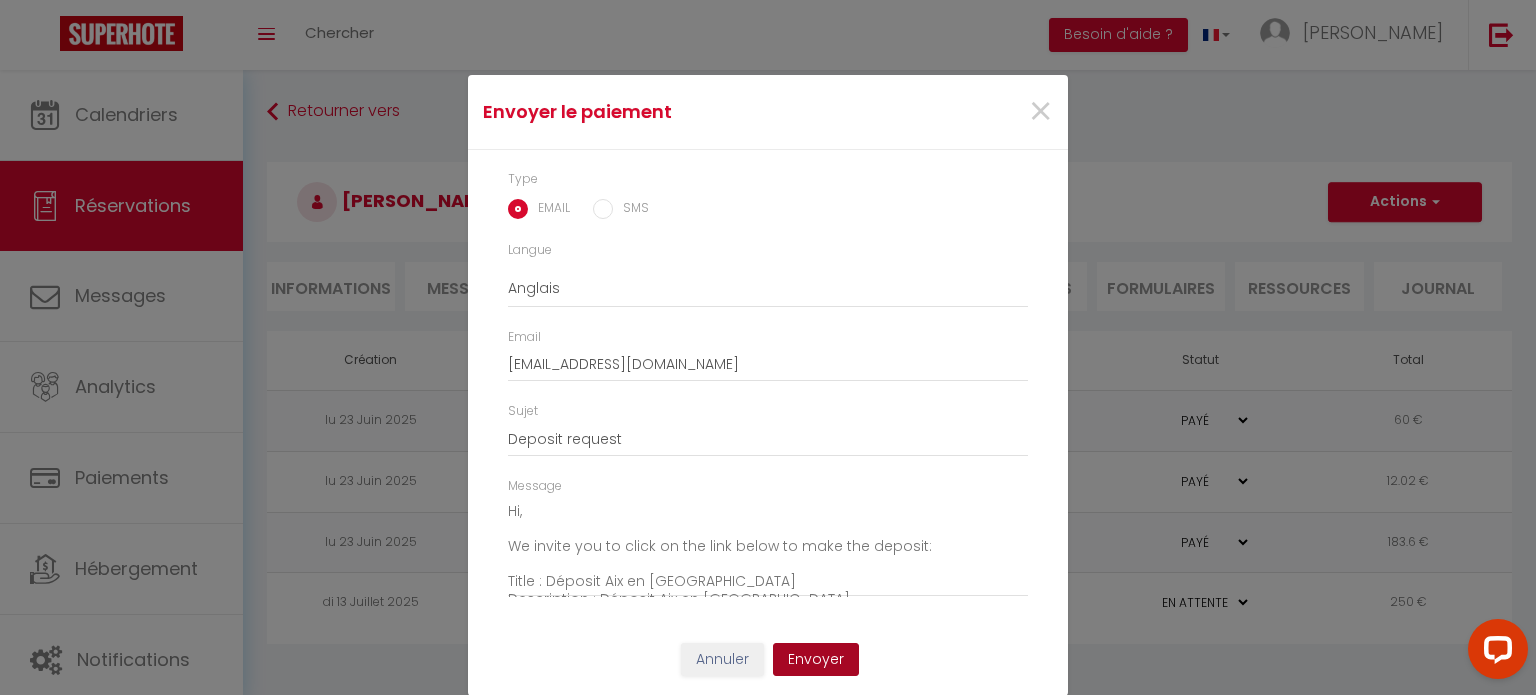 click on "Envoyer" at bounding box center [816, 660] 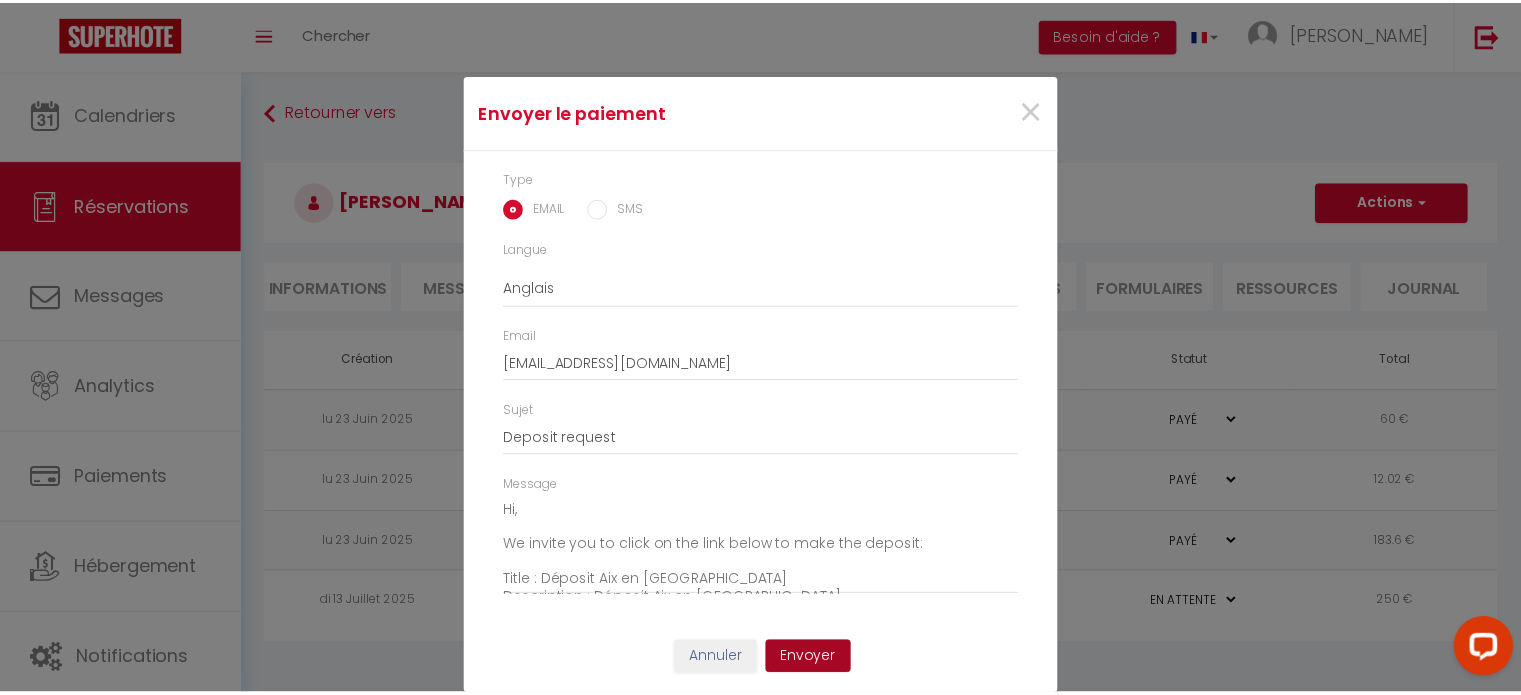 scroll, scrollTop: 8, scrollLeft: 0, axis: vertical 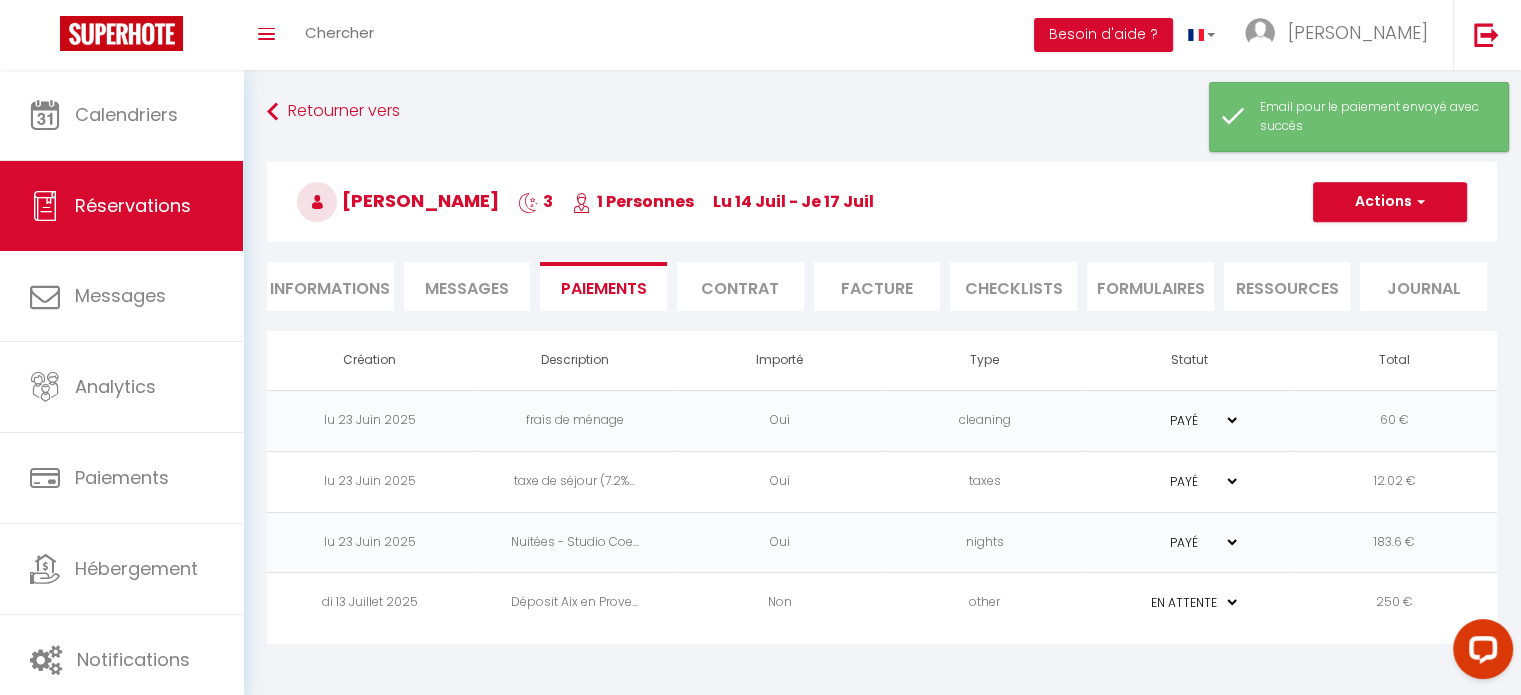 click on "Messages" at bounding box center (467, 288) 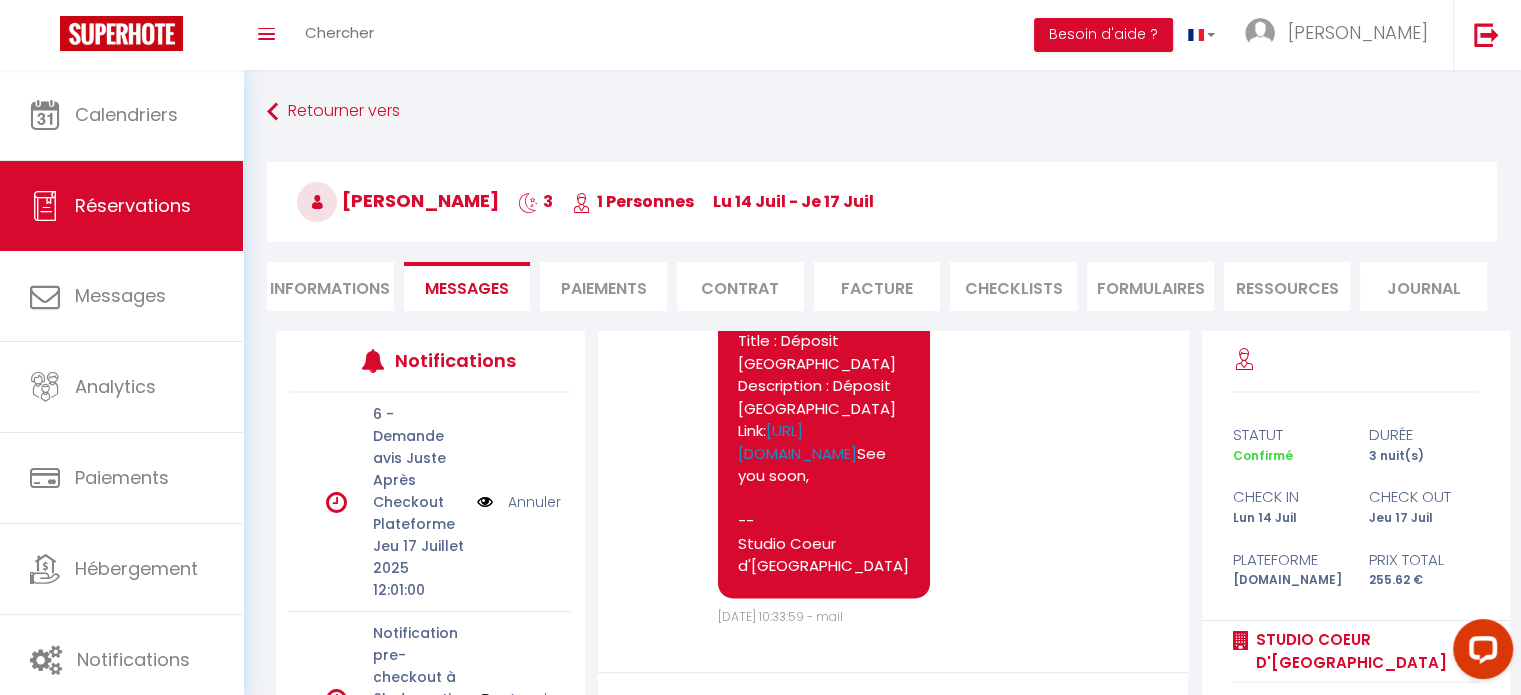 scroll, scrollTop: 3661, scrollLeft: 0, axis: vertical 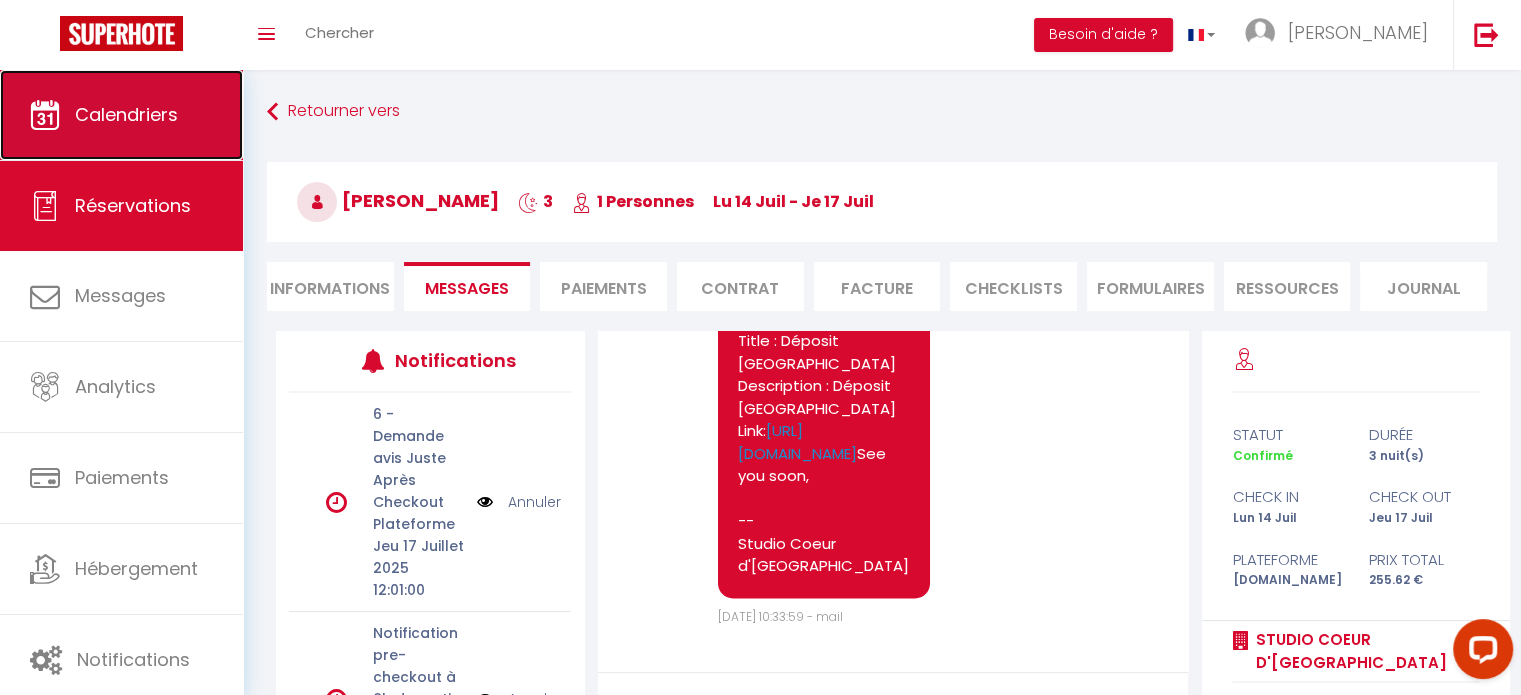 click on "Calendriers" at bounding box center (126, 114) 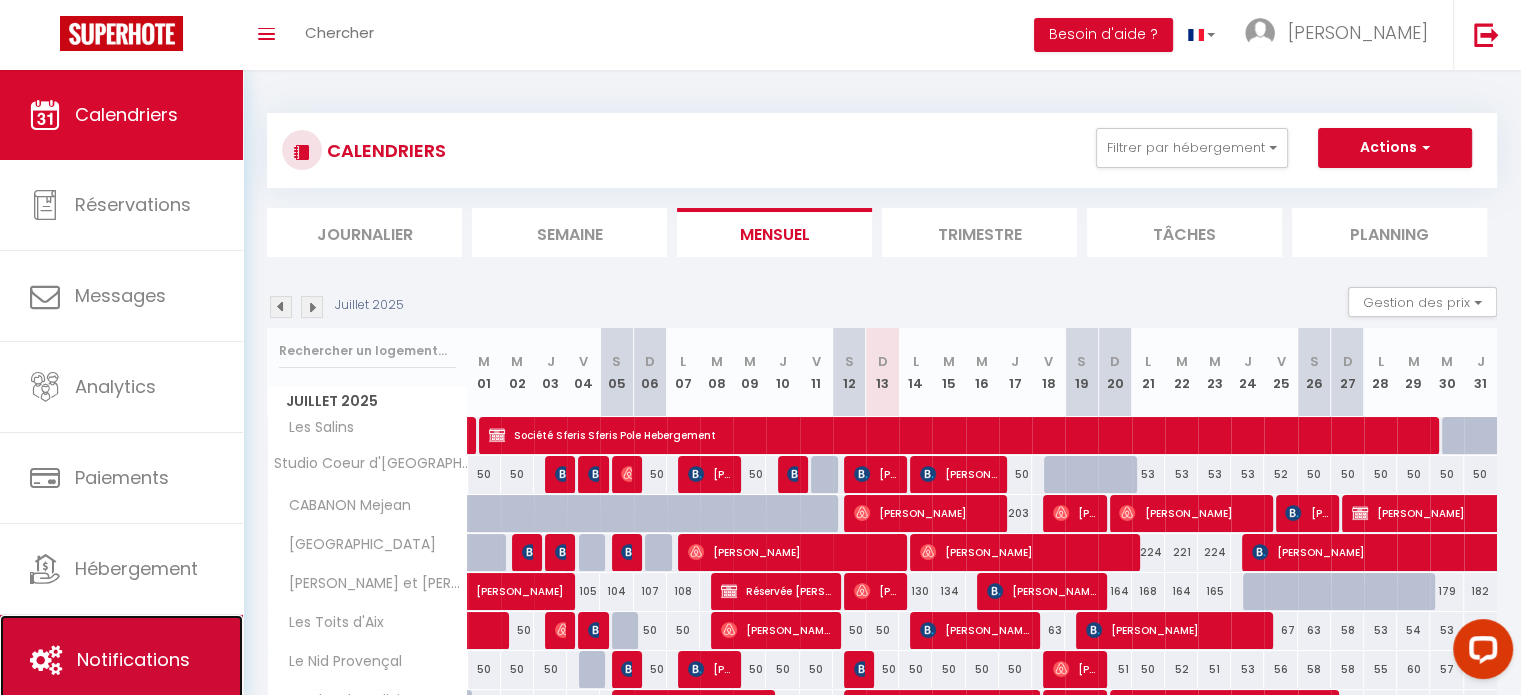 click on "Notifications" at bounding box center (133, 659) 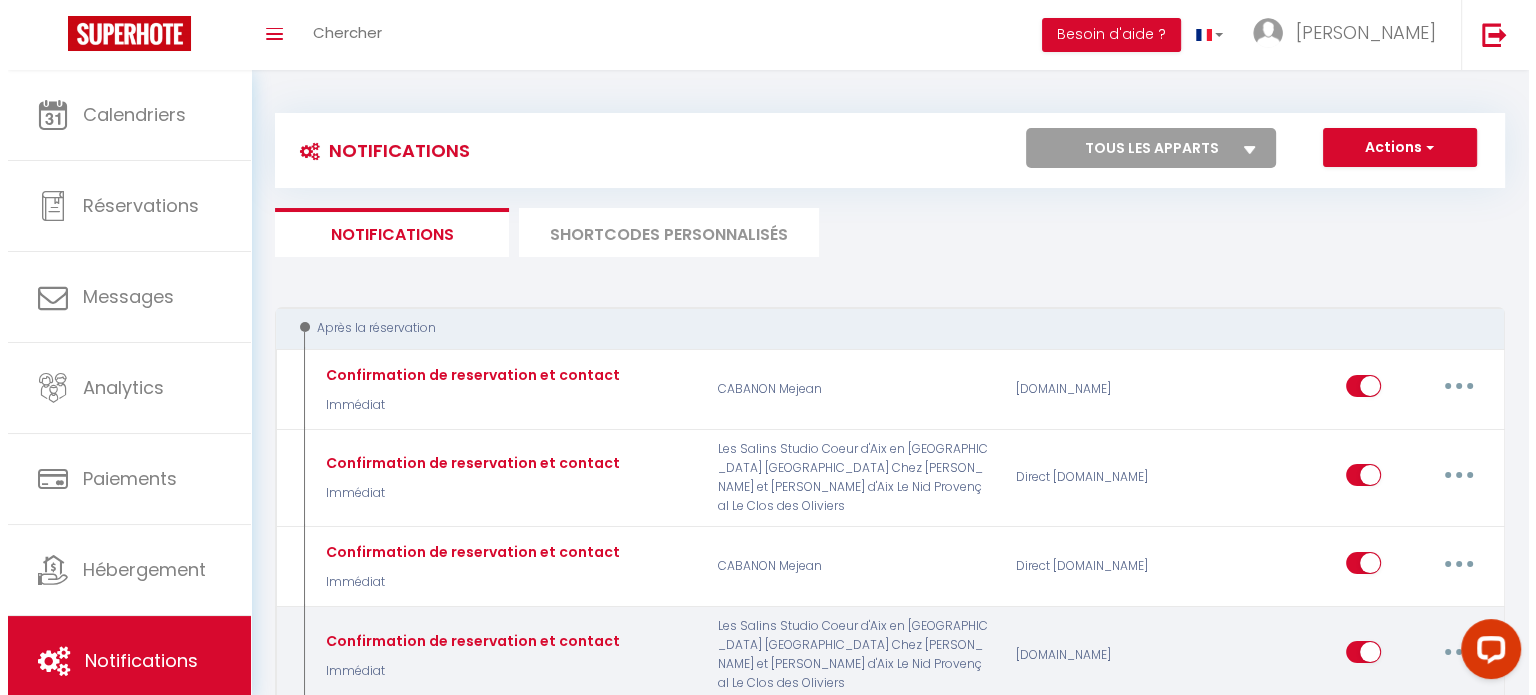 scroll, scrollTop: 200, scrollLeft: 0, axis: vertical 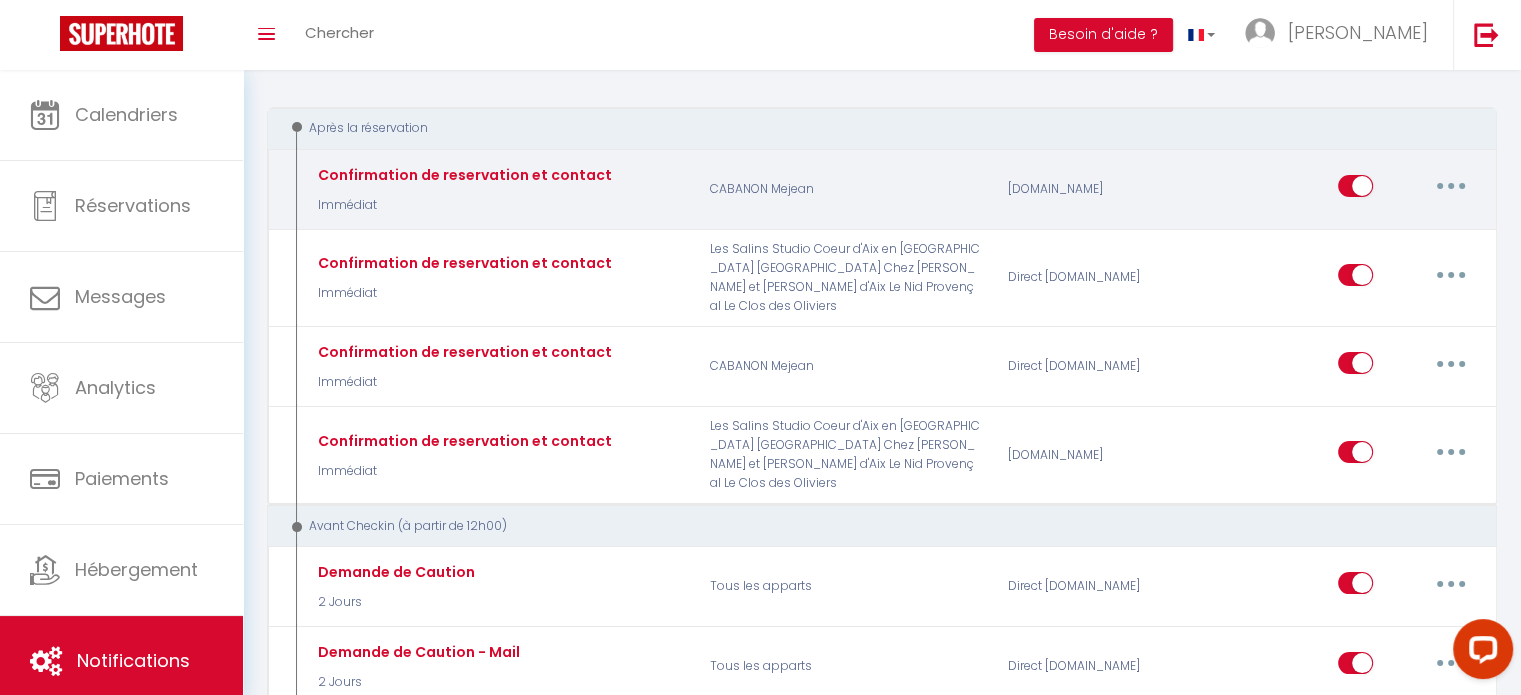 click at bounding box center [1451, 186] 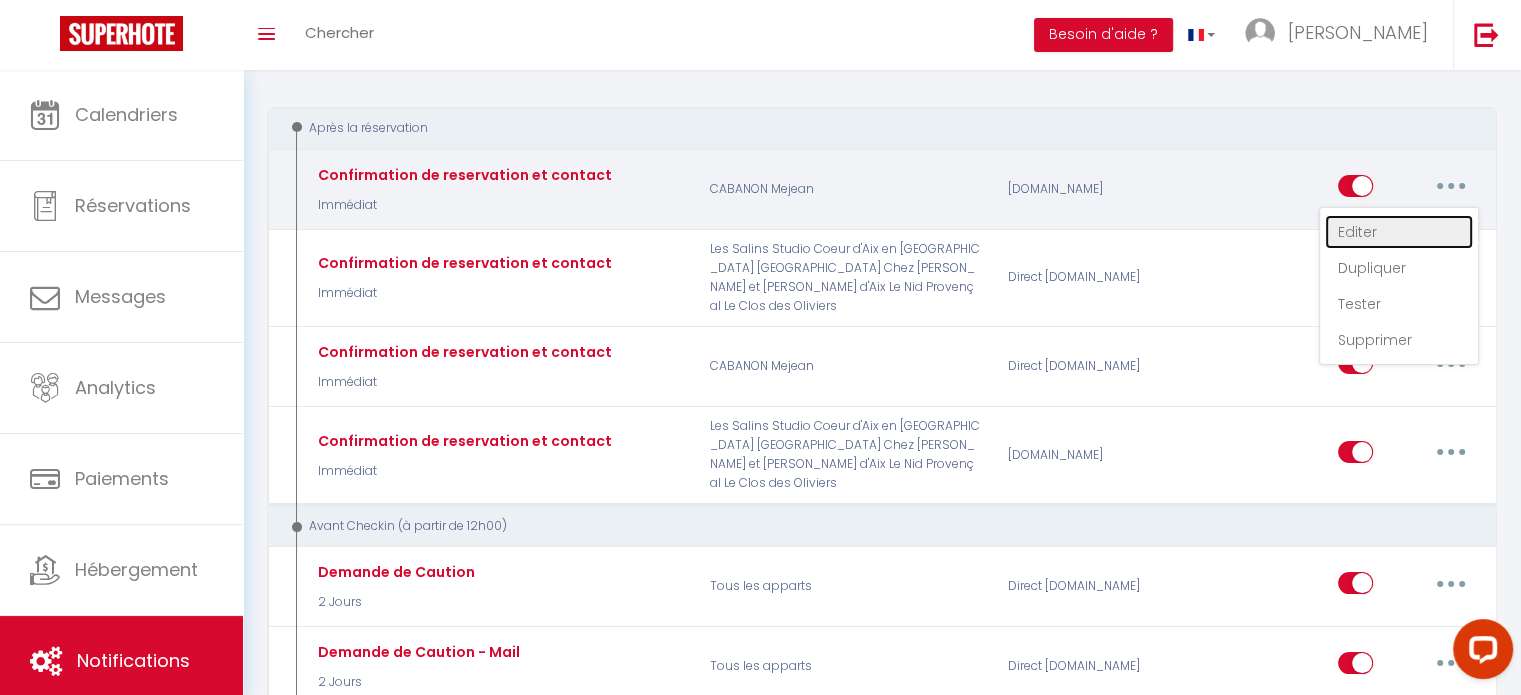 click on "Editer" at bounding box center (1399, 232) 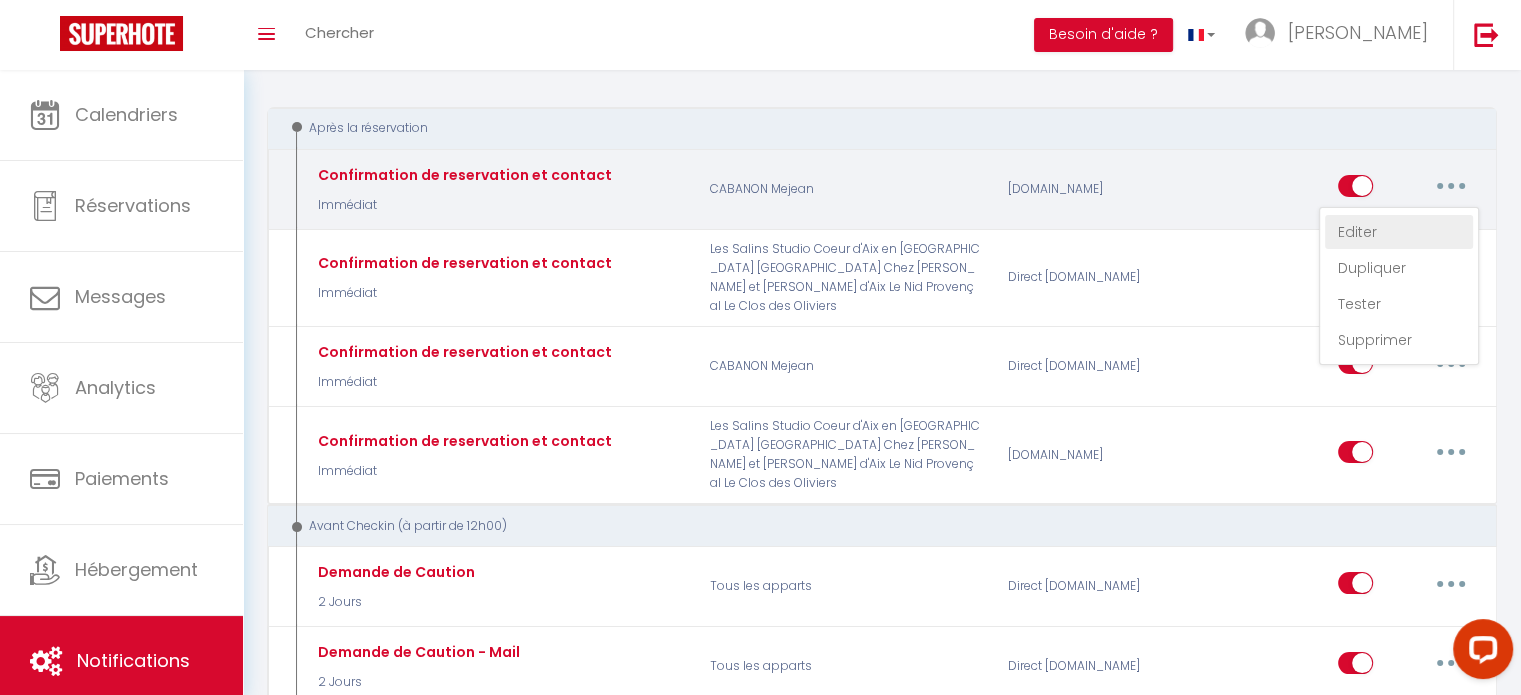 type on "Confirmation de reservation et contact" 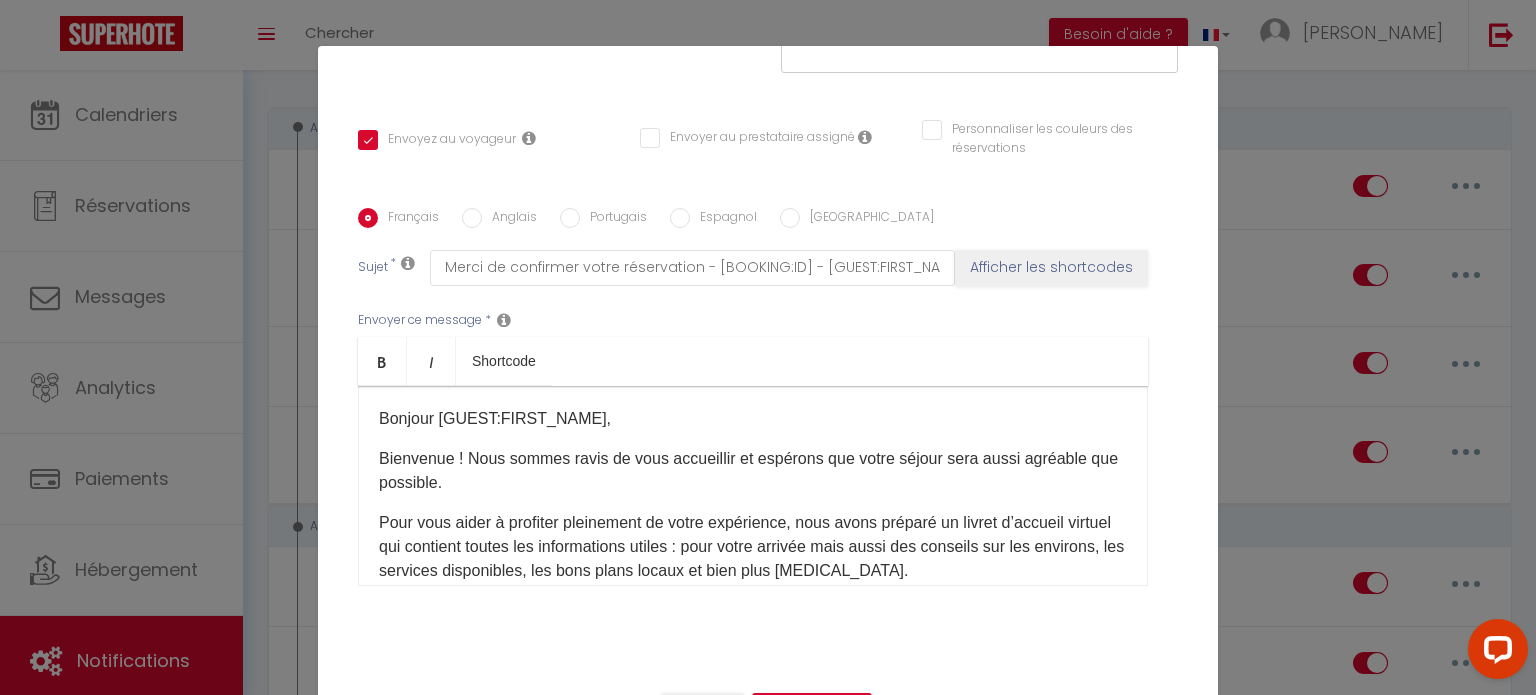scroll, scrollTop: 396, scrollLeft: 0, axis: vertical 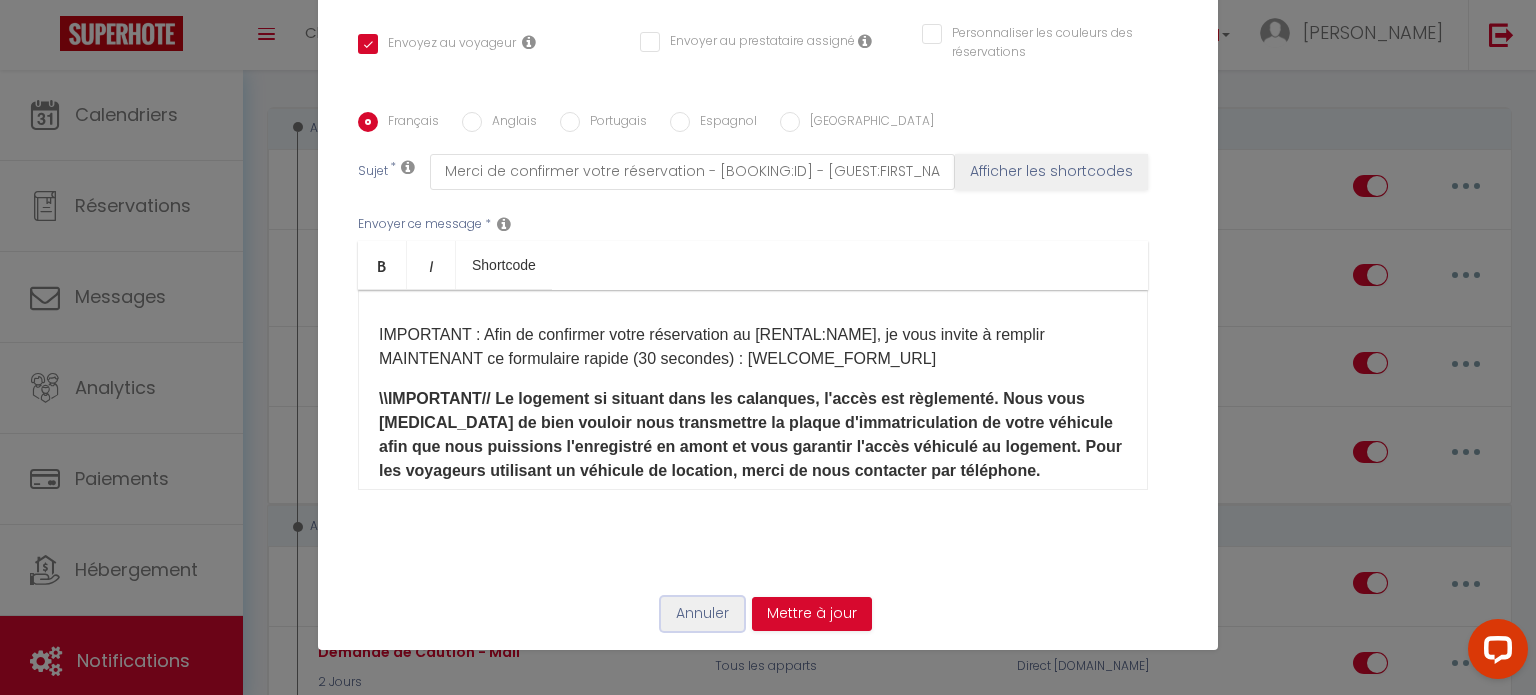 click on "Annuler" at bounding box center (702, 614) 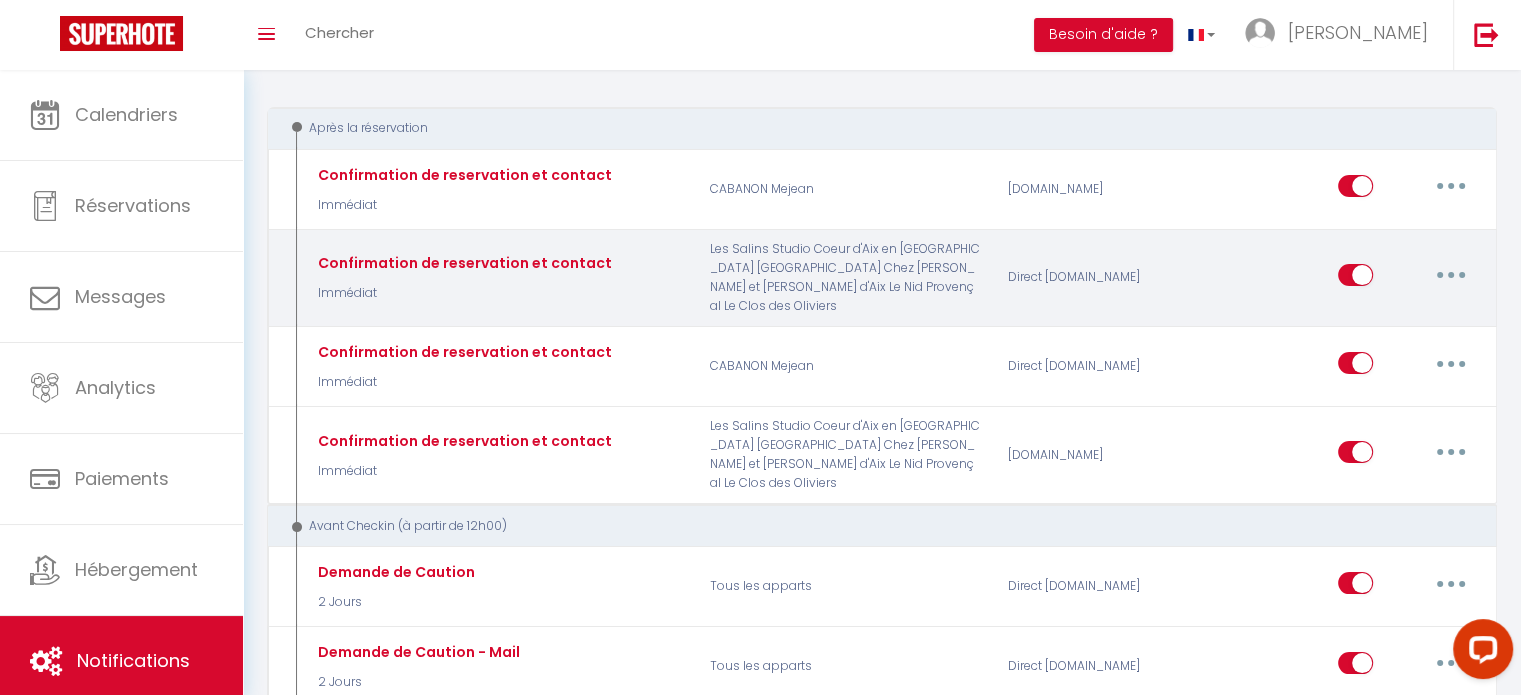 click at bounding box center [1451, 275] 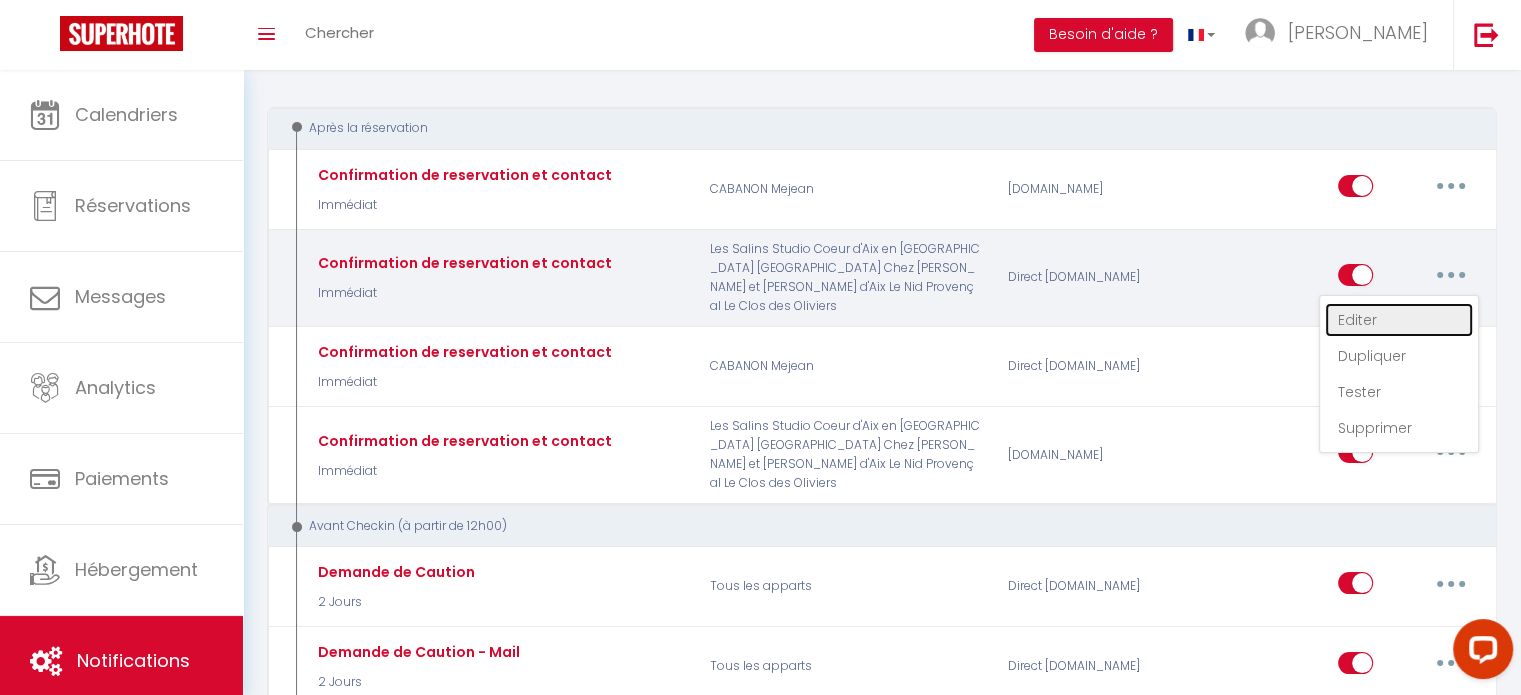 click on "Editer" at bounding box center (1399, 320) 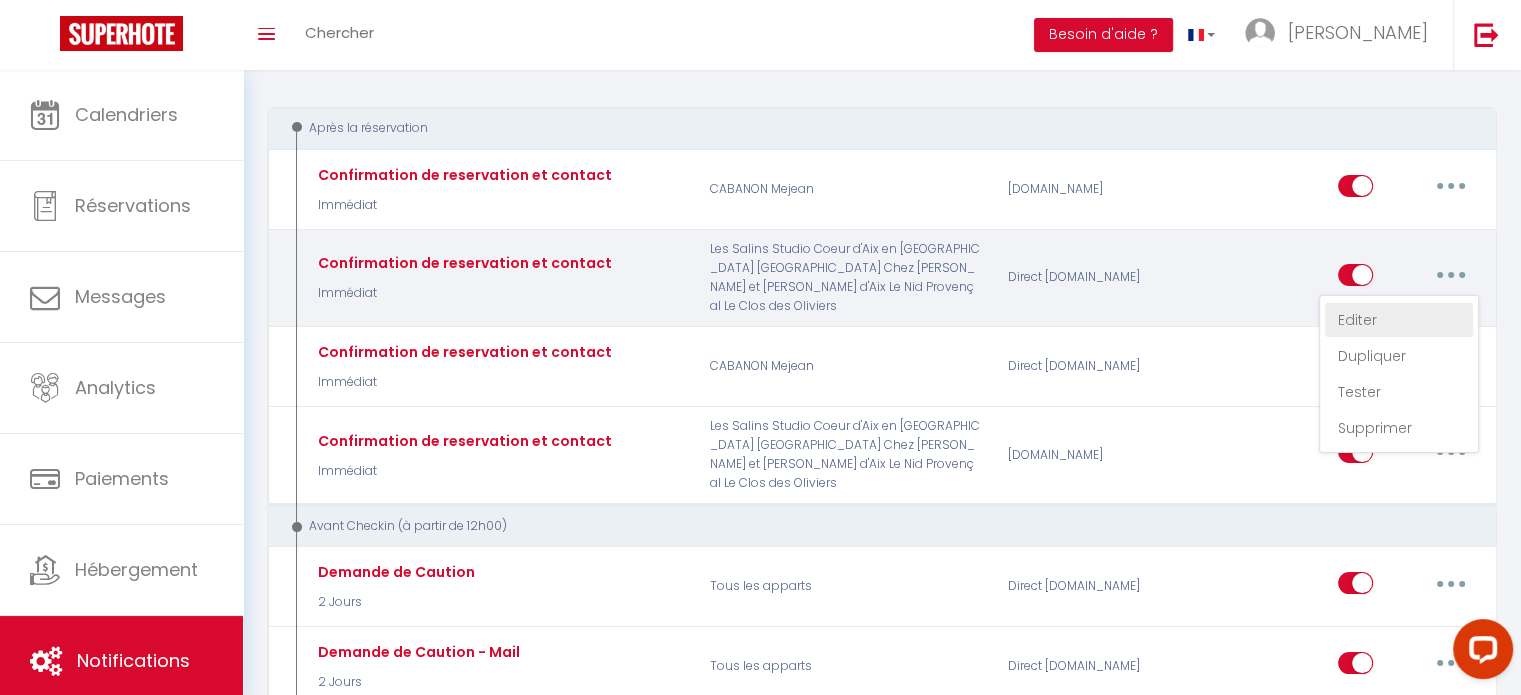select on "if_booking_is_paid" 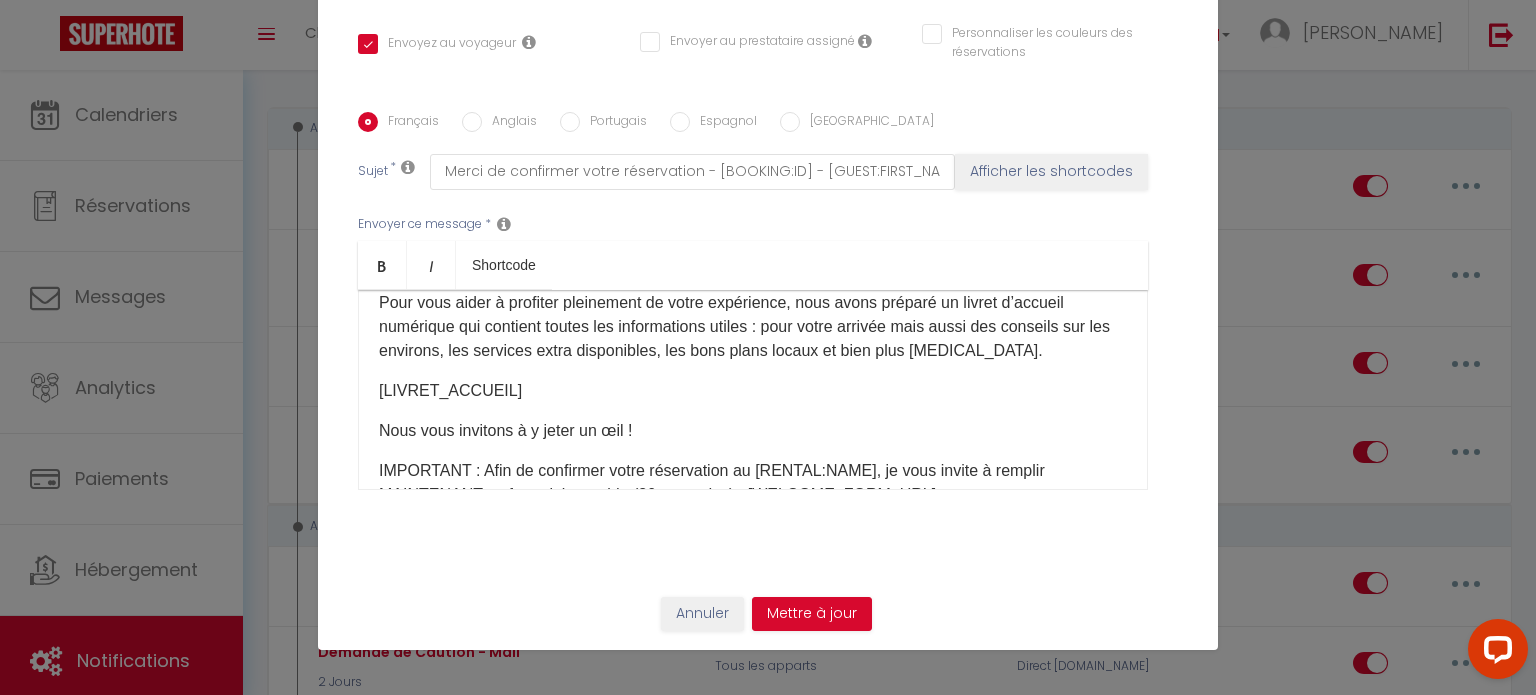 scroll, scrollTop: 0, scrollLeft: 0, axis: both 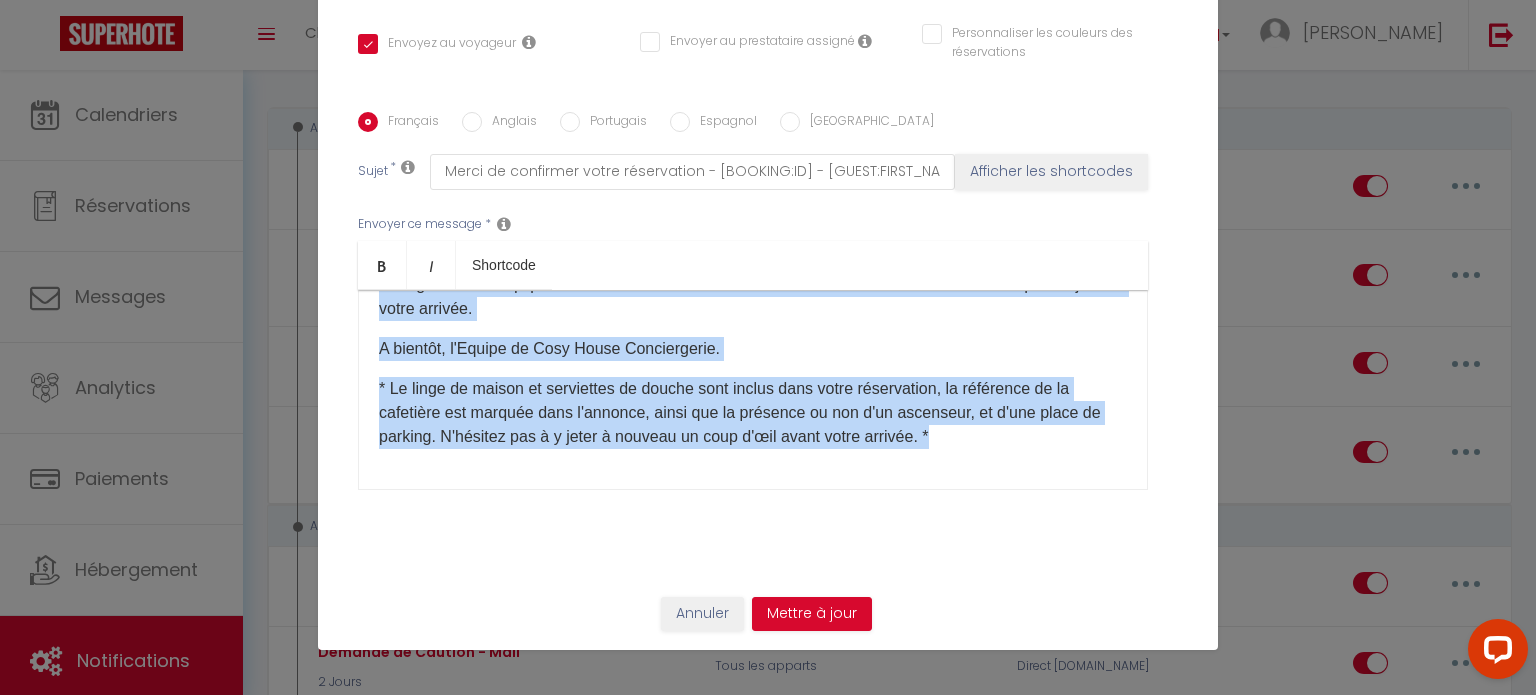drag, startPoint x: 373, startPoint y: 321, endPoint x: 976, endPoint y: 462, distance: 619.2657 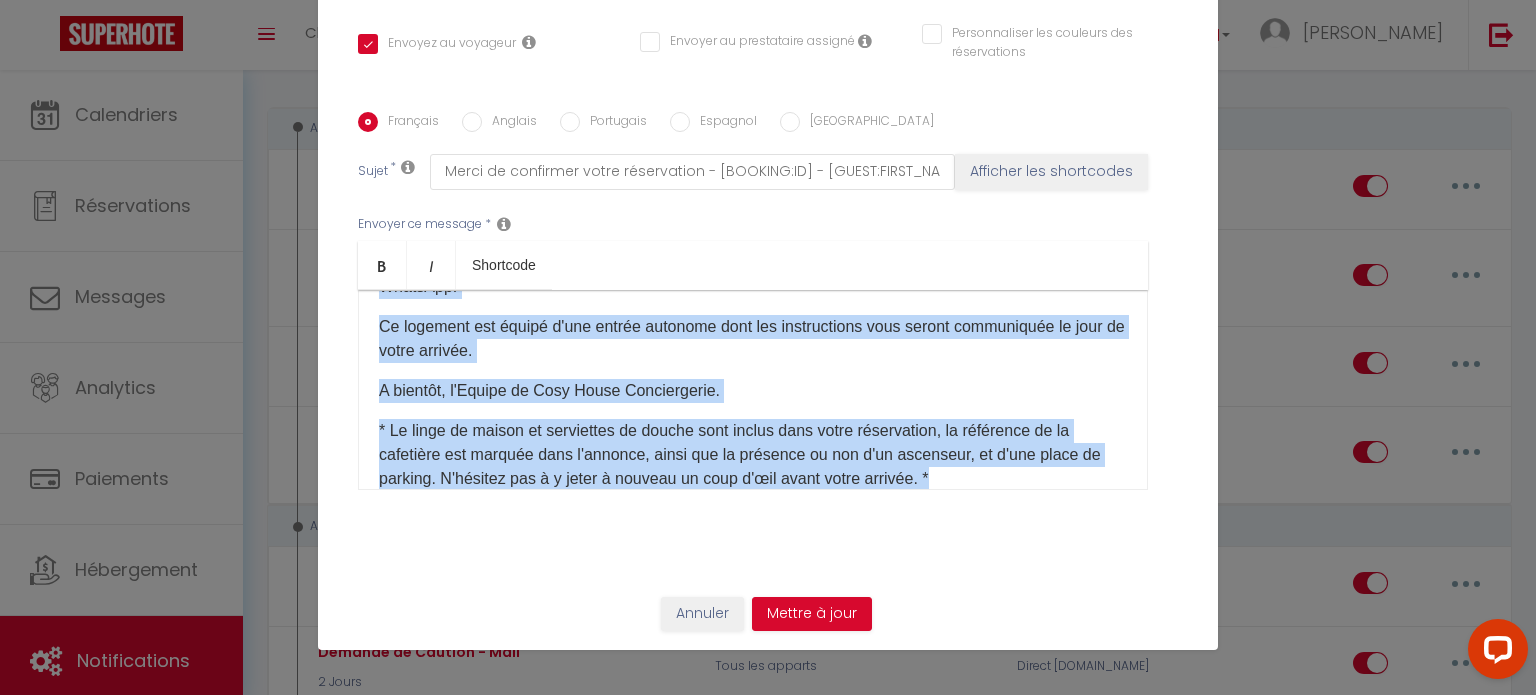 scroll, scrollTop: 441, scrollLeft: 0, axis: vertical 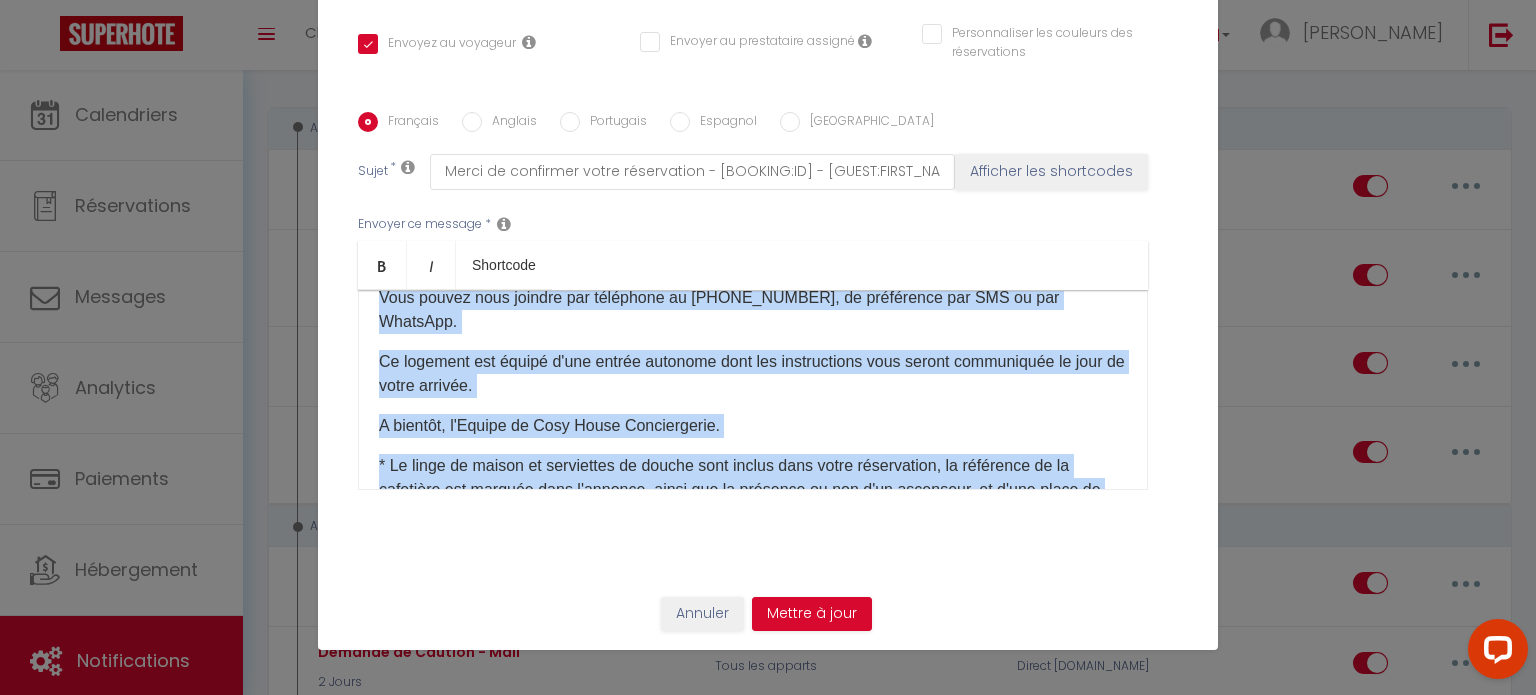 click on "Vous pouvez nous joindre par téléphone au [PHONE_NUMBER], de préférence par SMS ou par WhatsApp." at bounding box center (753, 310) 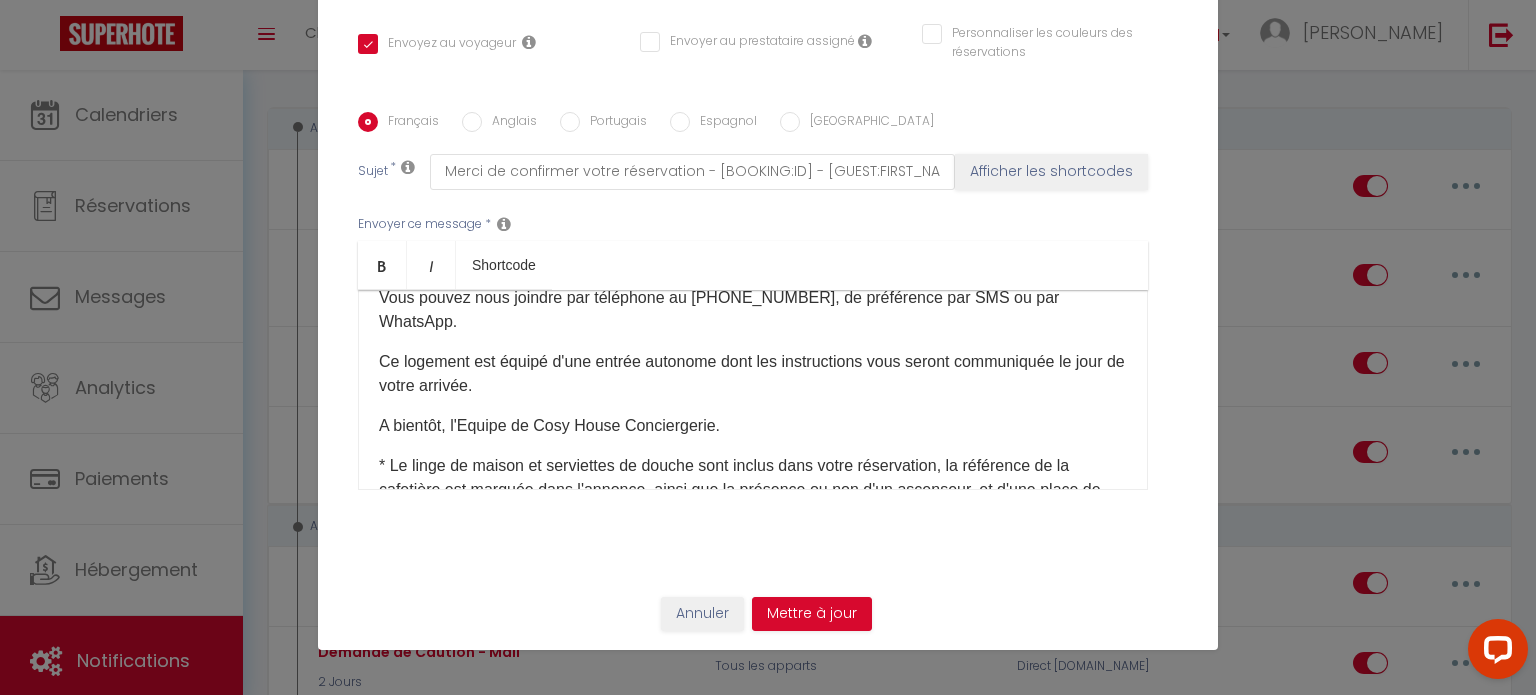 click on "Envoyer ce message   *     Bold Italic Shortcode Rich text editor Bienvenue [GUEST:FIRST_NAME]​,
Nous sommes ravis de vous accueillir et espérons que votre séjour sera aussi agréable que possible.
Pour vous aider à profiter pleinement de votre expérience, nous avons préparé un livret d’accueil numérique qui contient toutes les informations utiles : pour votre arrivée mais aussi des conseils sur les environs, les services extra disponibles, les bons plans locaux et bien plus [MEDICAL_DATA].
[LIVRET_ACCUEIL]​​​
Nous vous invitons à y jeter un œil !​​
IMPORTANT : Afin de confirmer votre réservation au [RENTAL:NAME], je vous invite à remplir MAINTENANT ce formulaire rapide (30 secondes) : [WELCOME_FORM_URL]
Vous recevrez après avoir soumis le formulaire, un SMS 48H avant votre arrivé avec un lien sécurisé pour le dépôt de caution.
\\ ATTENTION //  ​ Les instructions vous seront envoyées uniquement si le dépôt de caution et validé." at bounding box center (768, 352) 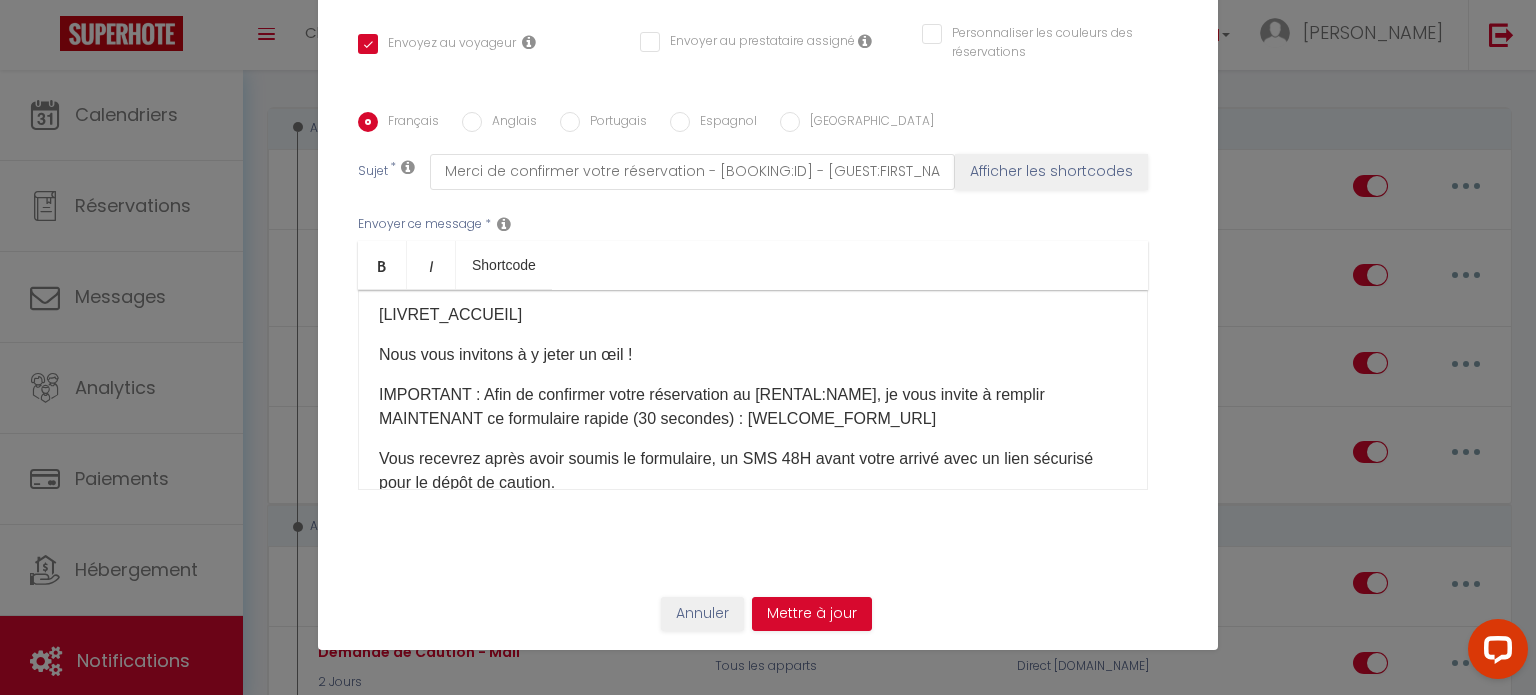 scroll, scrollTop: 141, scrollLeft: 0, axis: vertical 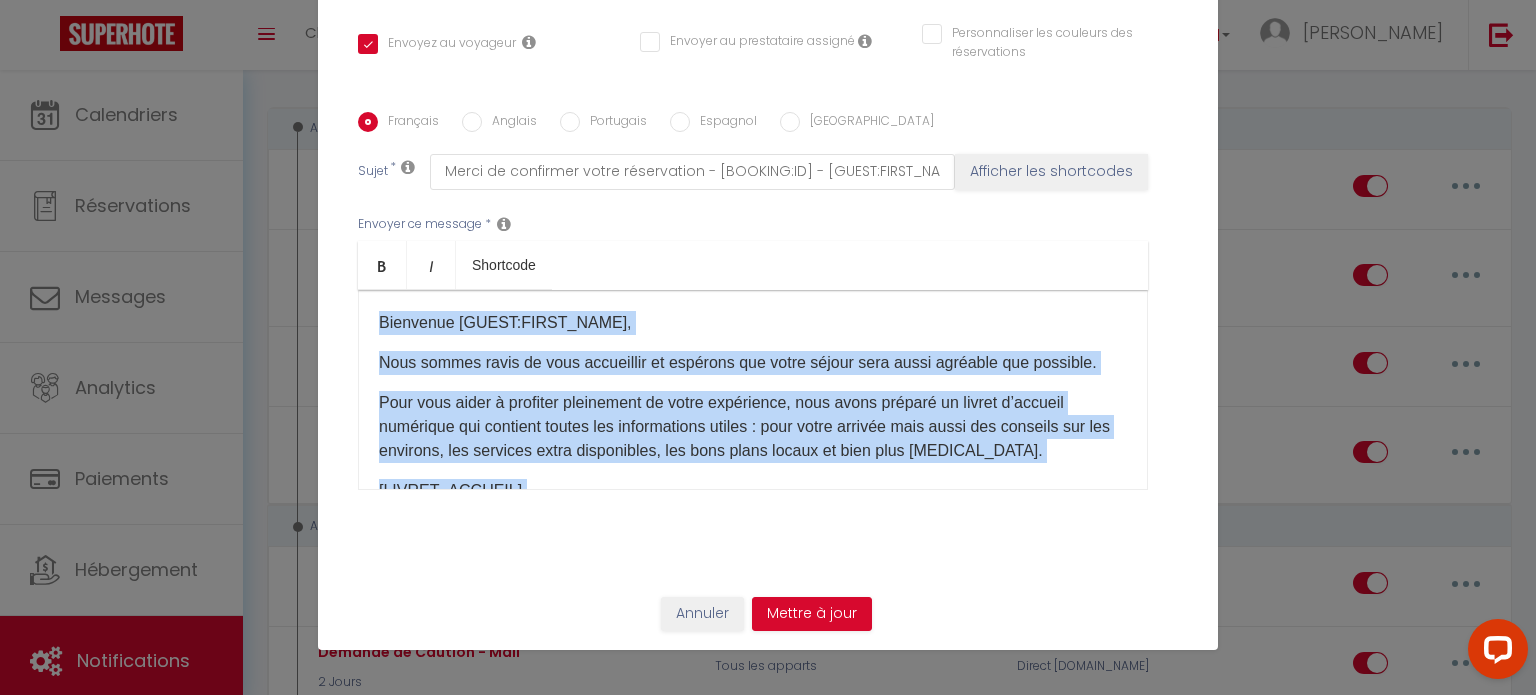 drag, startPoint x: 632, startPoint y: 389, endPoint x: 358, endPoint y: 312, distance: 284.61377 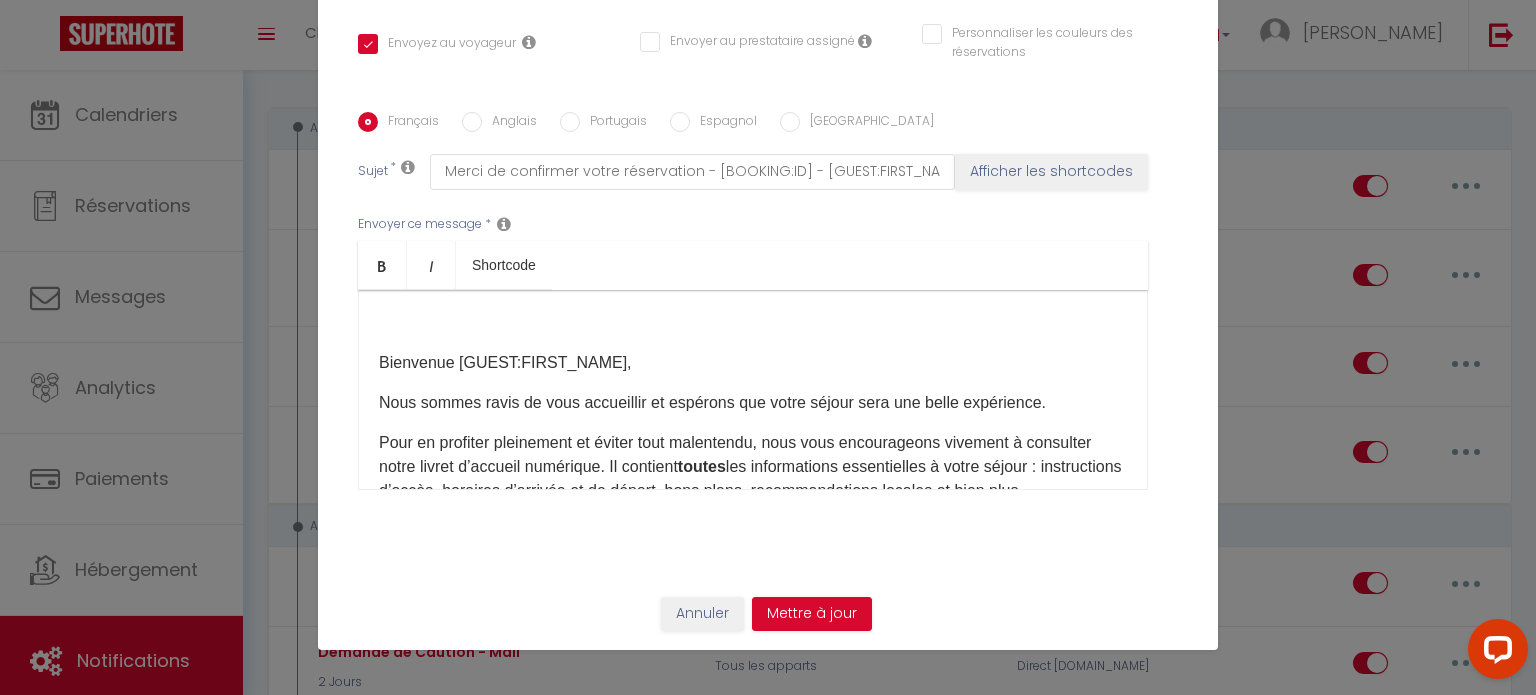 click on "Bienvenue [GUEST:FIRST_NAME]," at bounding box center (753, 363) 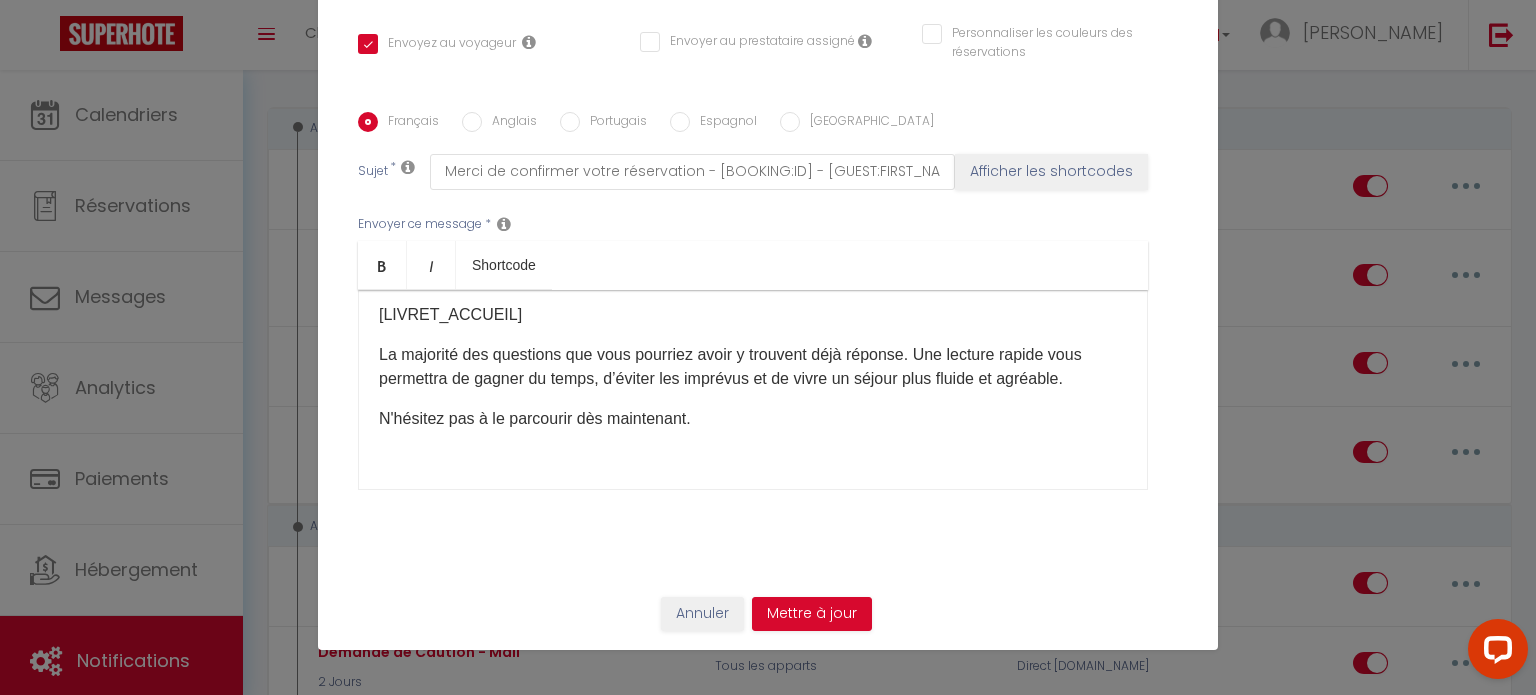 scroll, scrollTop: 300, scrollLeft: 0, axis: vertical 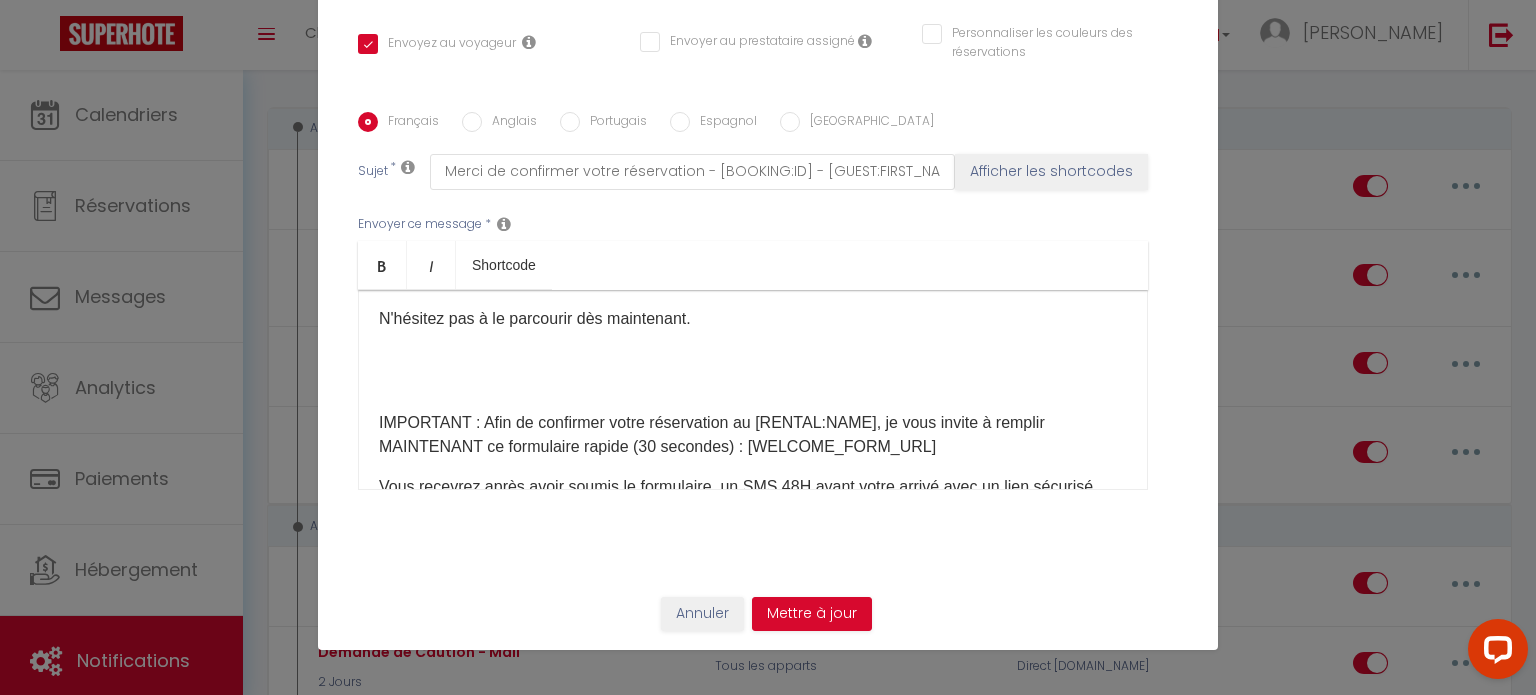 click at bounding box center [753, 383] 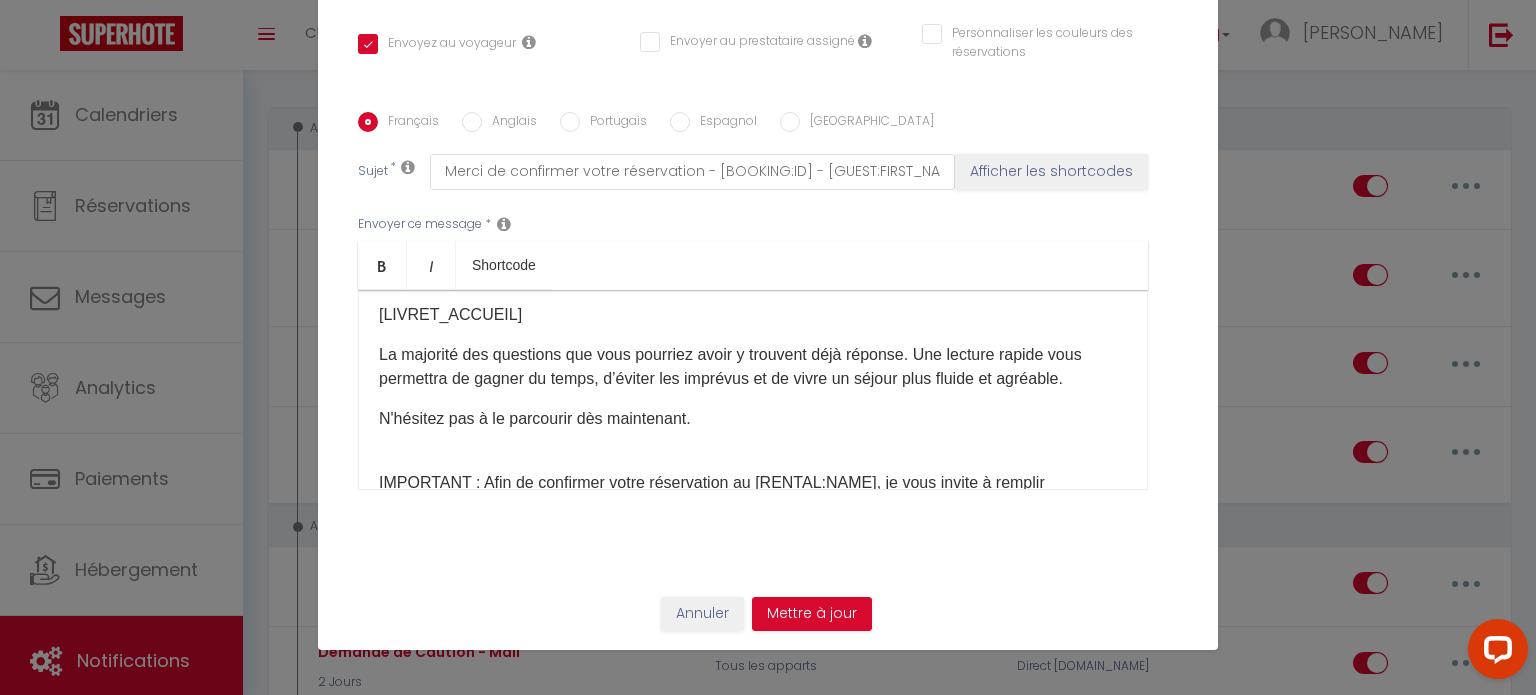 scroll, scrollTop: 100, scrollLeft: 0, axis: vertical 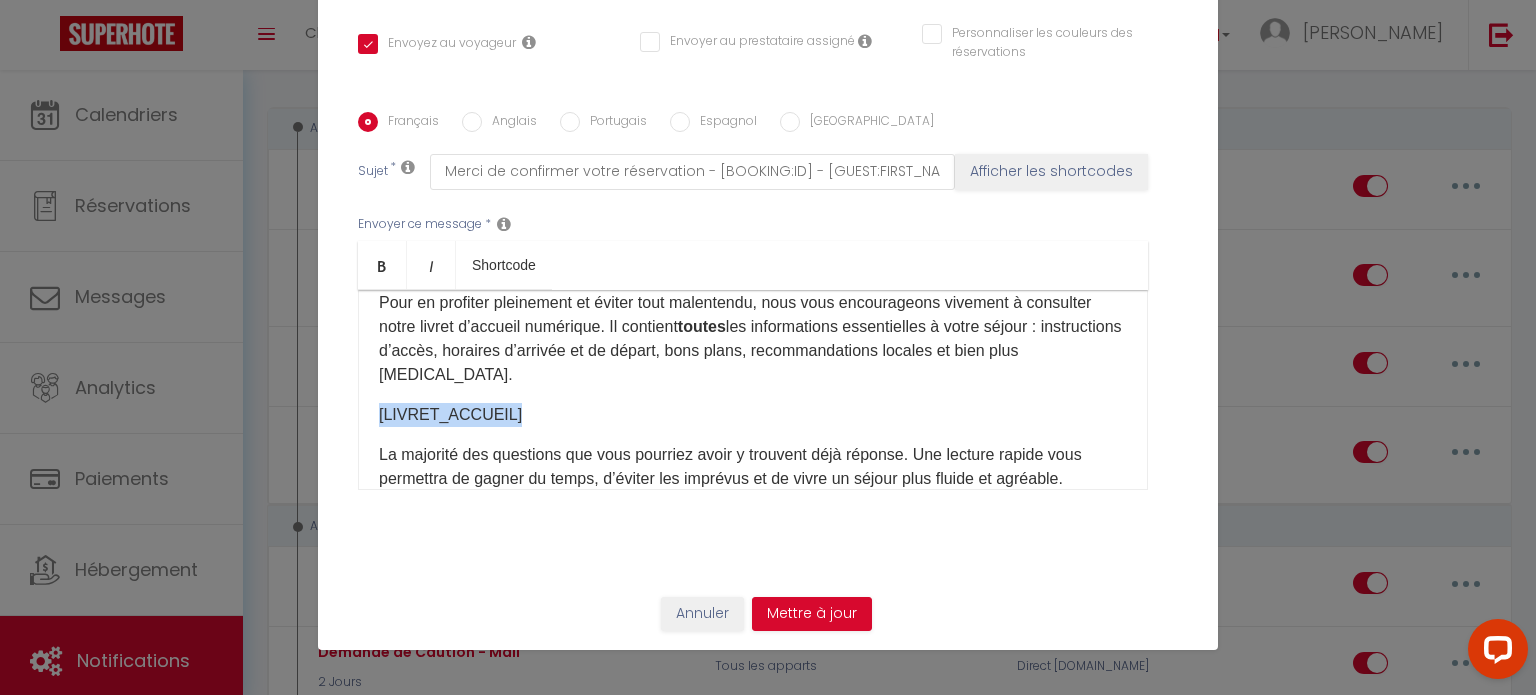 drag, startPoint x: 505, startPoint y: 411, endPoint x: 372, endPoint y: 417, distance: 133.13527 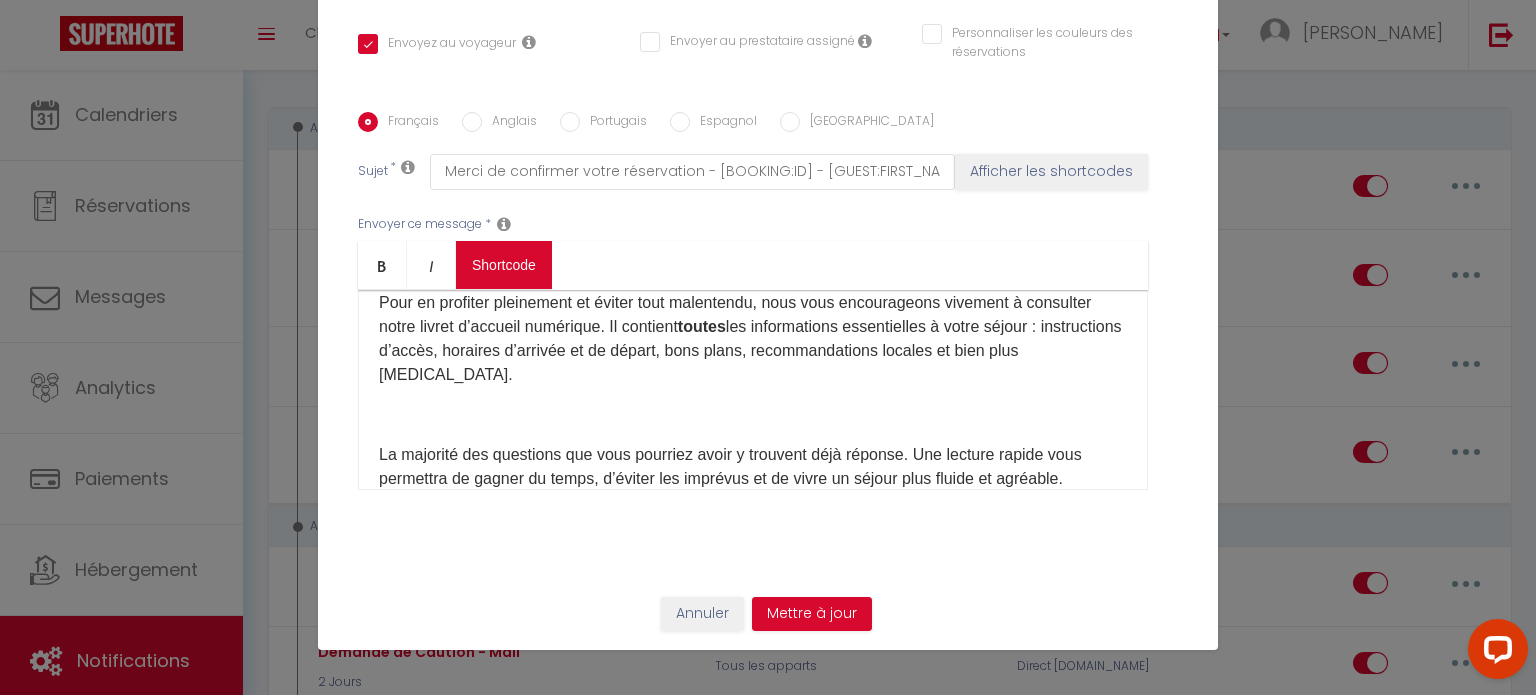 click on "Coaching SuperHote ce soir à 18h00, pour participer:  [URL][DOMAIN_NAME][SECURITY_DATA]   ×     Toggle navigation       Toggle Search     Toggle menubar     Chercher   BUTTON
Besoin d'aide ?
[PERSON_NAME]        Équipe     Résultat de la recherche   Aucun résultat     Calendriers     Réservations     Messages     Analytics      Paiements     Hébergement     Notifications                 Résultat de la recherche   Id   Appart   Voyageur    Checkin   Checkout   Nuits   Pers.   Plateforme   Statut     Résultat de la recherche   Aucun résultat          Notifications
Actions
Nouvelle Notification    Exporter    Importer    Tous les apparts    Le Clos des Oliviers Le Nid Provençal Chez [PERSON_NAME] et [PERSON_NAME] La Provençale Studio Coeur d'Aix en Provence CABANON Mejean Les Toits d'[GEOGRAPHIC_DATA]       Nouveau shortcode personnalisé" at bounding box center (768, 1983) 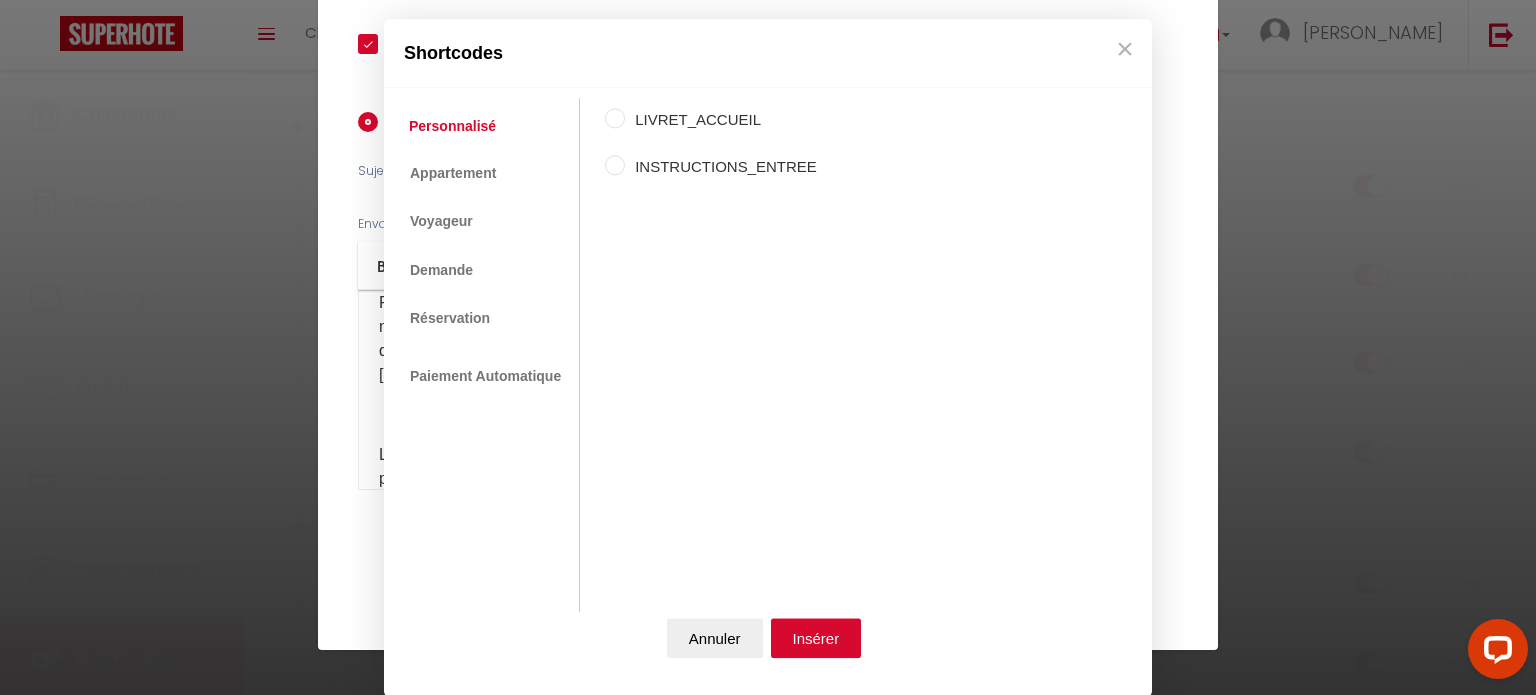 click on "LIVRET_ACCUEIL" at bounding box center [721, 120] 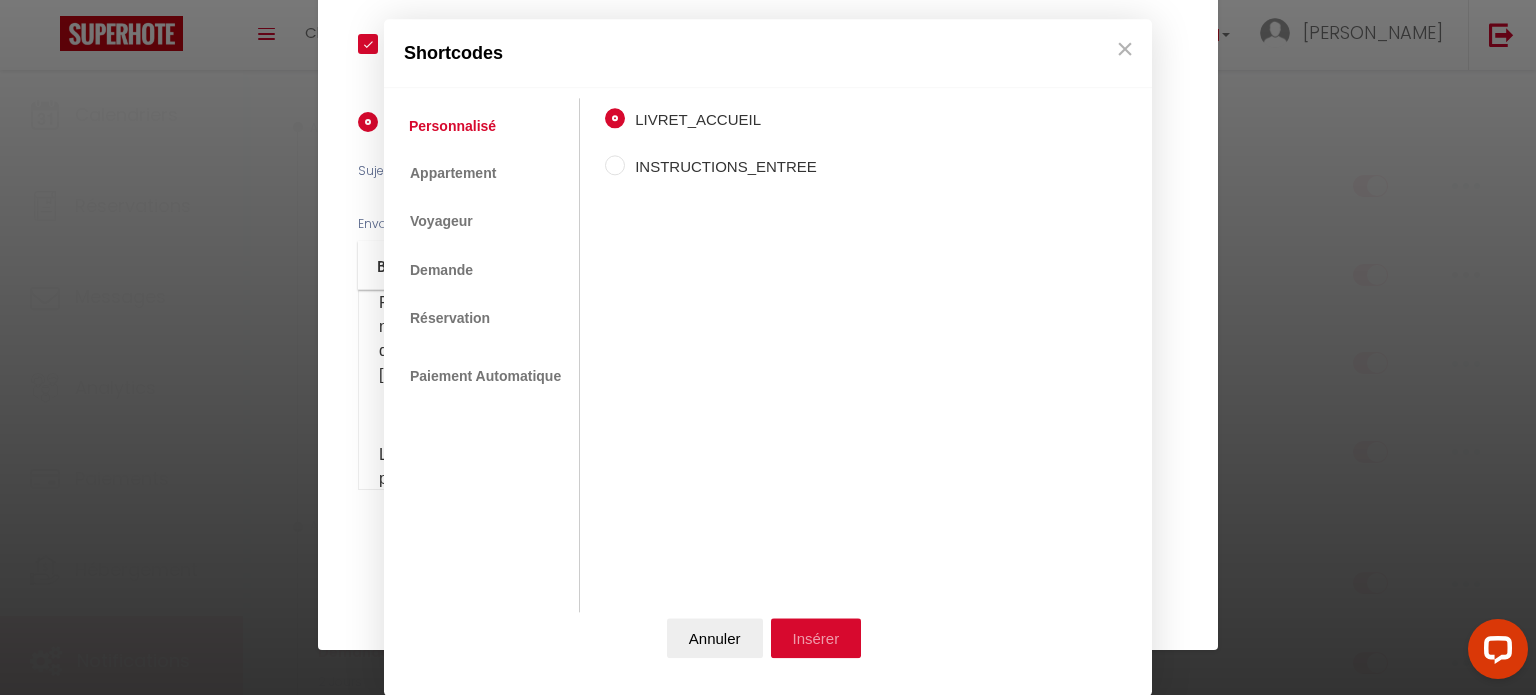 click on "Insérer" at bounding box center (816, 638) 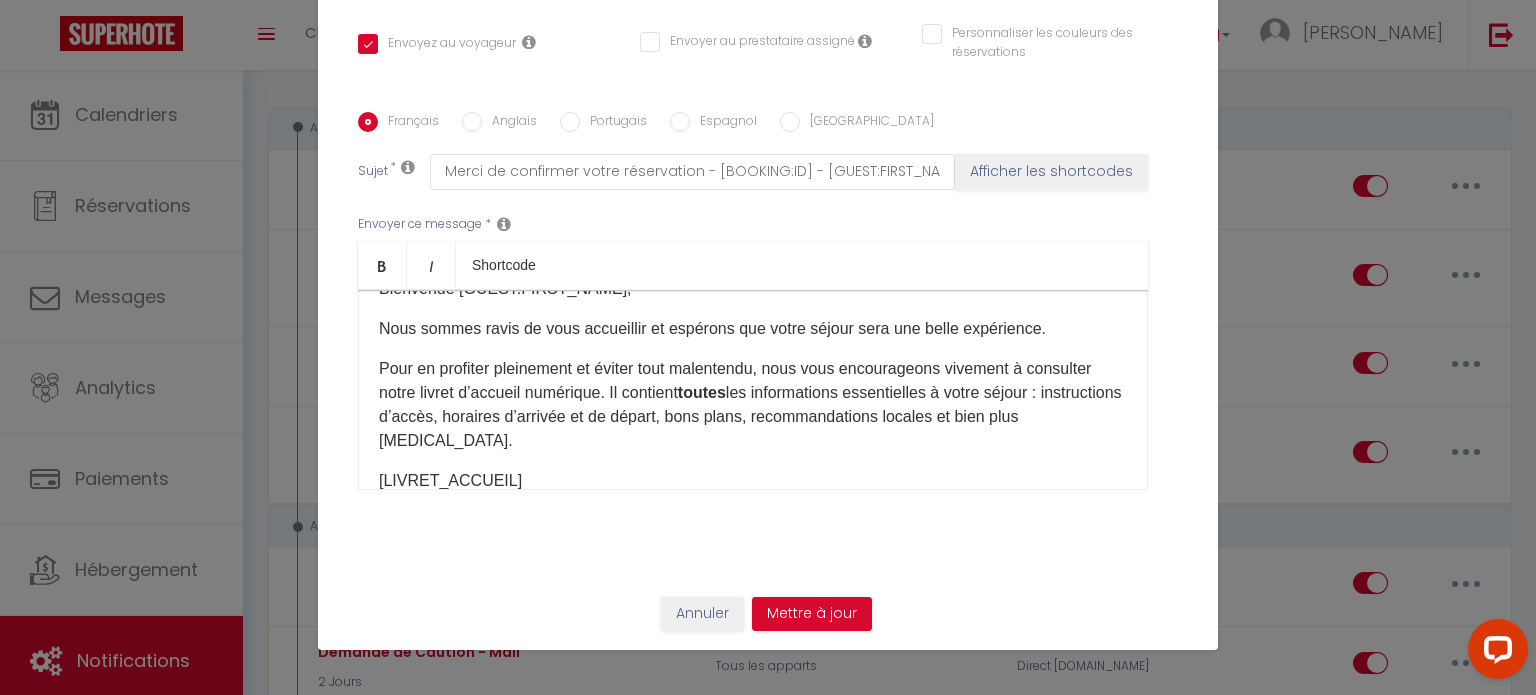 scroll, scrollTop: 0, scrollLeft: 0, axis: both 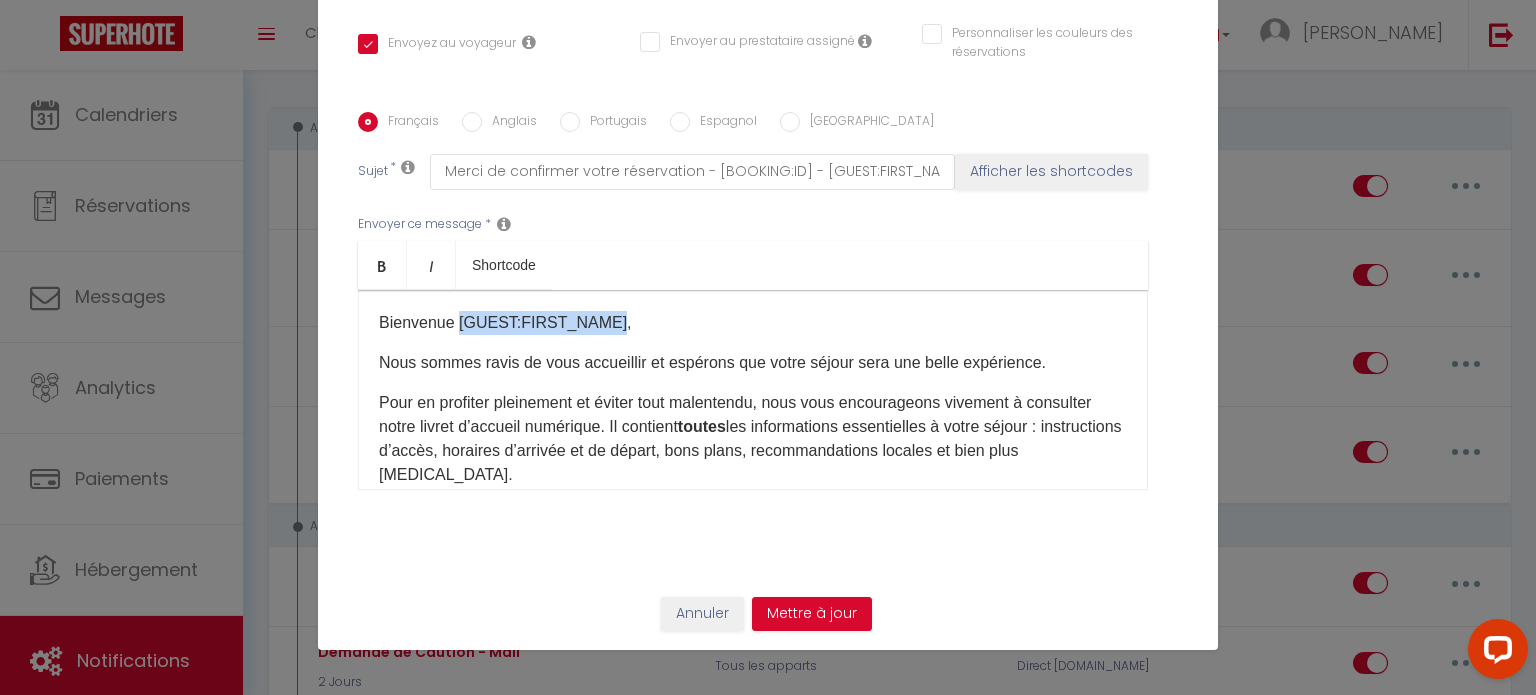 drag, startPoint x: 600, startPoint y: 324, endPoint x: 452, endPoint y: 331, distance: 148.16545 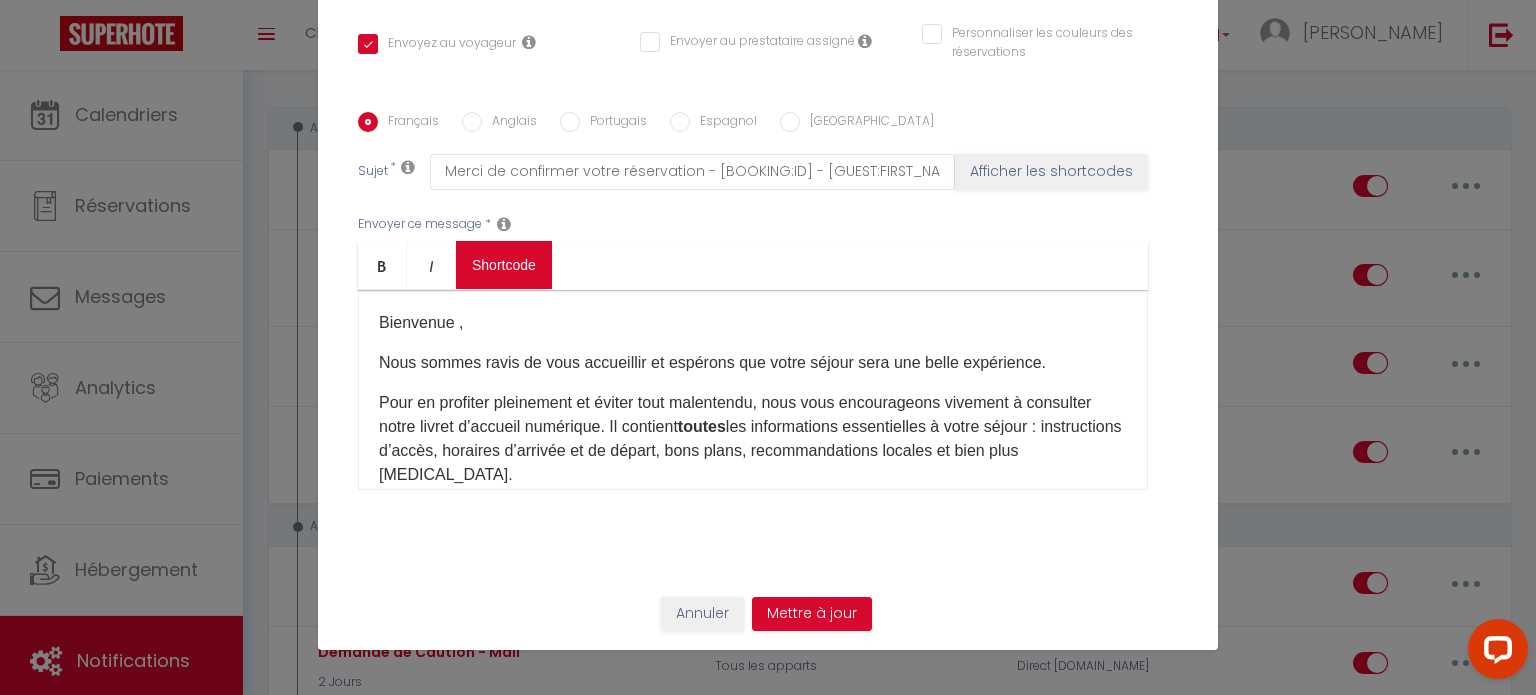 click on "Coaching SuperHote ce soir à 18h00, pour participer:  [URL][DOMAIN_NAME][SECURITY_DATA]   ×     Toggle navigation       Toggle Search     Toggle menubar     Chercher   BUTTON
Besoin d'aide ?
[PERSON_NAME]        Équipe     Résultat de la recherche   Aucun résultat     Calendriers     Réservations     Messages     Analytics      Paiements     Hébergement     Notifications                 Résultat de la recherche   Id   Appart   Voyageur    Checkin   Checkout   Nuits   Pers.   Plateforme   Statut     Résultat de la recherche   Aucun résultat          Notifications
Actions
Nouvelle Notification    Exporter    Importer    Tous les apparts    Le Clos des Oliviers Le Nid Provençal Chez [PERSON_NAME] et [PERSON_NAME] La Provençale Studio Coeur d'Aix en Provence CABANON Mejean Les Toits d'[GEOGRAPHIC_DATA]       Nouveau shortcode personnalisé" at bounding box center (768, 1983) 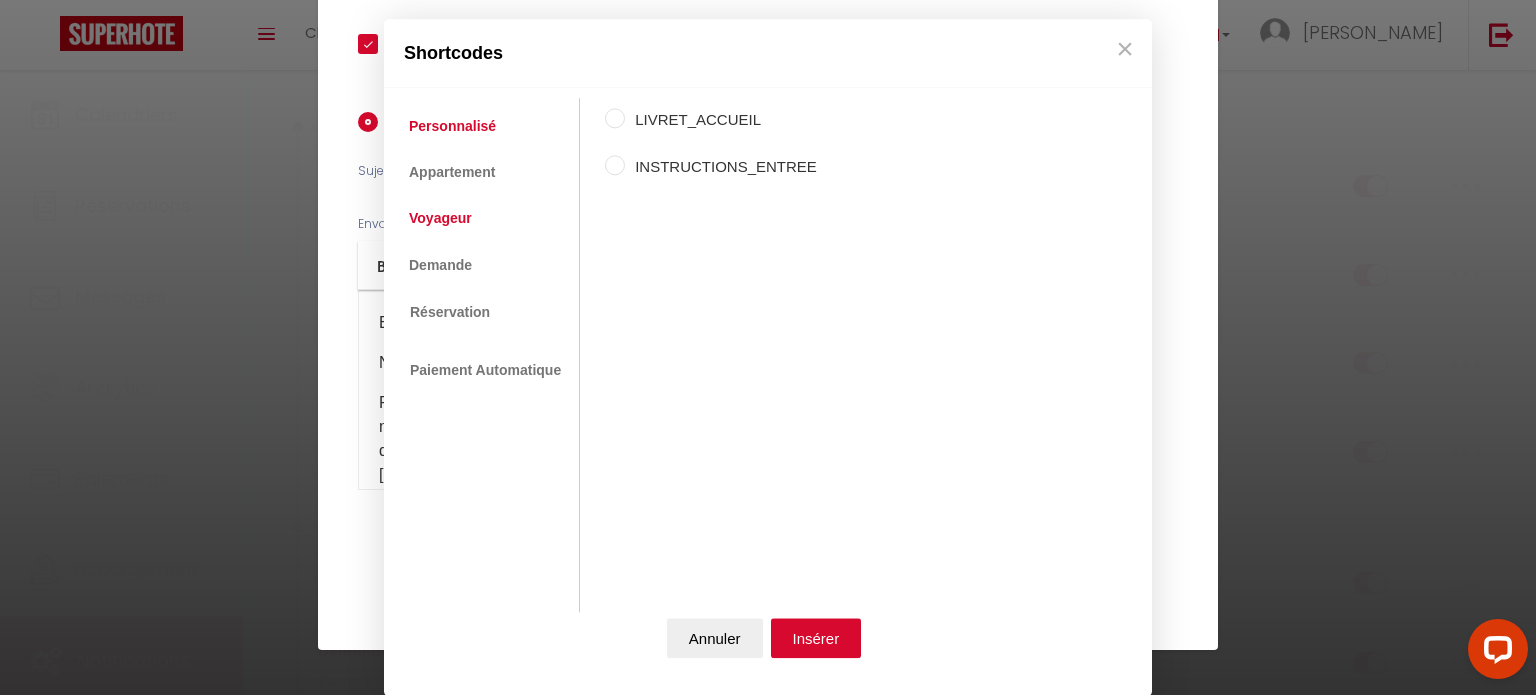 click on "Voyageur" at bounding box center (440, 219) 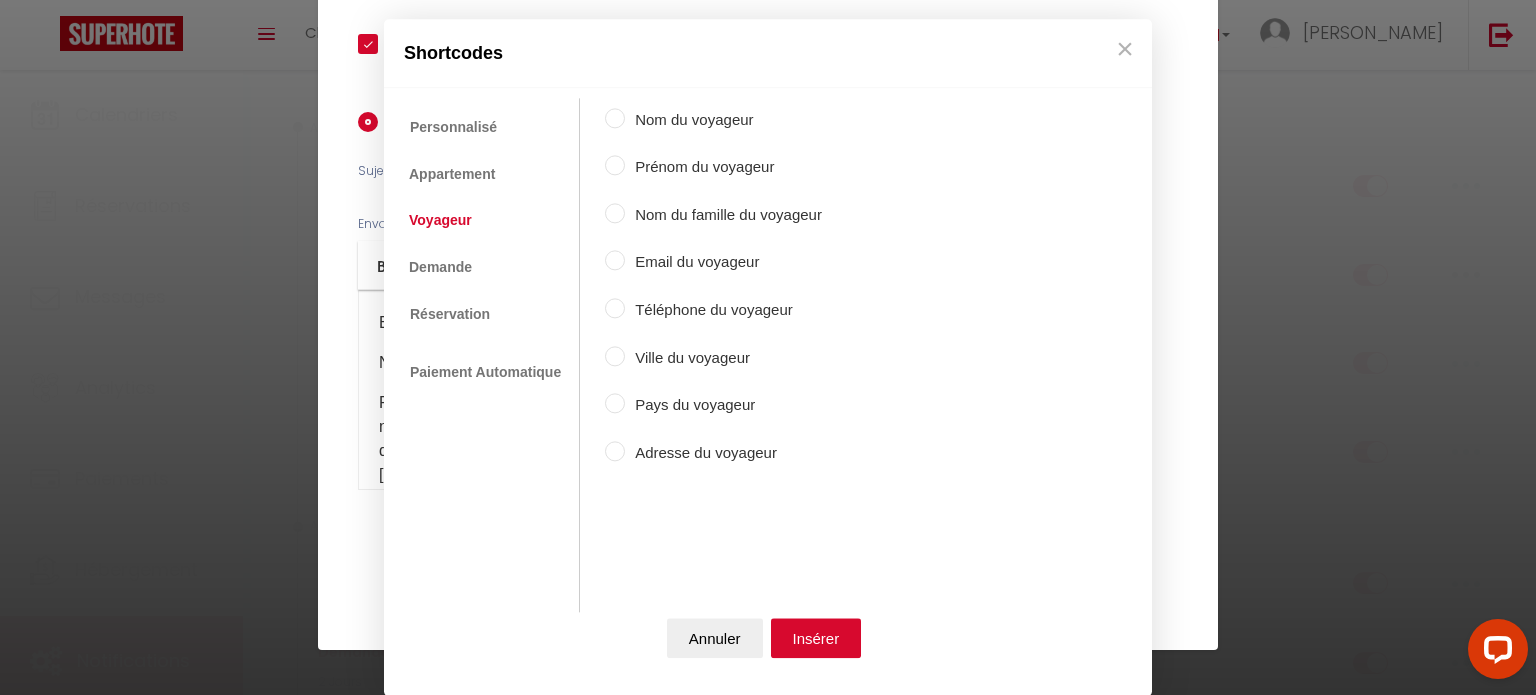 click on "Prénom du voyageur" at bounding box center (615, 166) 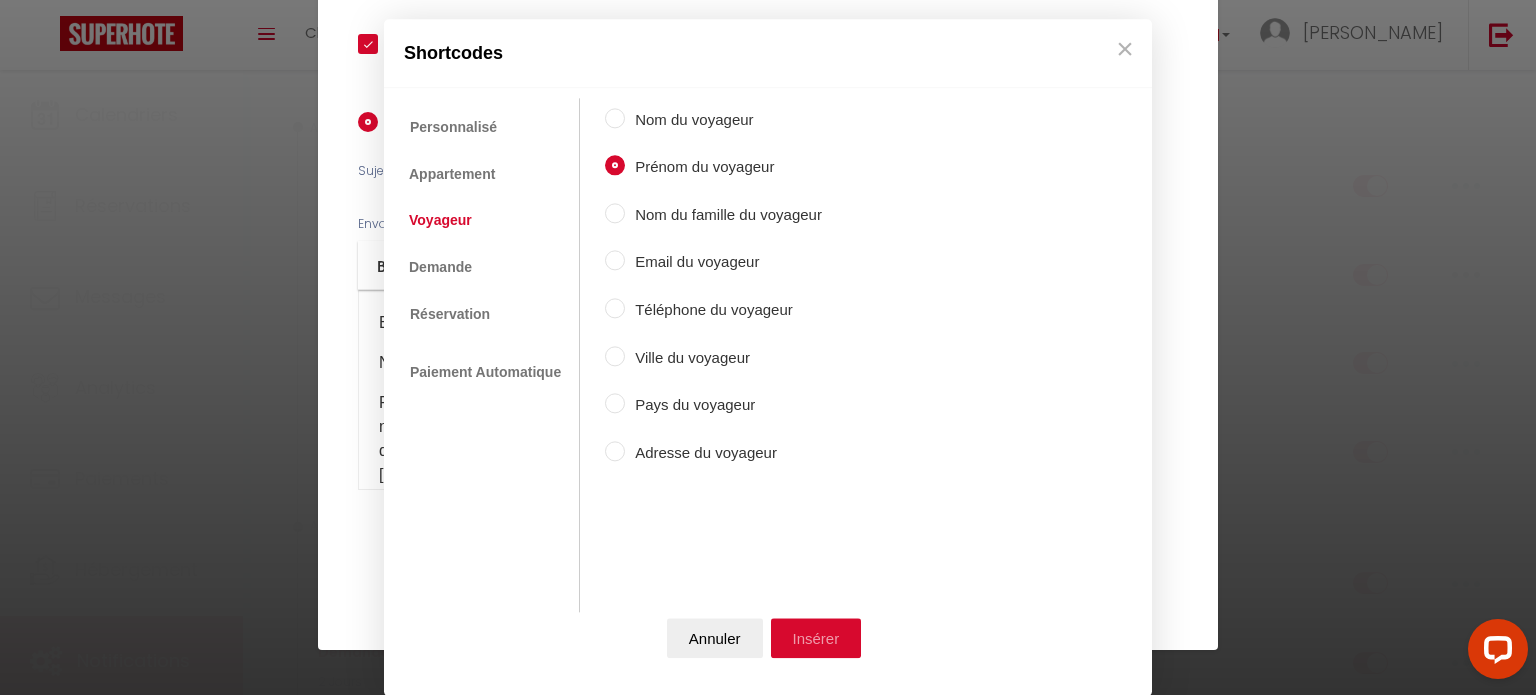 click on "Insérer" at bounding box center (816, 638) 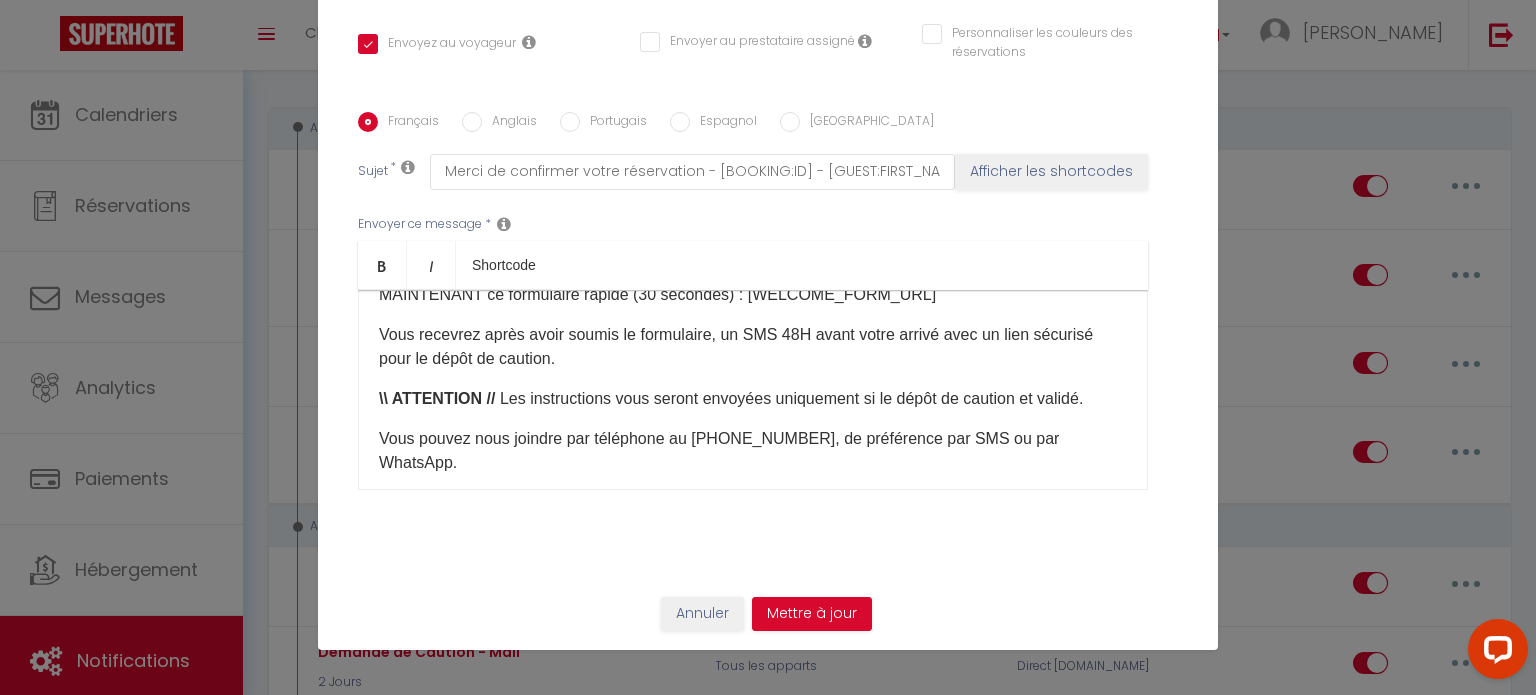 scroll, scrollTop: 0, scrollLeft: 0, axis: both 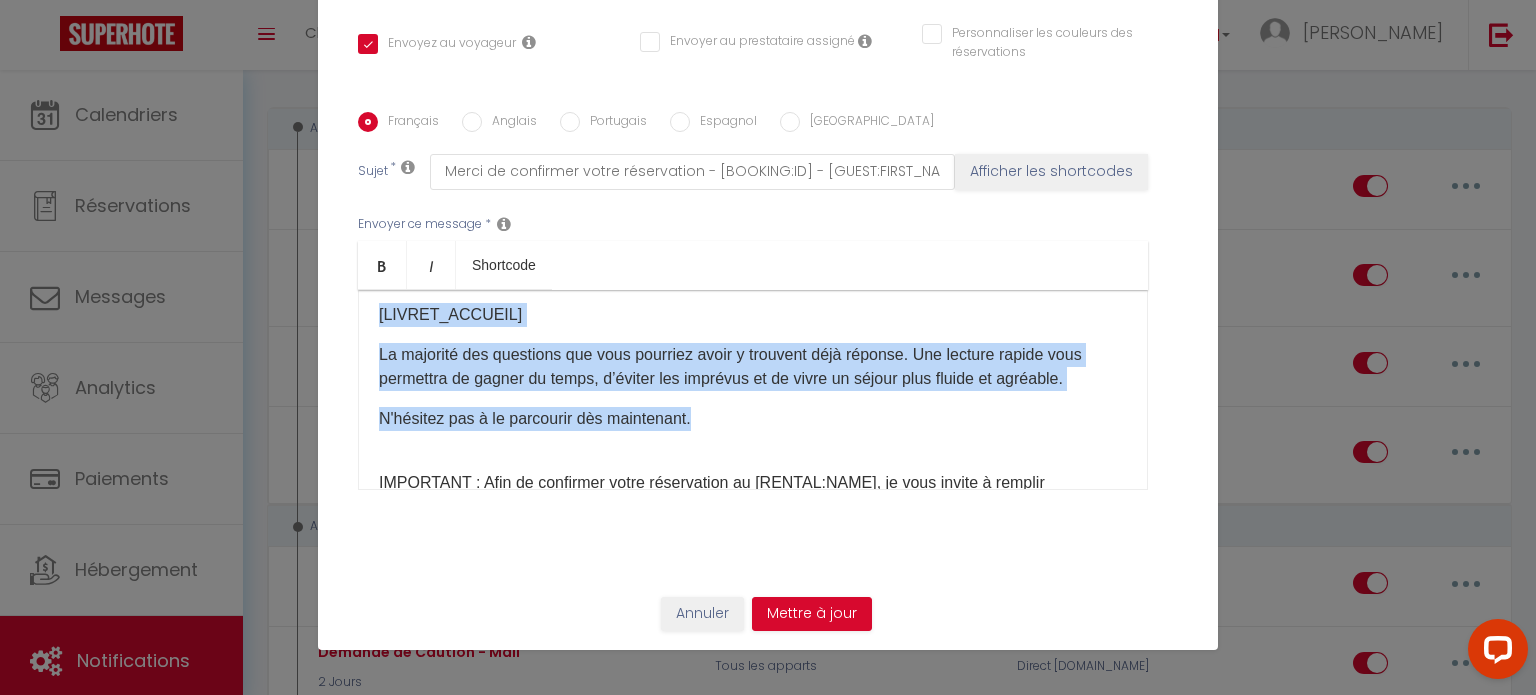 drag, startPoint x: 371, startPoint y: 323, endPoint x: 705, endPoint y: 411, distance: 345.39832 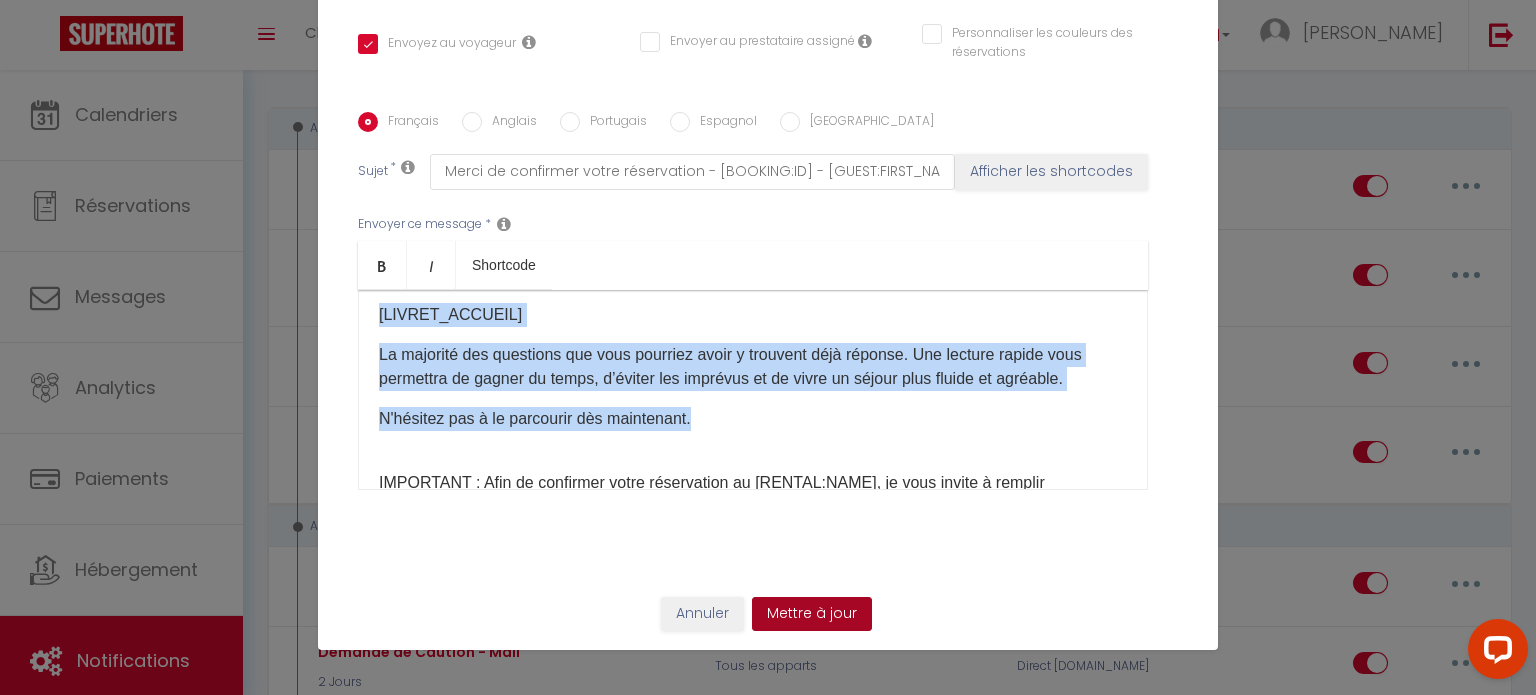 click on "Mettre à jour" at bounding box center (812, 614) 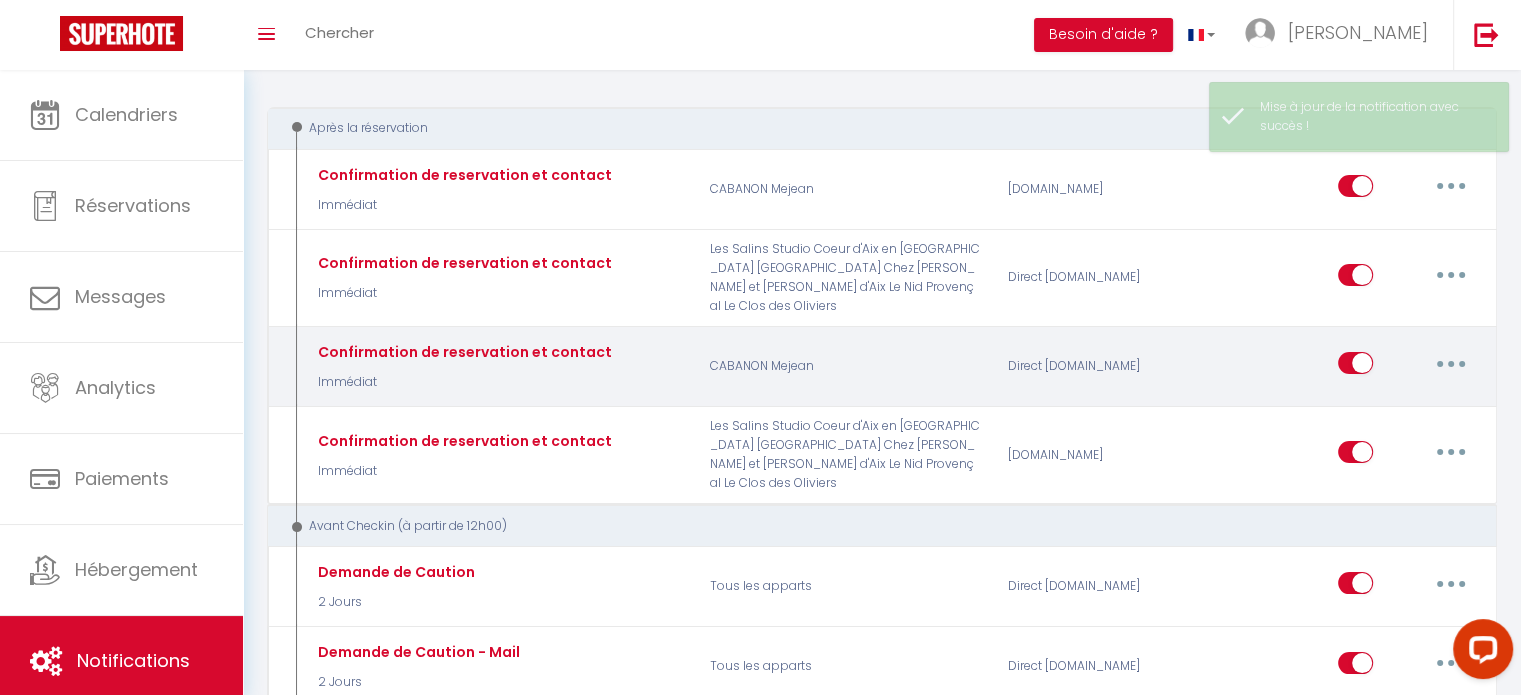 click at bounding box center (1451, 363) 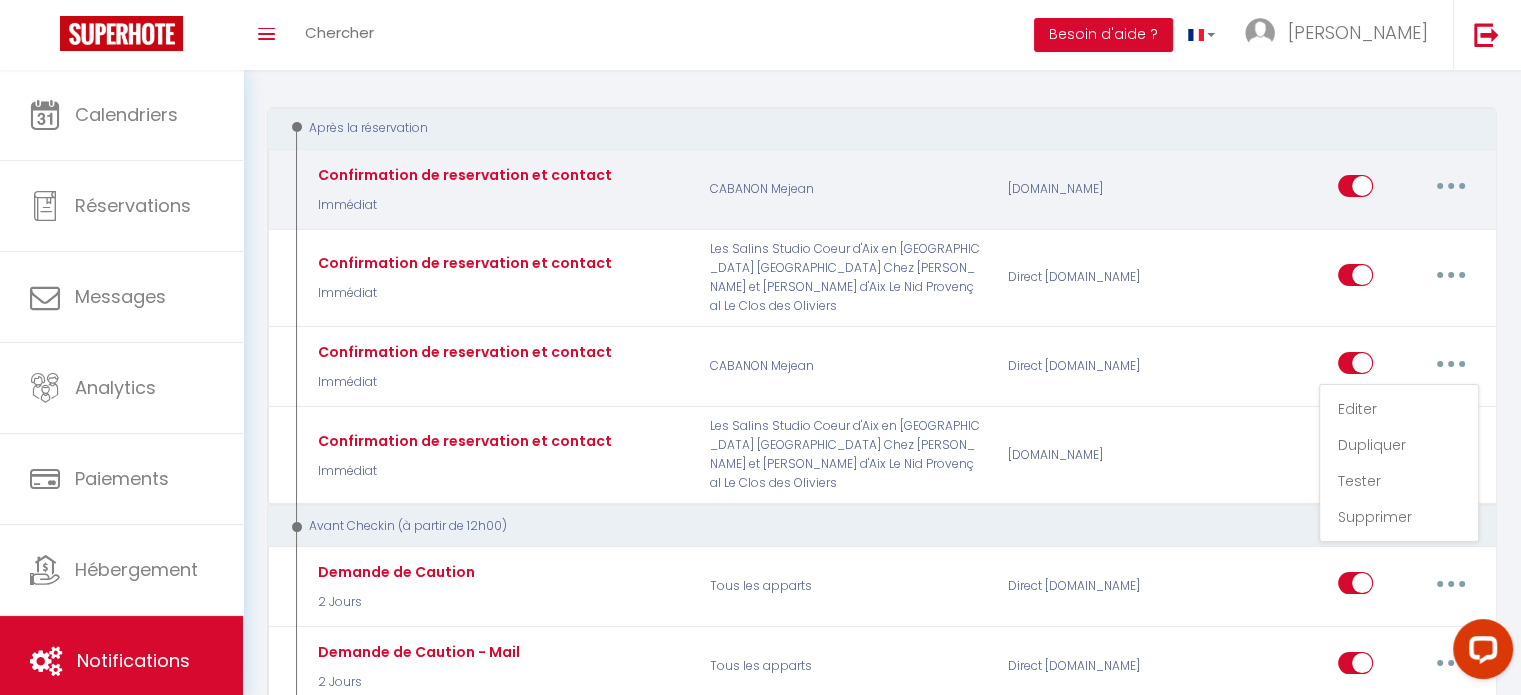 click at bounding box center (1451, 186) 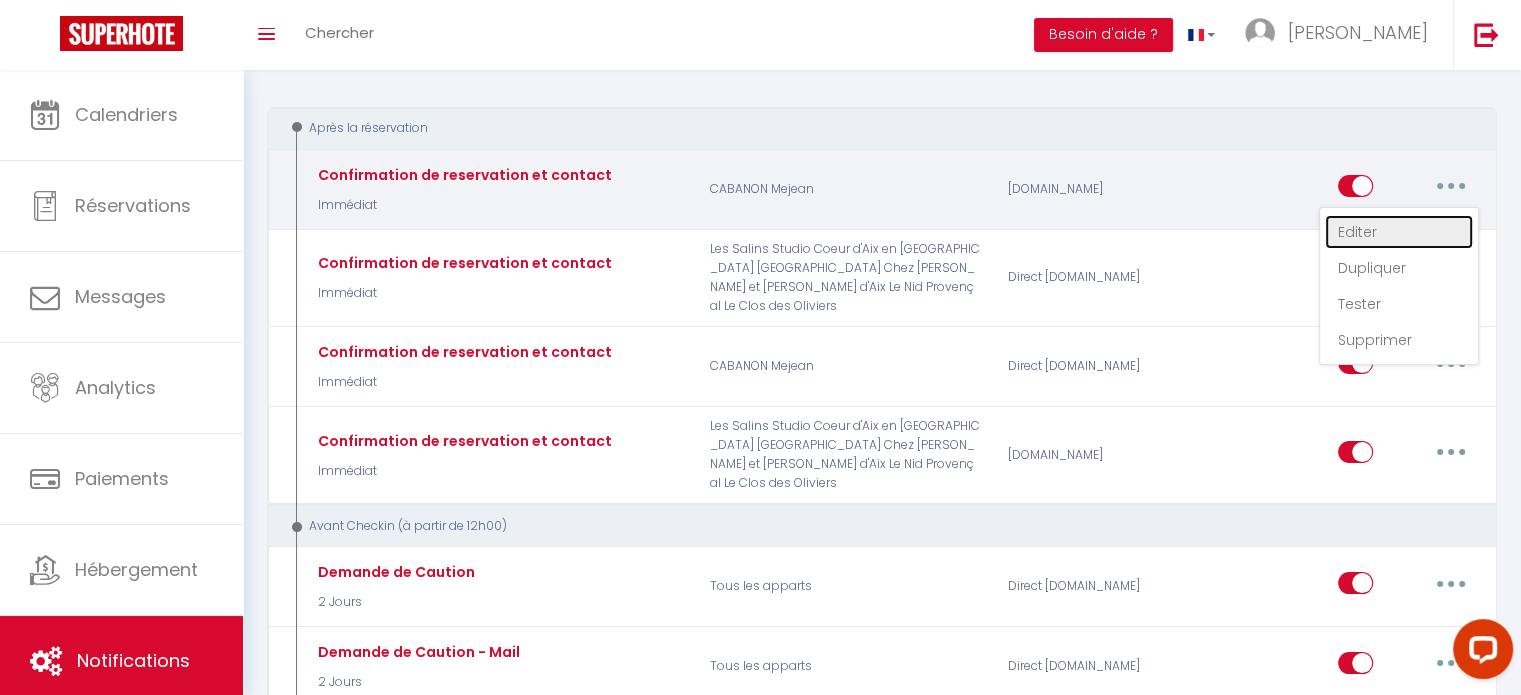 click on "Editer" at bounding box center [1399, 232] 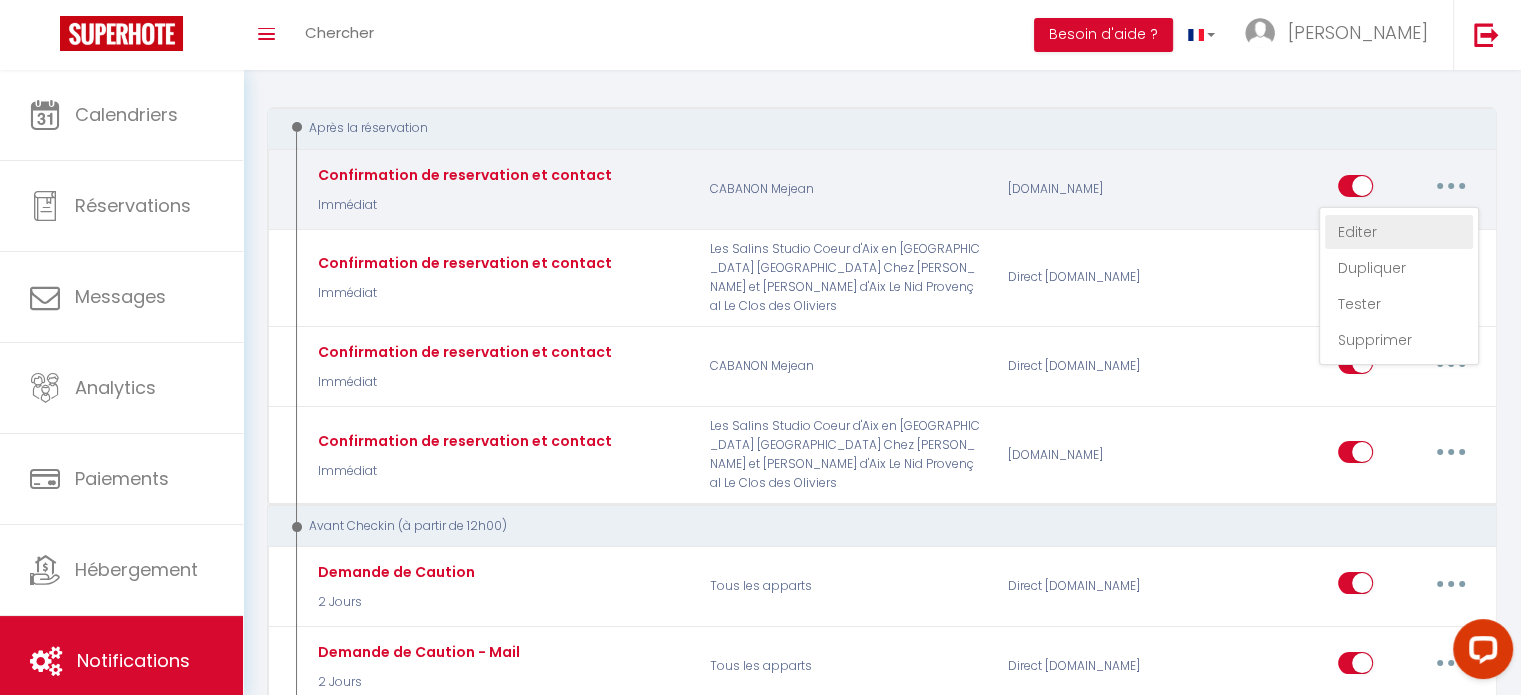 type on "Confirmation de reservation et contact" 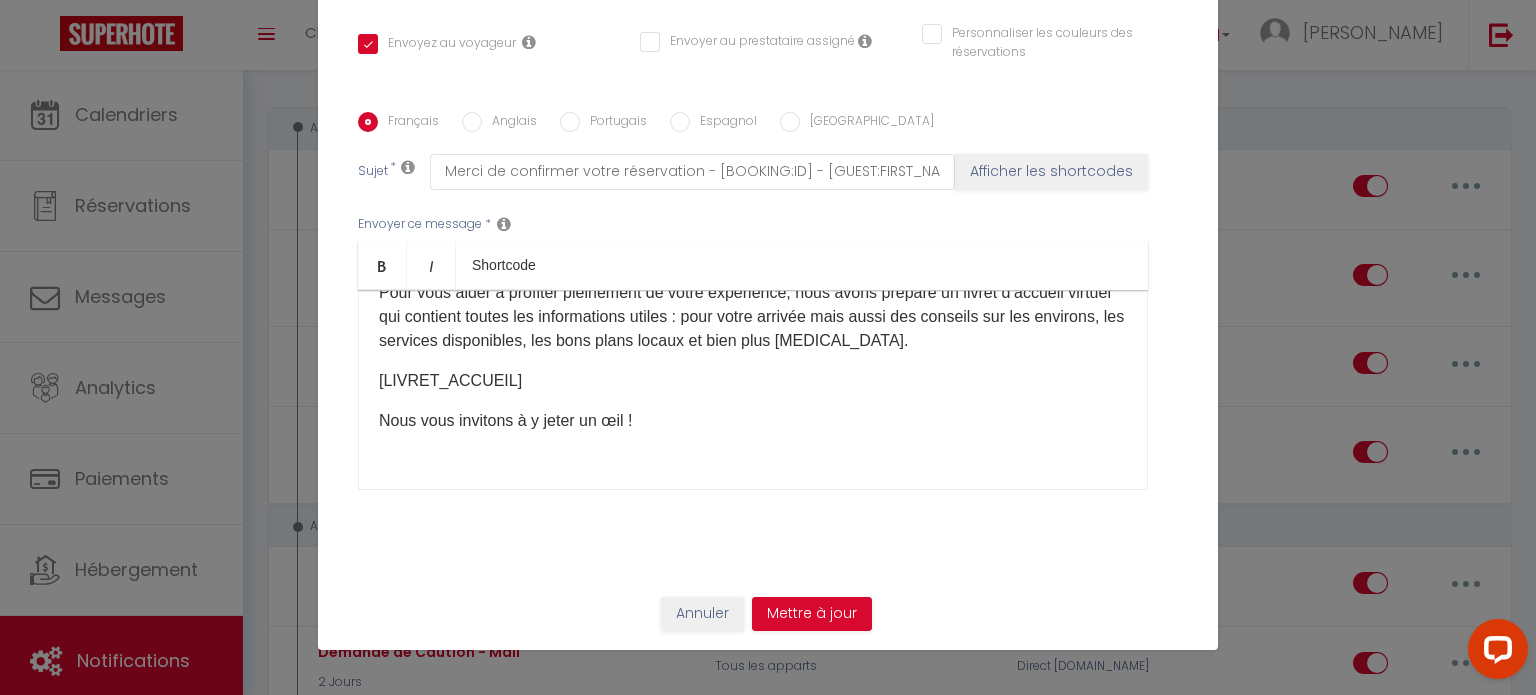 scroll, scrollTop: 100, scrollLeft: 0, axis: vertical 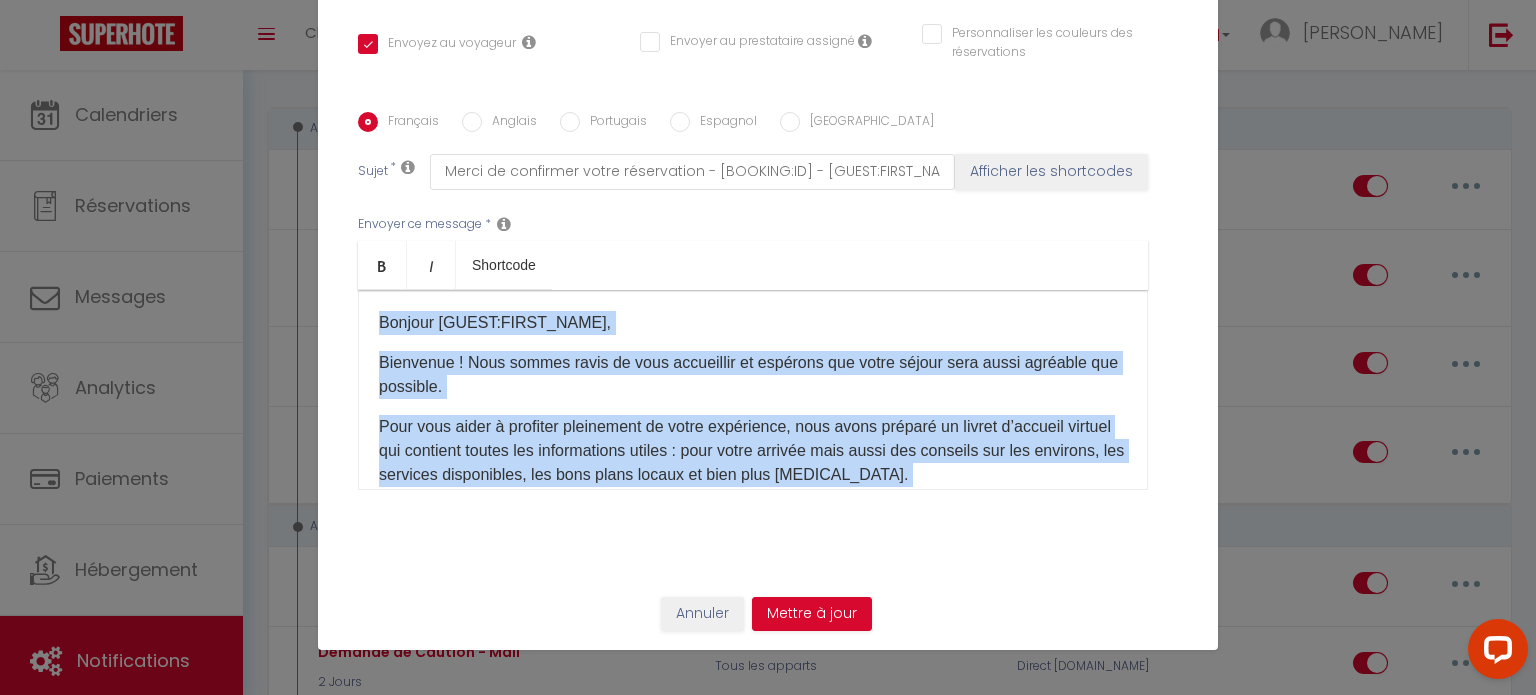drag, startPoint x: 618, startPoint y: 392, endPoint x: 306, endPoint y: 319, distance: 320.42627 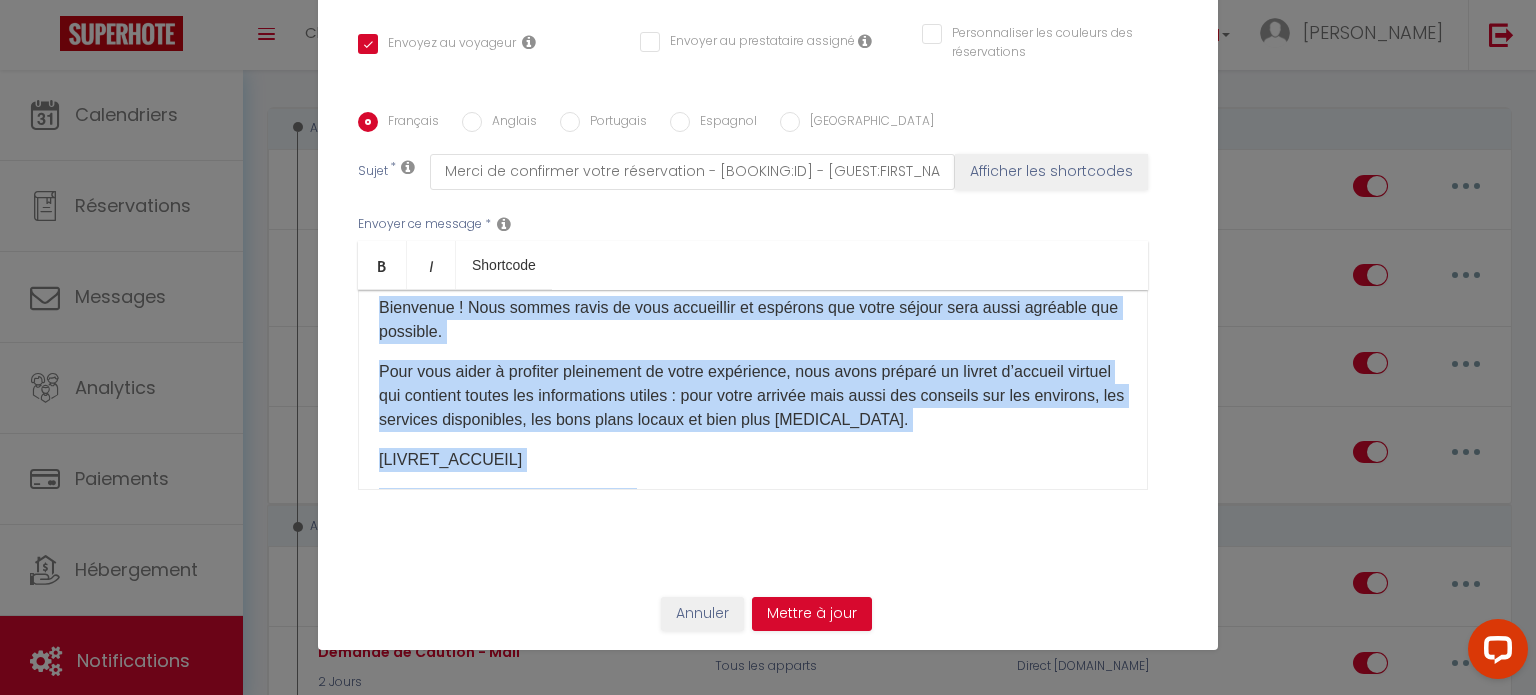 scroll, scrollTop: 100, scrollLeft: 0, axis: vertical 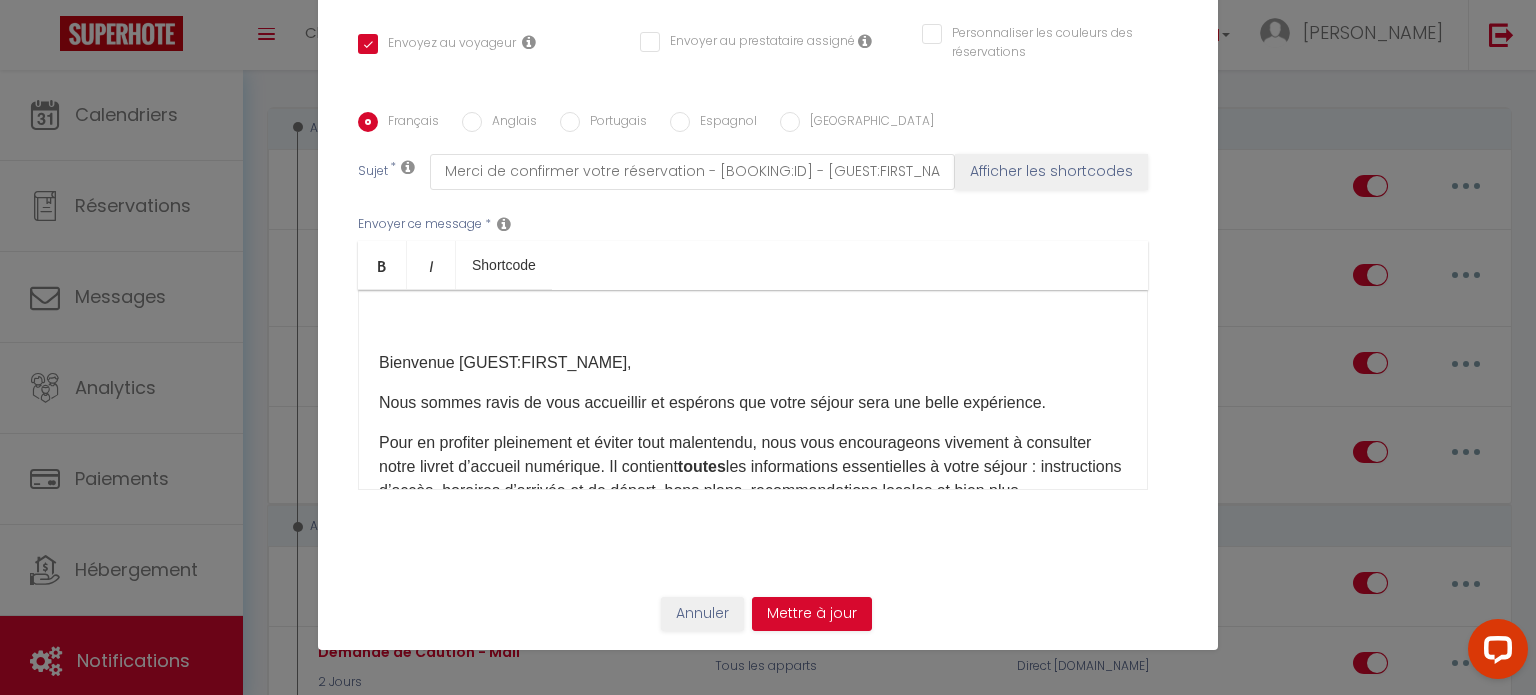 click on "Bienvenue [GUEST:FIRST_NAME]​," at bounding box center (753, 363) 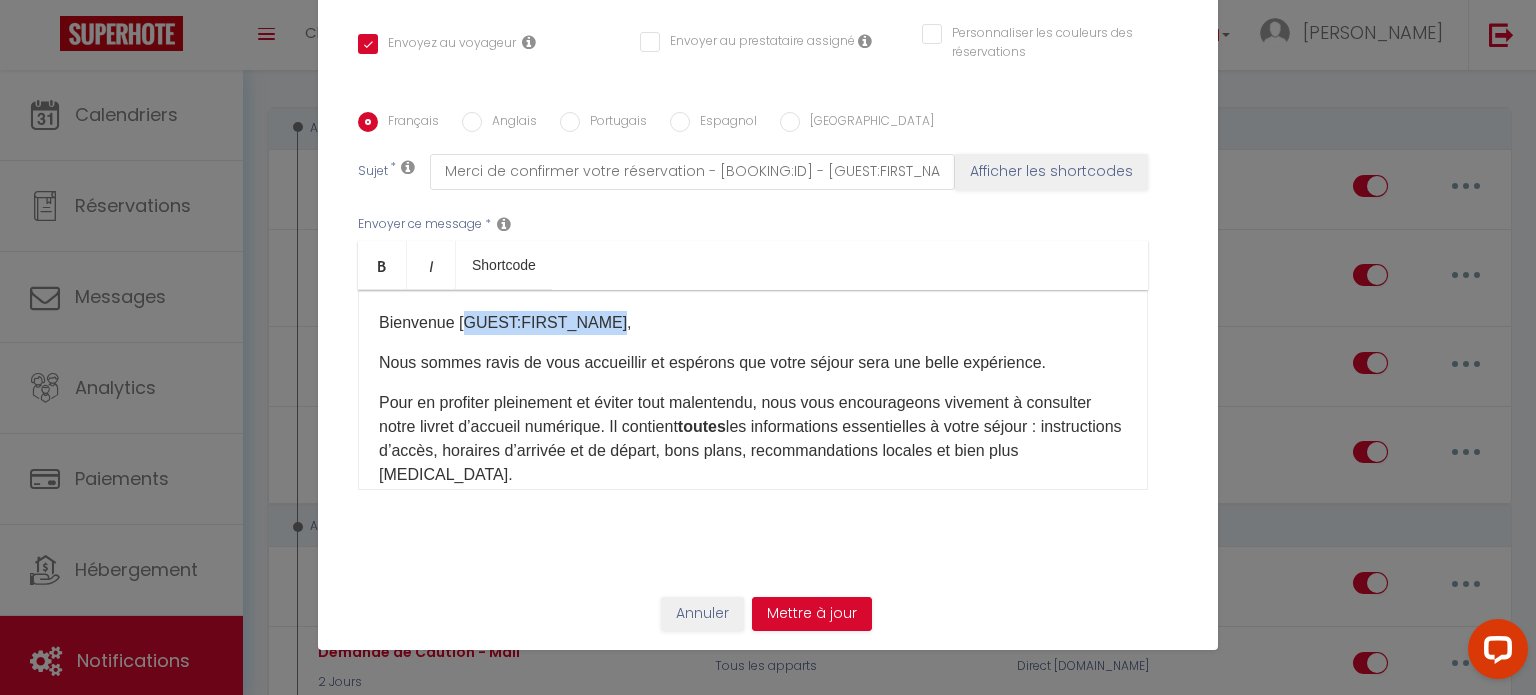 drag, startPoint x: 597, startPoint y: 326, endPoint x: 453, endPoint y: 317, distance: 144.28098 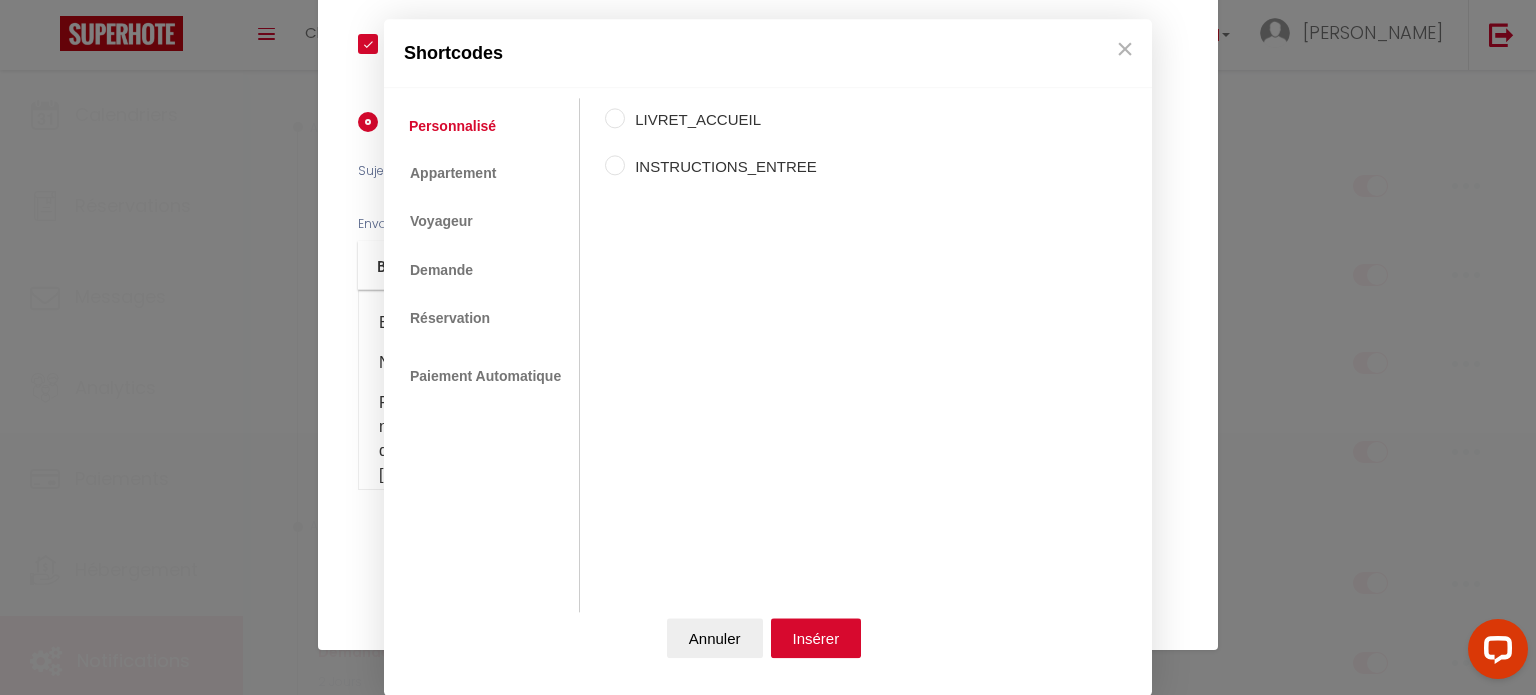 click on "Coaching SuperHote ce soir à 18h00, pour participer:  [URL][DOMAIN_NAME][SECURITY_DATA]   ×     Toggle navigation       Toggle Search     Toggle menubar     Chercher   BUTTON
Besoin d'aide ?
[PERSON_NAME]        Équipe     Résultat de la recherche   Aucun résultat     Calendriers     Réservations     Messages     Analytics      Paiements     Hébergement     Notifications                 Résultat de la recherche   Id   Appart   Voyageur    Checkin   Checkout   Nuits   Pers.   Plateforme   Statut     Résultat de la recherche   Aucun résultat          Notifications
Actions
Nouvelle Notification    Exporter    Importer    Tous les apparts    Le Clos des Oliviers Le Nid Provençal Chez [PERSON_NAME] et [PERSON_NAME] La Provençale Studio Coeur d'Aix en Provence CABANON Mejean Les Toits d'[GEOGRAPHIC_DATA]       Nouveau shortcode personnalisé" at bounding box center (768, 1983) 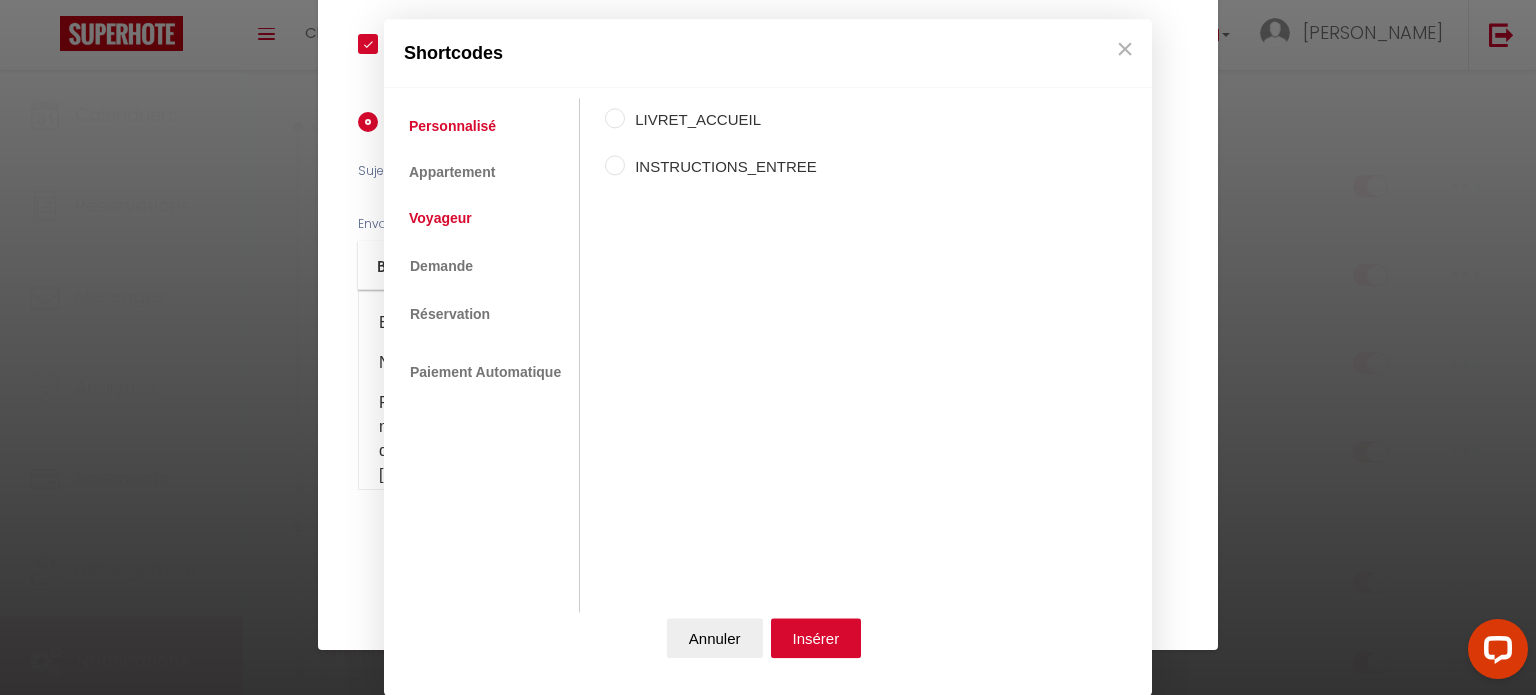 click on "Voyageur" at bounding box center [440, 219] 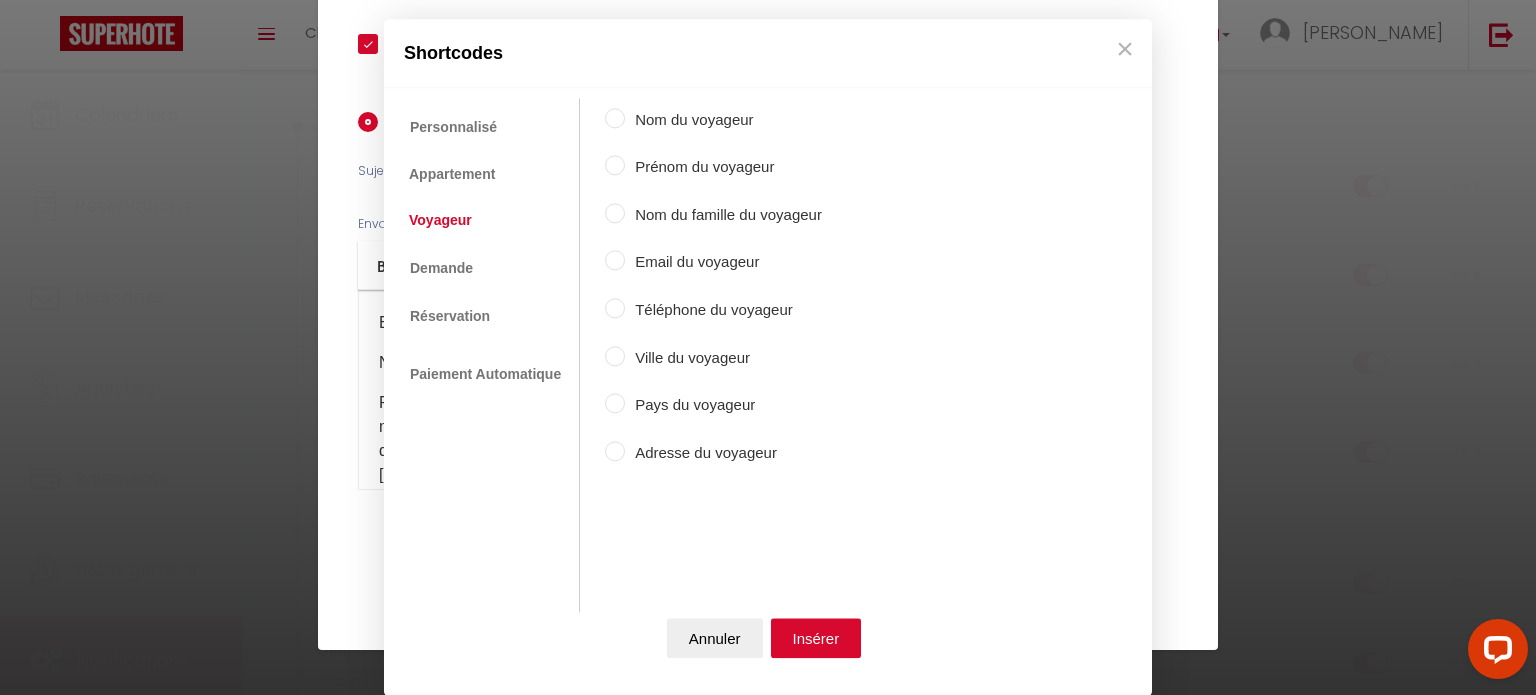 click on "Prénom du voyageur" at bounding box center [615, 166] 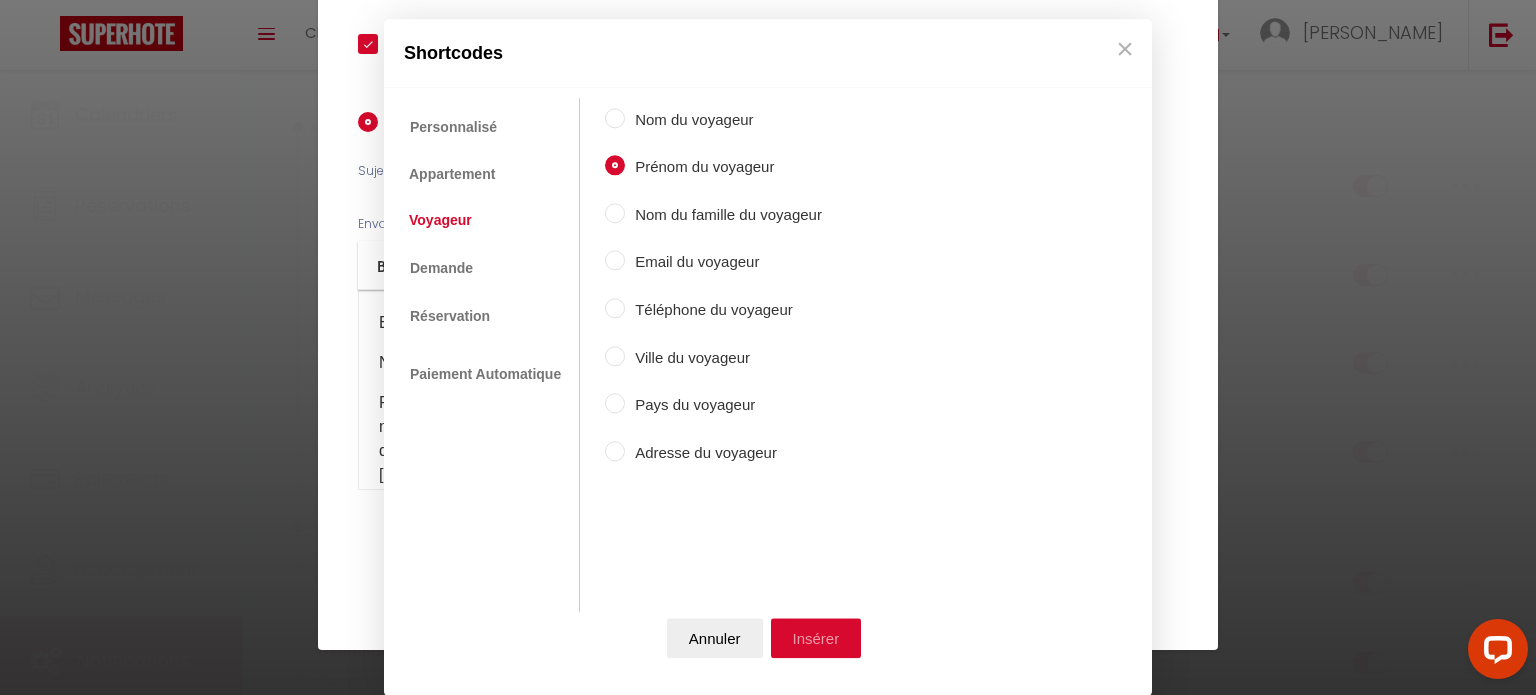 click on "Insérer" at bounding box center (816, 638) 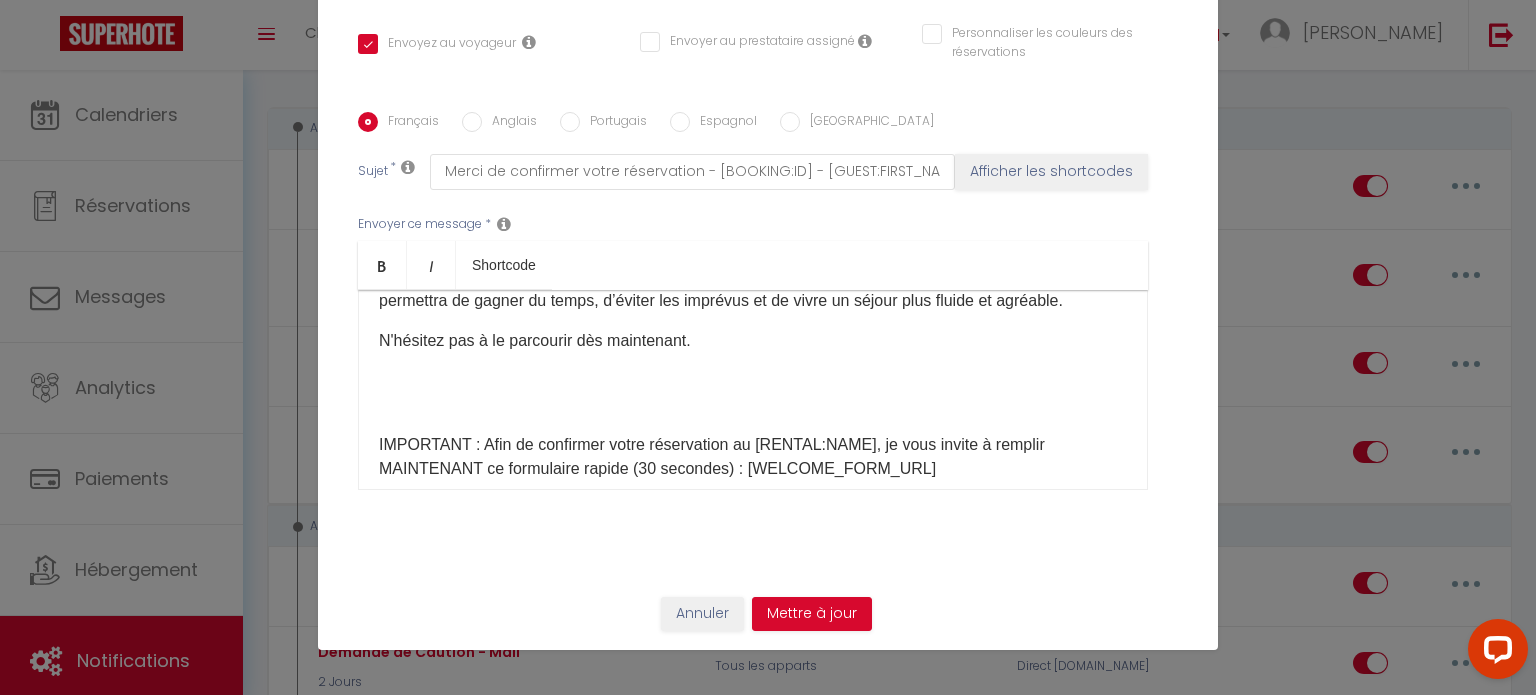 scroll, scrollTop: 300, scrollLeft: 0, axis: vertical 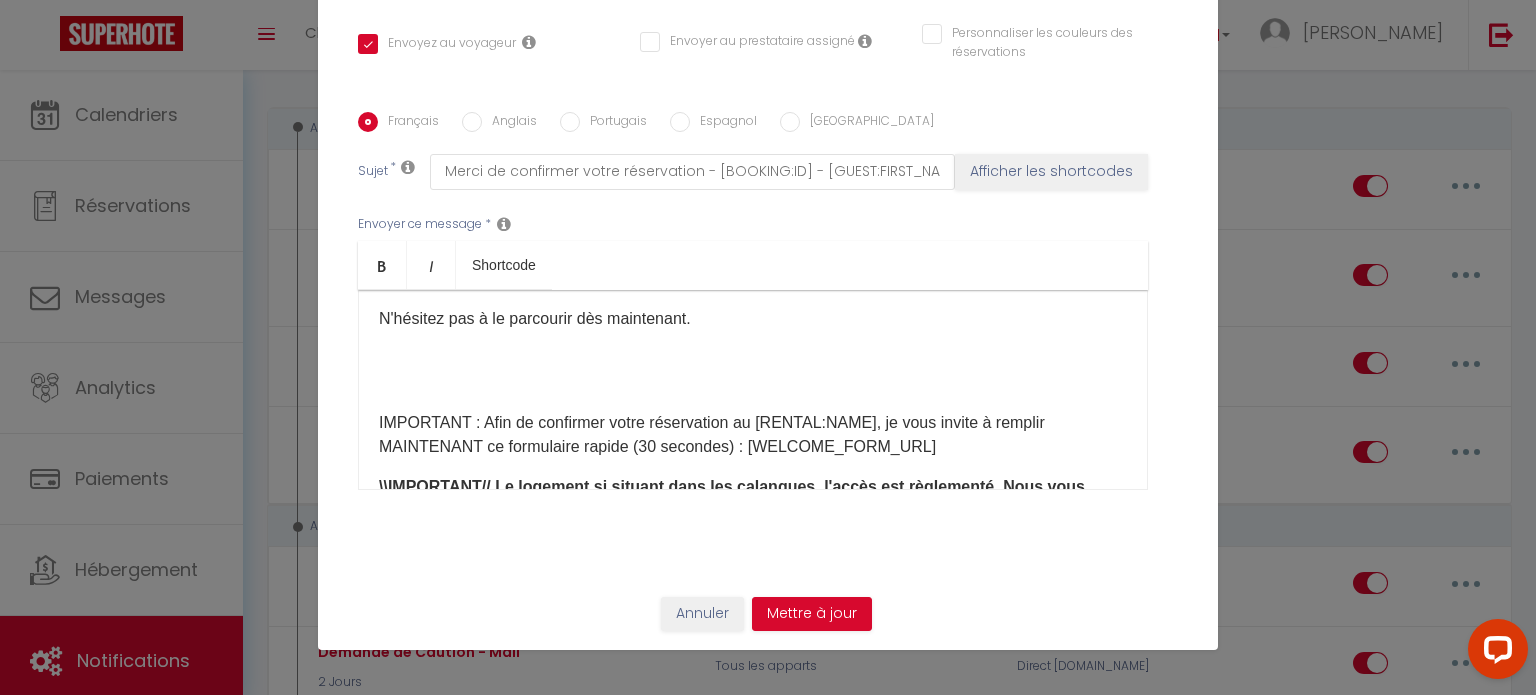 click on "Bienvenue  [GUEST:FIRST_NAME] ​ ​,
Nous sommes ravis de vous accueillir et espérons que votre séjour sera une belle expérience.
Pour en profiter pleinement et éviter tout malentendu, nous vous encourageons vivement à consulter notre livret d’accueil numérique. Il contient  toutes  les informations essentielles à votre séjour : instructions d’accès, horaires d’arrivée et de départ, bons plans, recommandations locales et bien plus [MEDICAL_DATA].
[LIVRET_ACCUEIL]​
La majorité des questions que vous pourriez avoir y trouvent déjà réponse. Une lecture rapide vous permettra de gagner du temps, d’éviter les imprévus et de vivre un séjour plus fluide et agréable.
N'hésitez pas à le parcourir dès maintenant. ​
IMPORTANT : Afin de confirmer votre réservation au [RENTAL:NAME], je vous invite à remplir MAINTENANT ce formulaire rapide (30 secondes) : [WELCOME_FORM_URL]
A bientôt, l'Equipe de Cosy House Conciergerie." at bounding box center [753, 390] 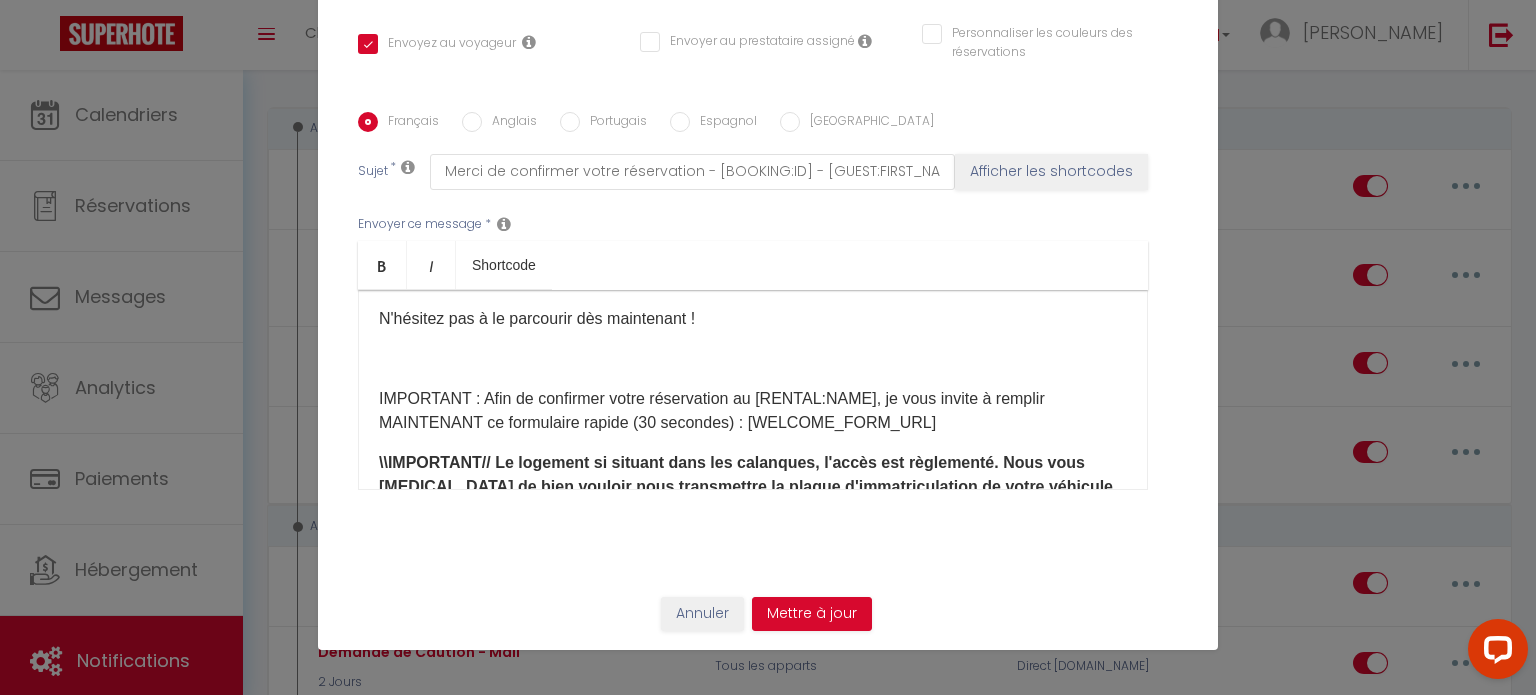 click at bounding box center [753, 359] 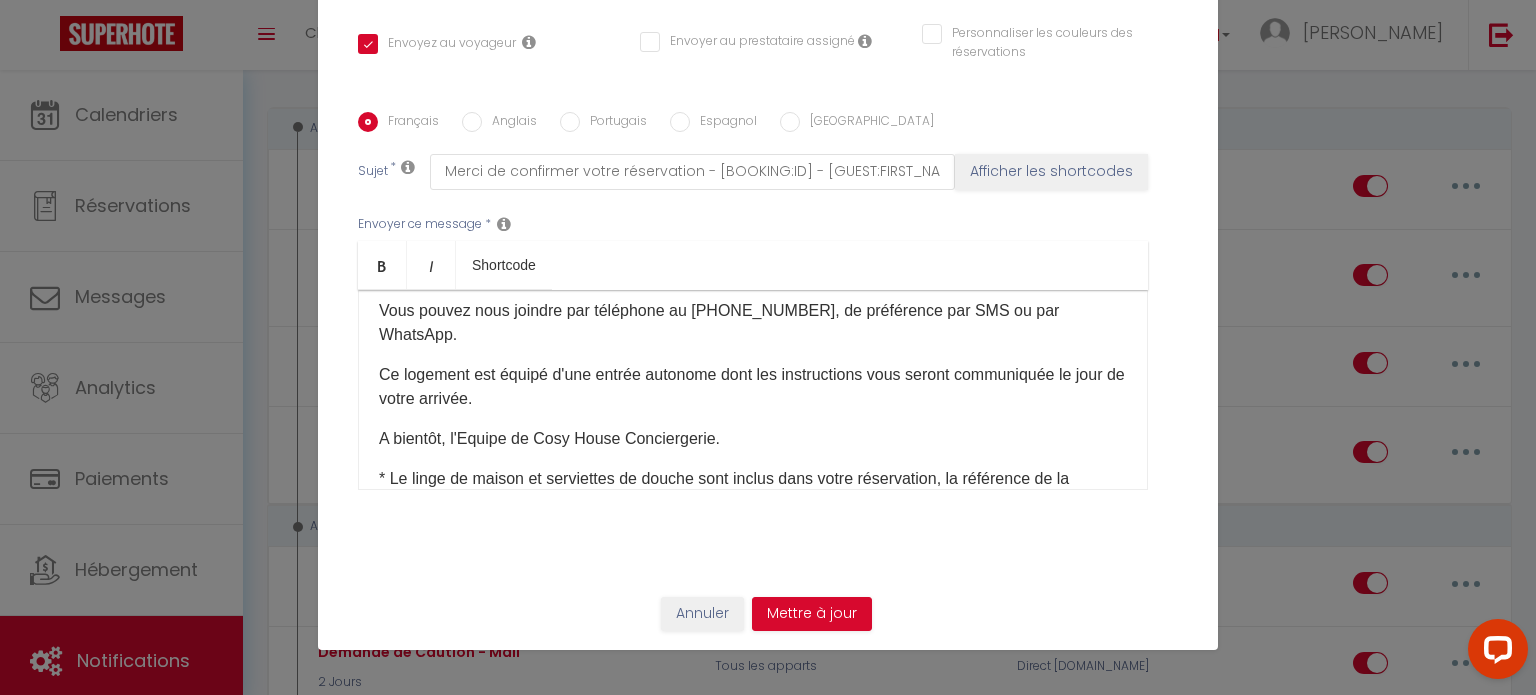 scroll, scrollTop: 600, scrollLeft: 0, axis: vertical 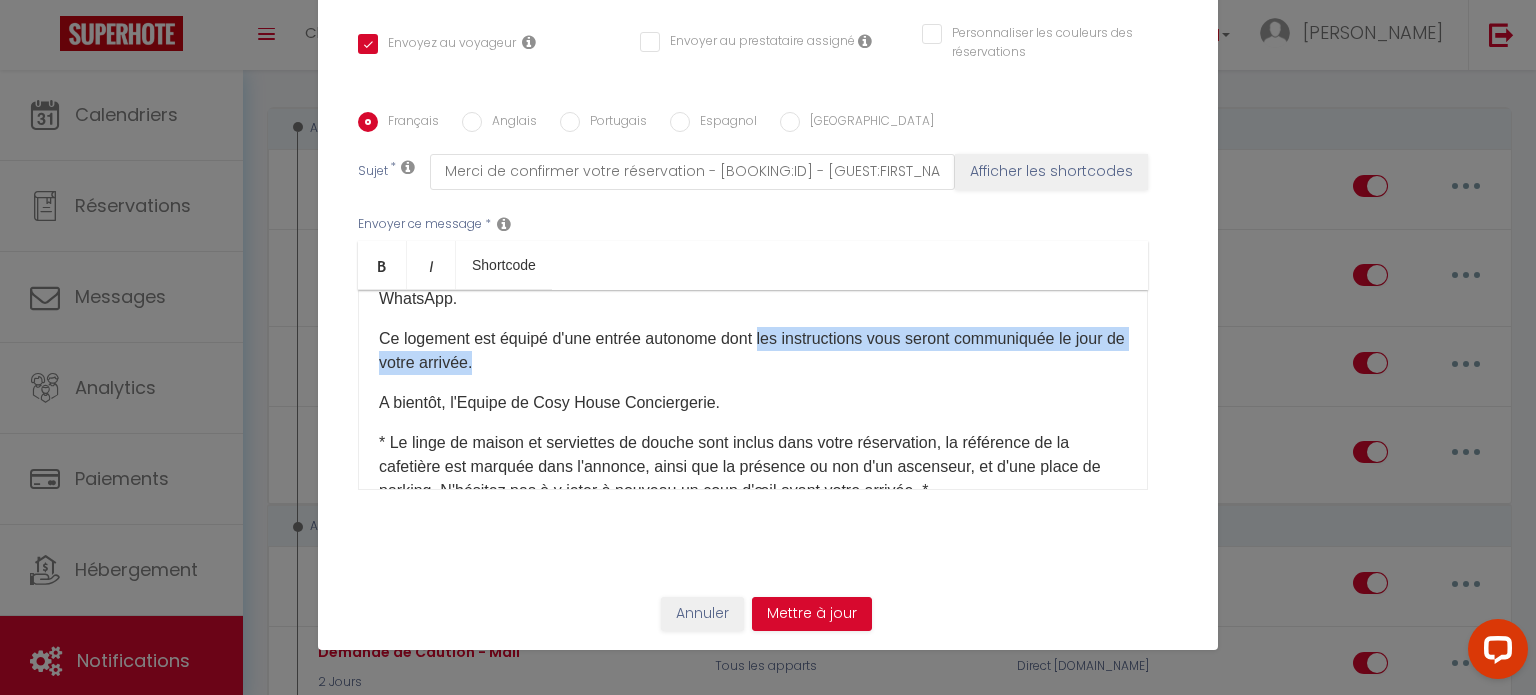 drag, startPoint x: 606, startPoint y: 363, endPoint x: 756, endPoint y: 343, distance: 151.32745 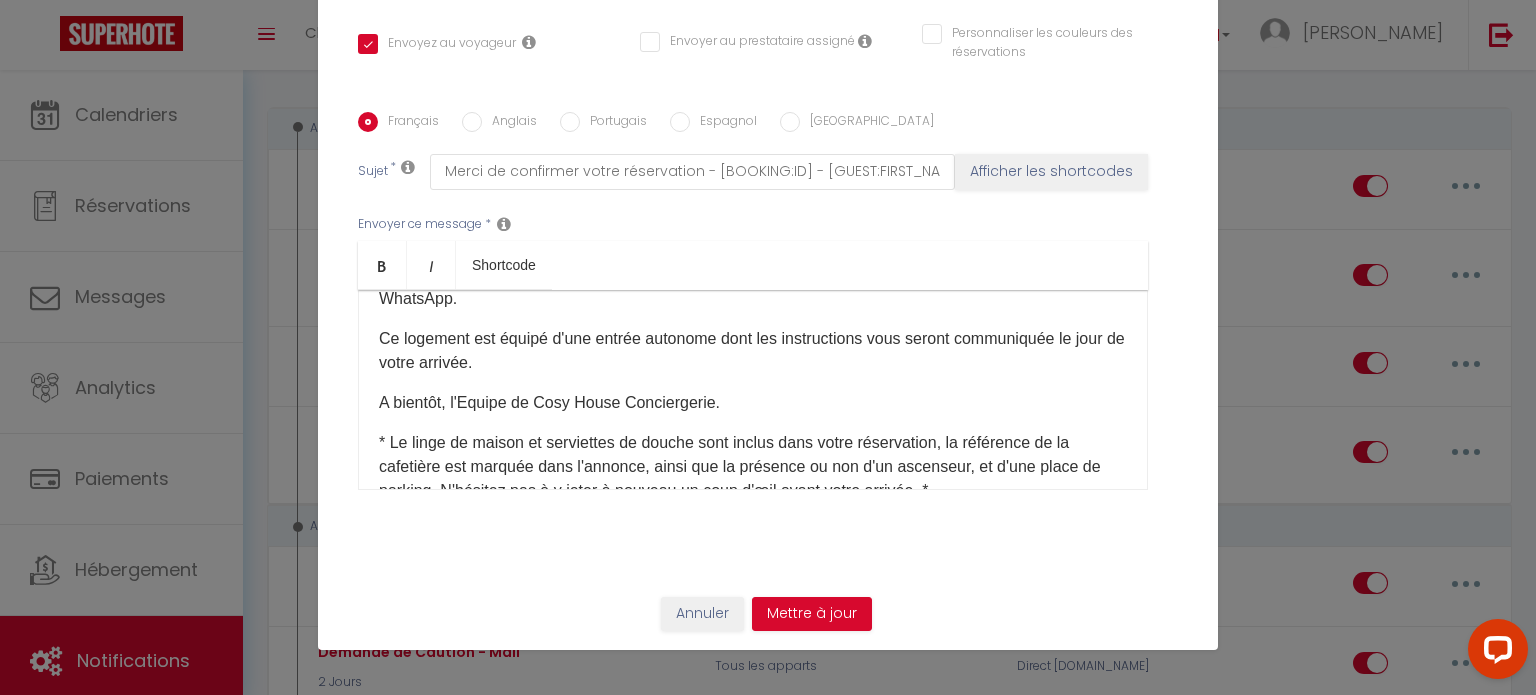 click on "Bienvenue  [GUEST:FIRST_NAME] ​ ​,
Nous sommes ravis de vous accueillir et espérons que votre séjour sera une belle expérience.
Pour en profiter pleinement et éviter tout malentendu, nous vous encourageons vivement à consulter notre livret d’accueil numérique. Il contient  toutes  les informations essentielles à votre séjour : instructions d’accès, horaires d’arrivée et de départ, bons plans, recommandations locales et bien plus [MEDICAL_DATA].
[LIVRET_ACCUEIL]​
La majorité des questions que vous pourriez avoir y trouvent déjà réponse. Une lecture rapide vous permettra de gagner du temps, d’éviter les imprévus et de vivre un séjour plus fluide et agréable.
N'hésitez pas à le parcourir dès maintenant !
IMPORTANT : Afin de confirmer votre réservation au [RENTAL:NAME], je vous invite à remplir MAINTENANT ce formulaire rapide (30 secondes) : [WELCOME_FORM_URL]
Vous pouvez nous joindre par téléphone au [PHONE_NUMBER], de préférence par SMS ou par WhatsApp." at bounding box center [753, 390] 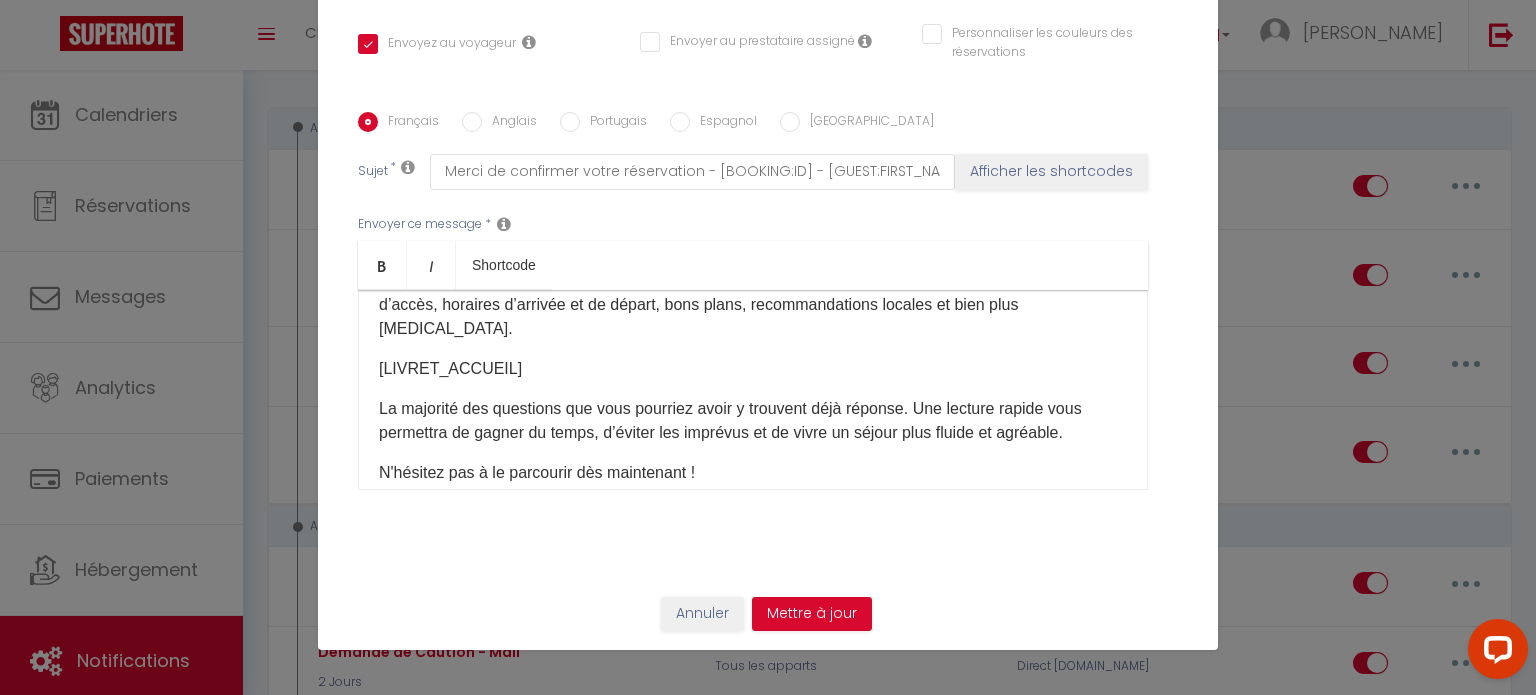scroll, scrollTop: 100, scrollLeft: 0, axis: vertical 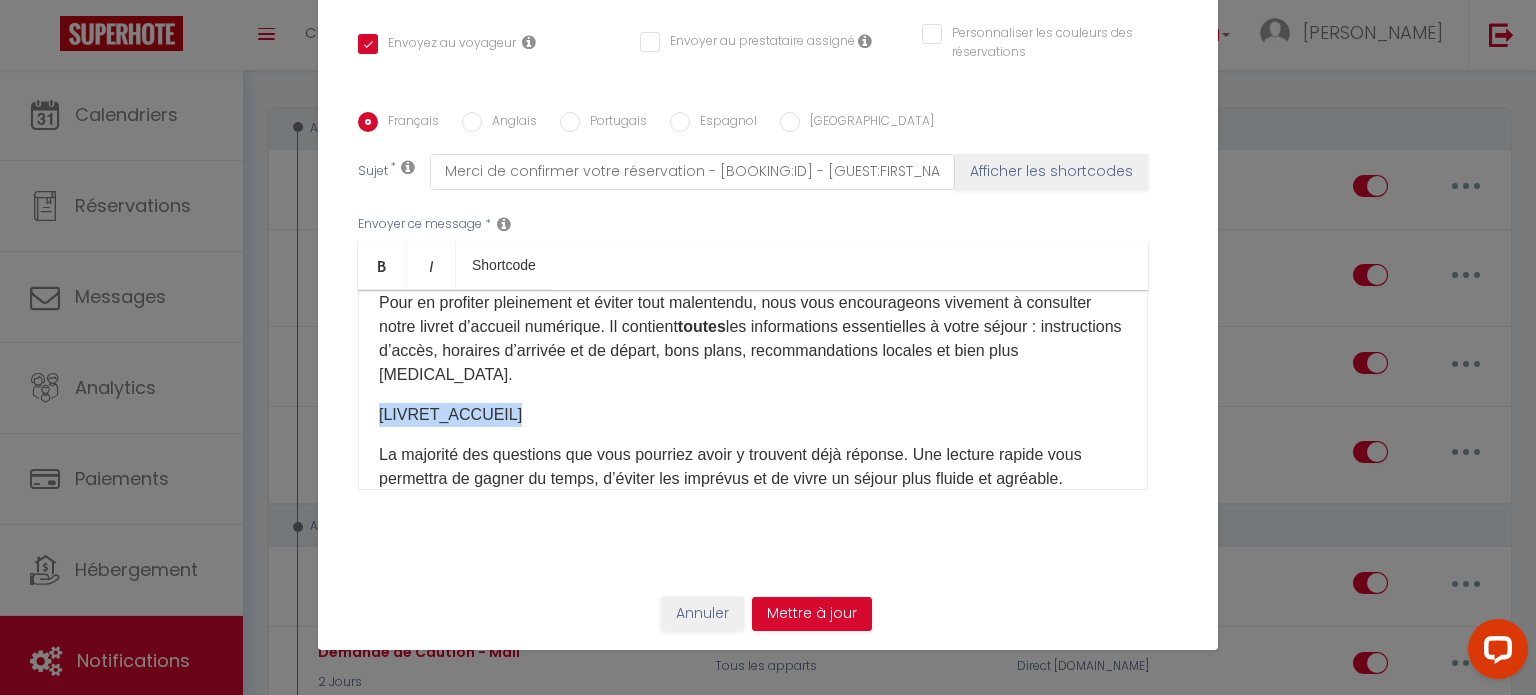 drag, startPoint x: 498, startPoint y: 415, endPoint x: 337, endPoint y: 426, distance: 161.37534 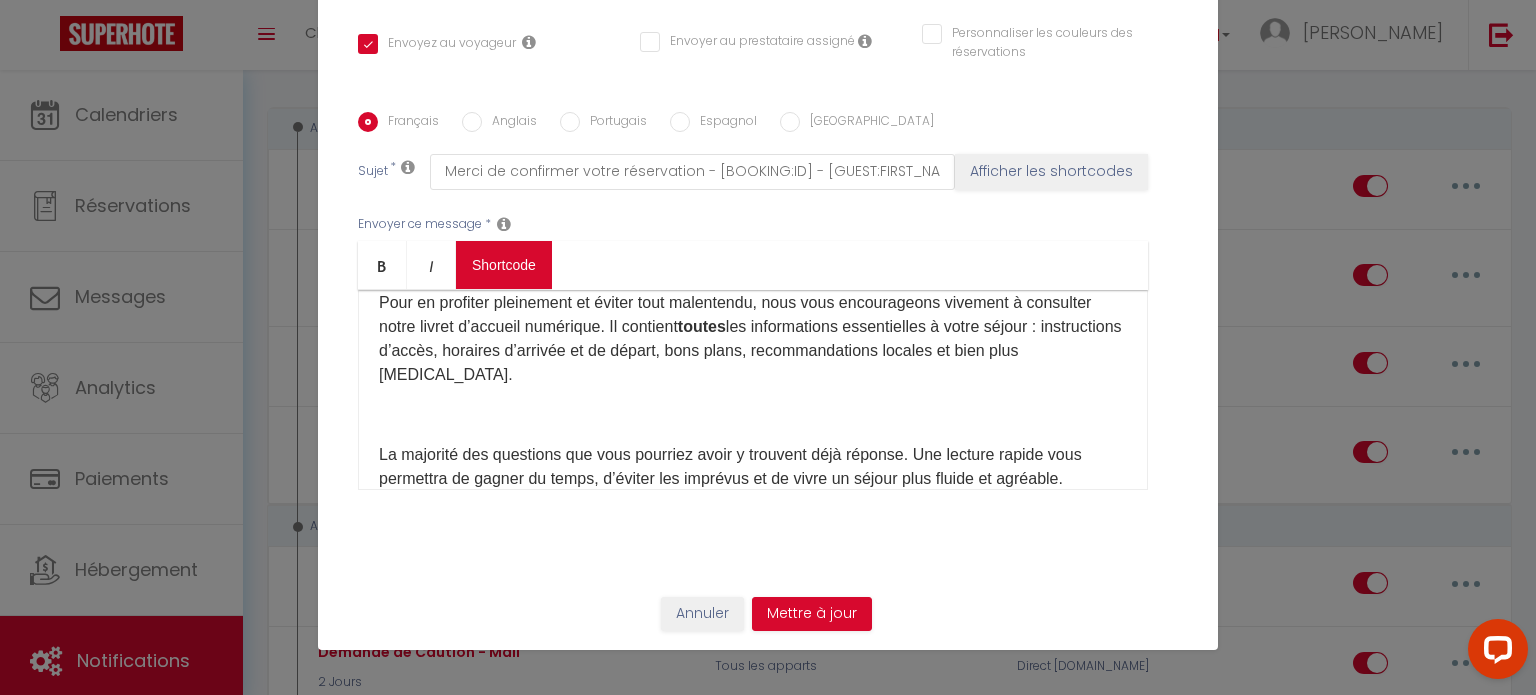 click on "Coaching SuperHote ce soir à 18h00, pour participer:  [URL][DOMAIN_NAME][SECURITY_DATA]   ×     Toggle navigation       Toggle Search     Toggle menubar     Chercher   BUTTON
Besoin d'aide ?
[PERSON_NAME]        Équipe     Résultat de la recherche   Aucun résultat     Calendriers     Réservations     Messages     Analytics      Paiements     Hébergement     Notifications                 Résultat de la recherche   Id   Appart   Voyageur    Checkin   Checkout   Nuits   Pers.   Plateforme   Statut     Résultat de la recherche   Aucun résultat          Notifications
Actions
Nouvelle Notification    Exporter    Importer    Tous les apparts    Le Clos des Oliviers Le Nid Provençal Chez [PERSON_NAME] et [PERSON_NAME] La Provençale Studio Coeur d'Aix en Provence CABANON Mejean Les Toits d'[GEOGRAPHIC_DATA]       Nouveau shortcode personnalisé" at bounding box center [768, 1983] 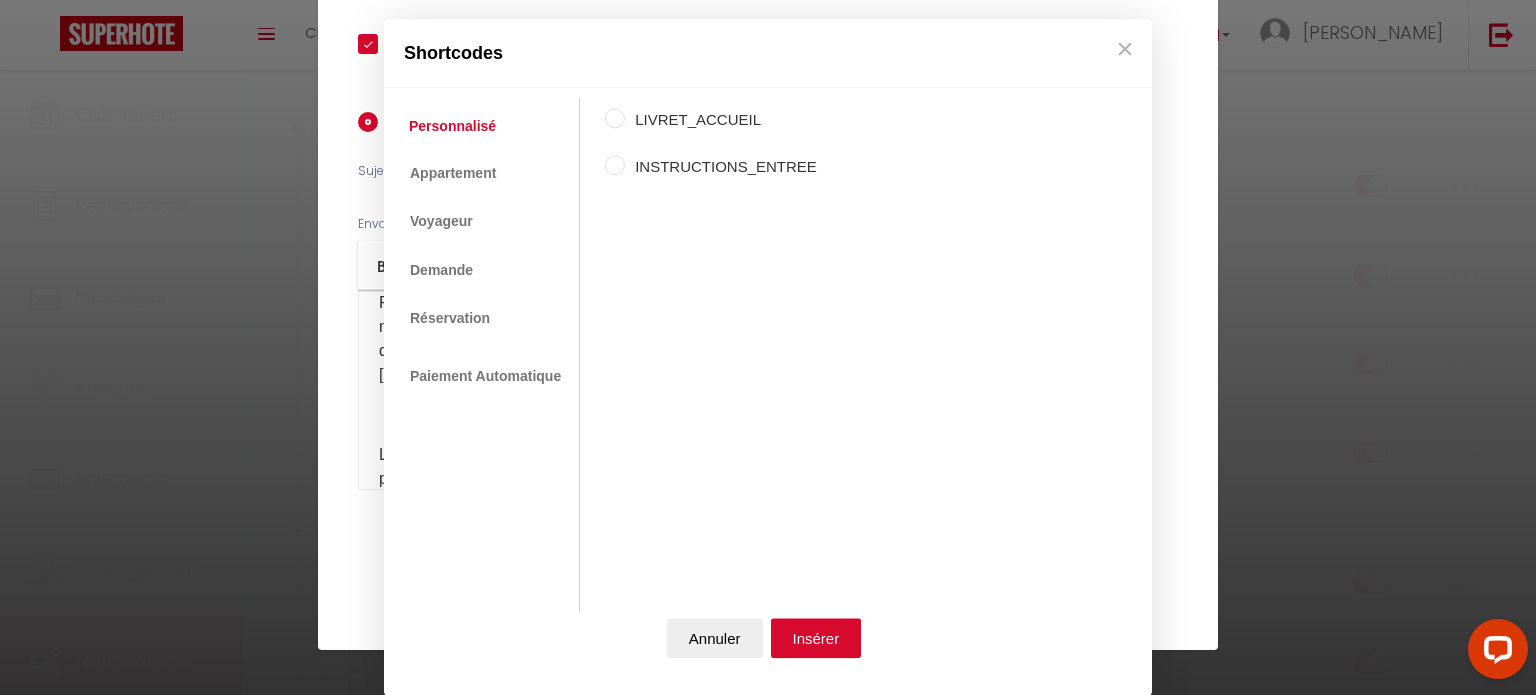 click on "LIVRET_ACCUEIL" at bounding box center (721, 120) 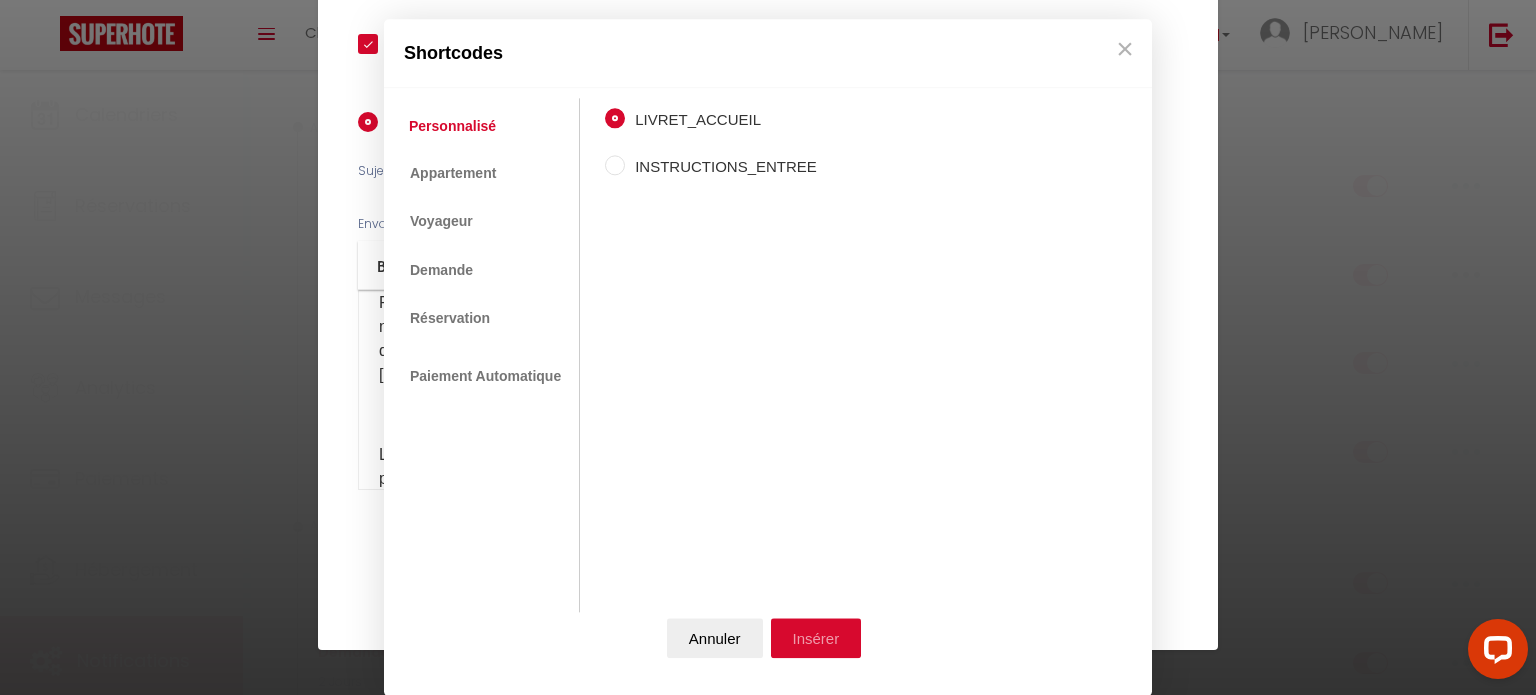 click on "Insérer" at bounding box center [816, 638] 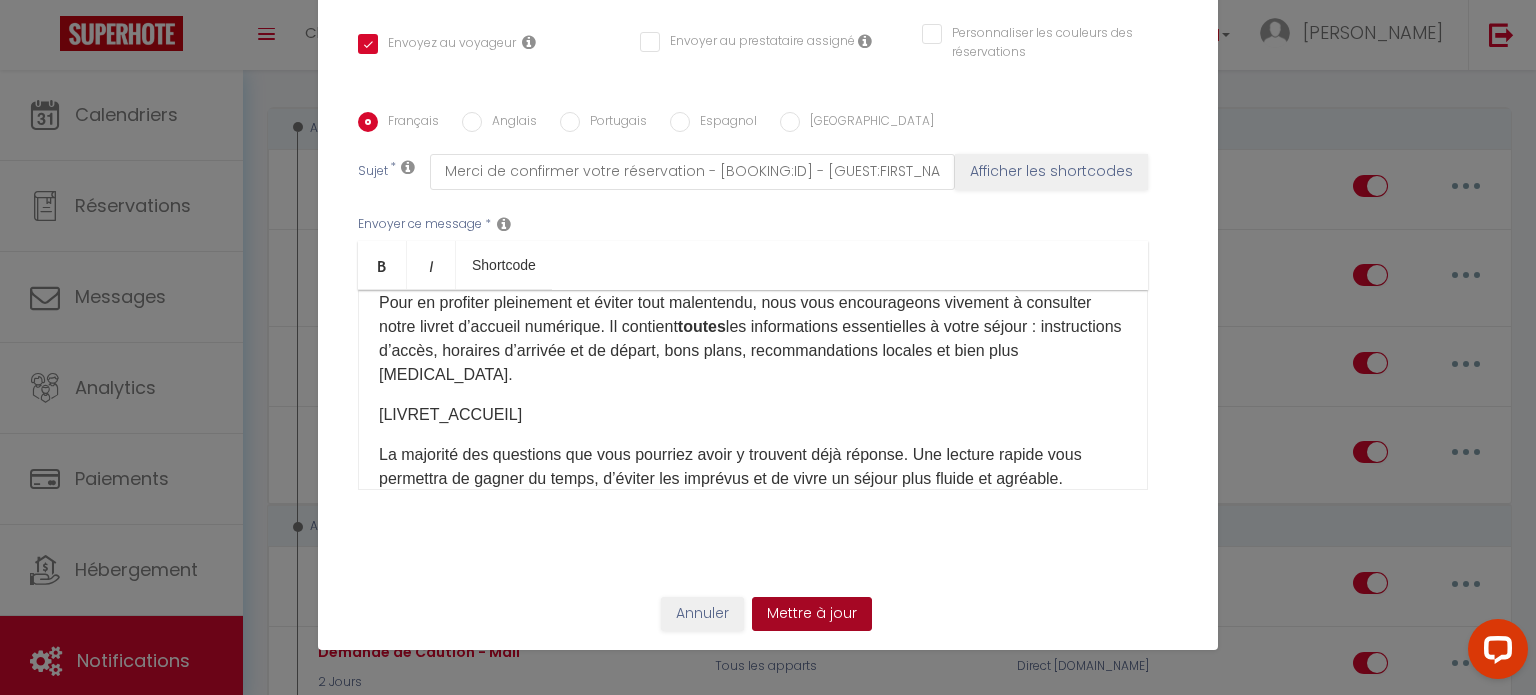 click on "Mettre à jour" at bounding box center (812, 614) 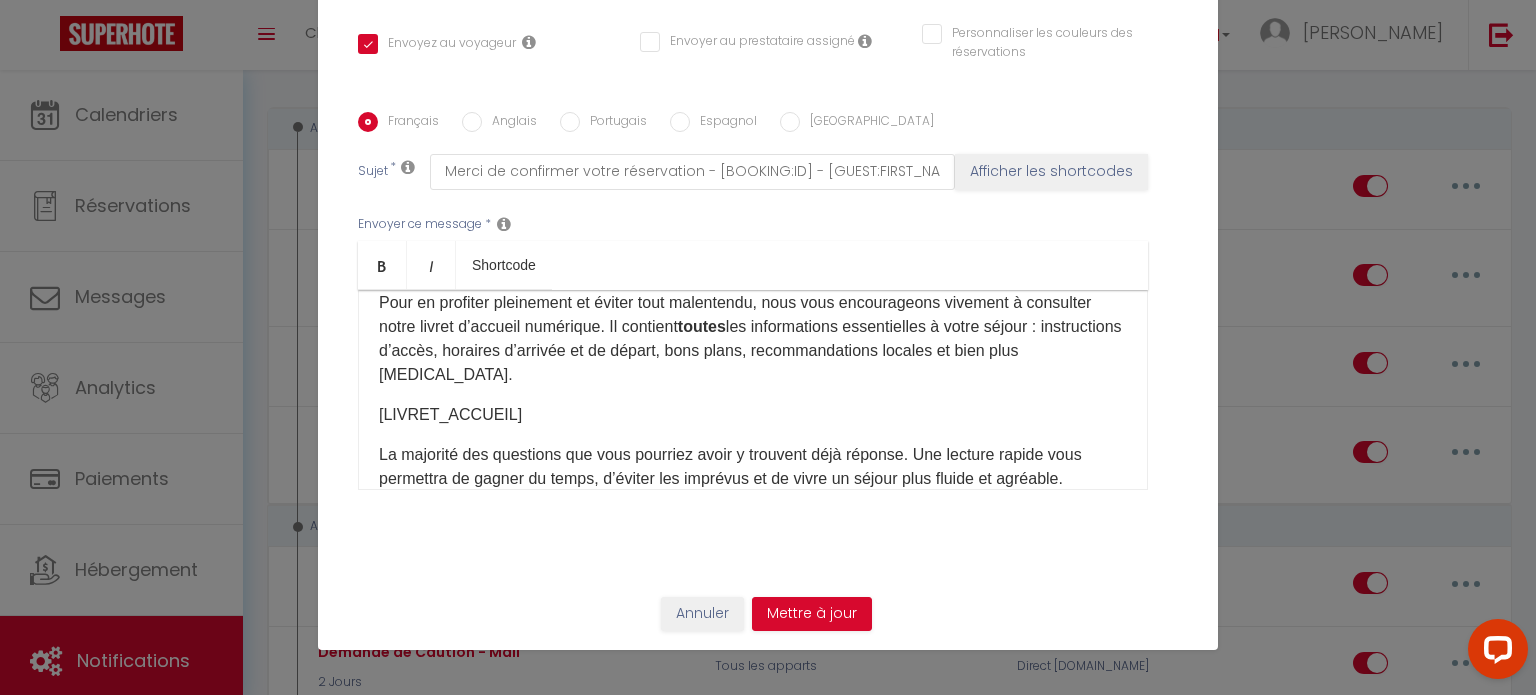 checkbox on "true" 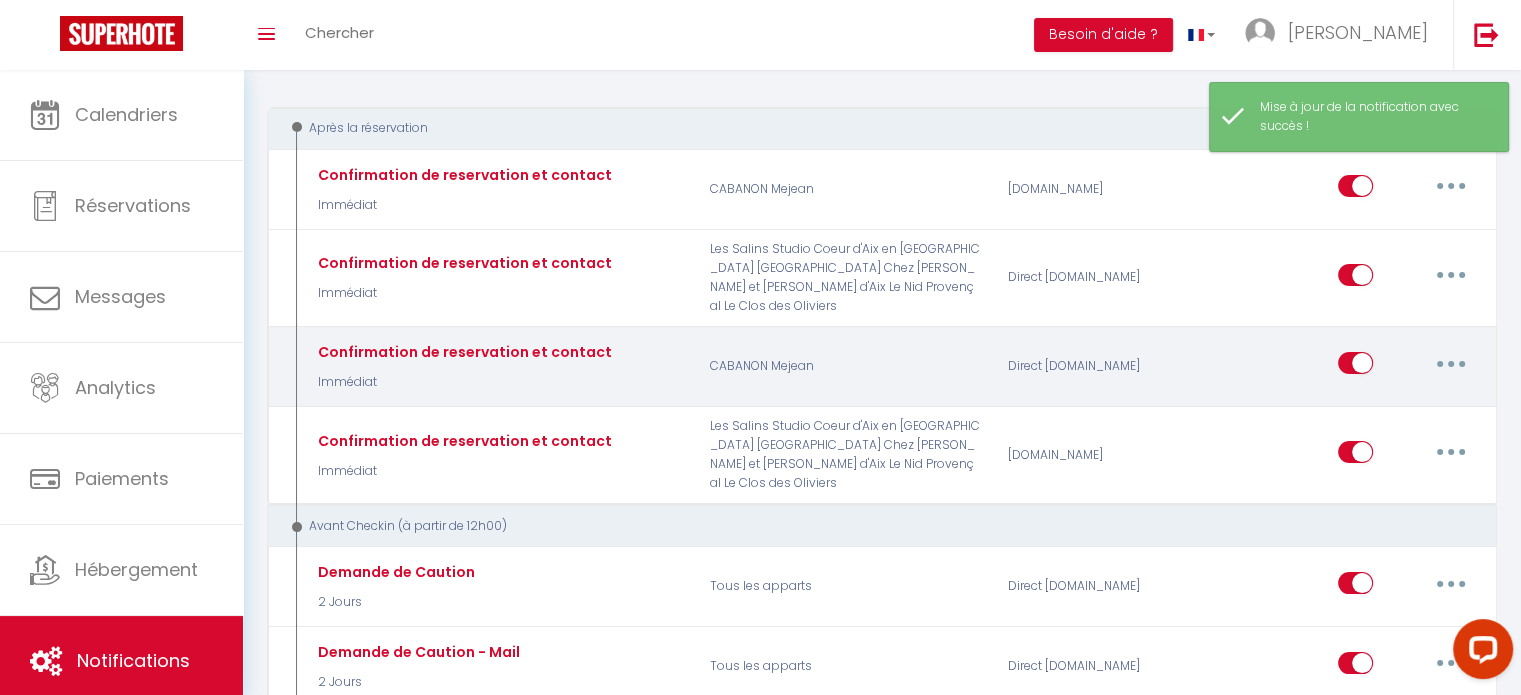 click at bounding box center [1451, 363] 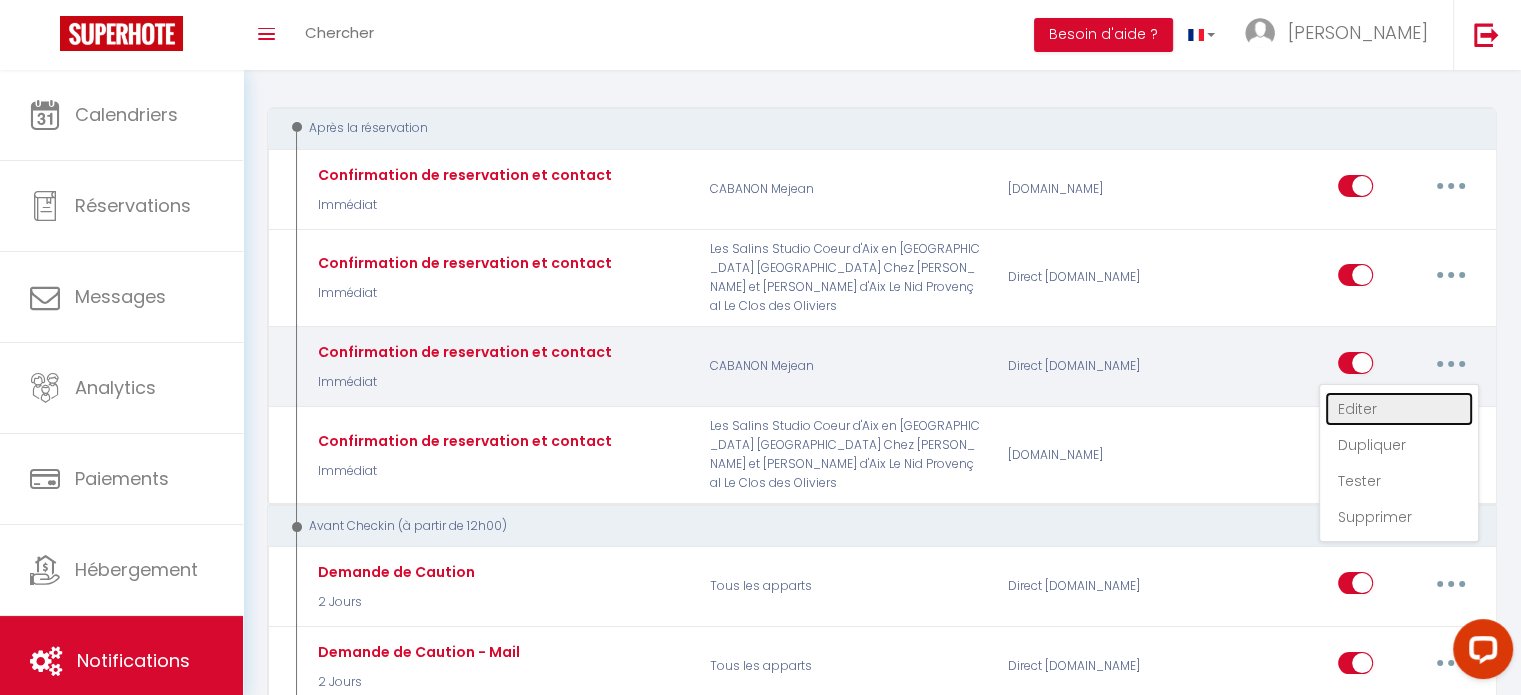 click on "Editer" at bounding box center (1399, 409) 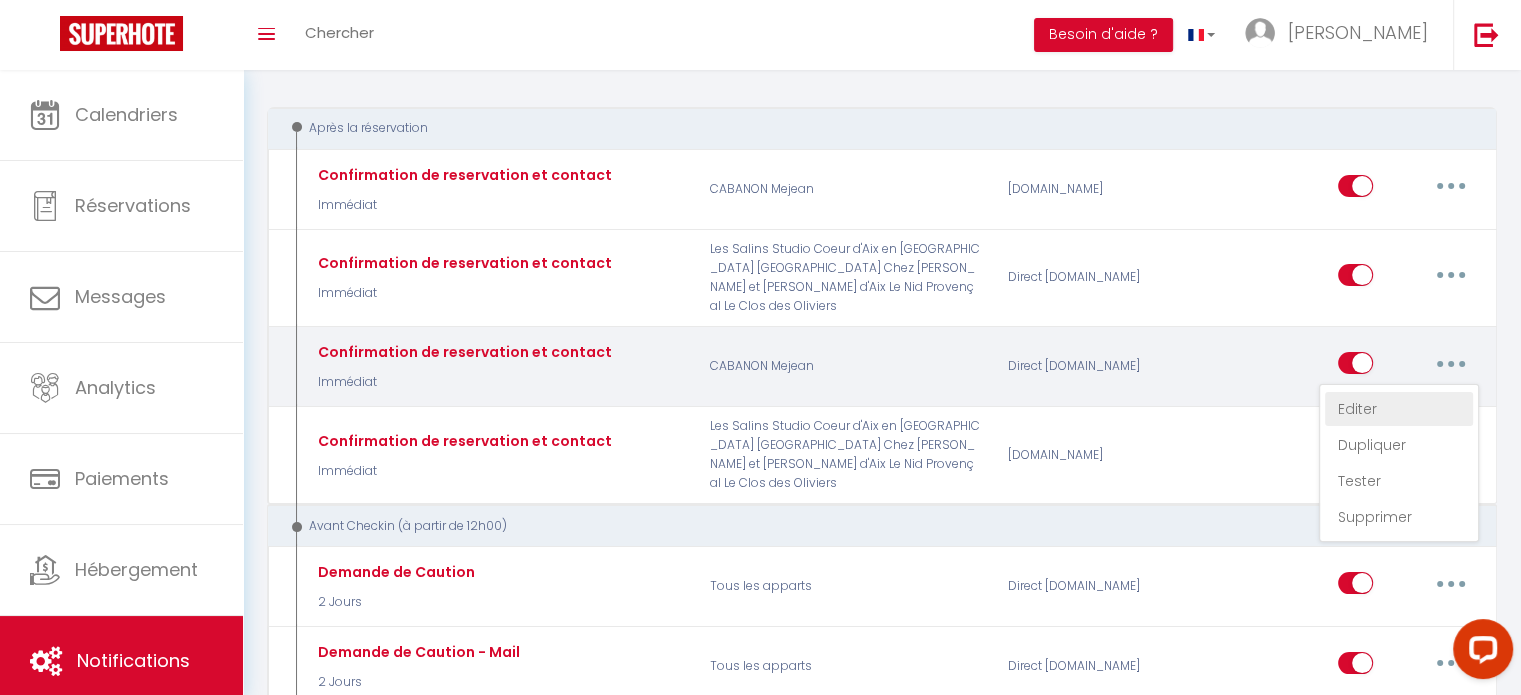 type on "Confirmation de reservation et contact" 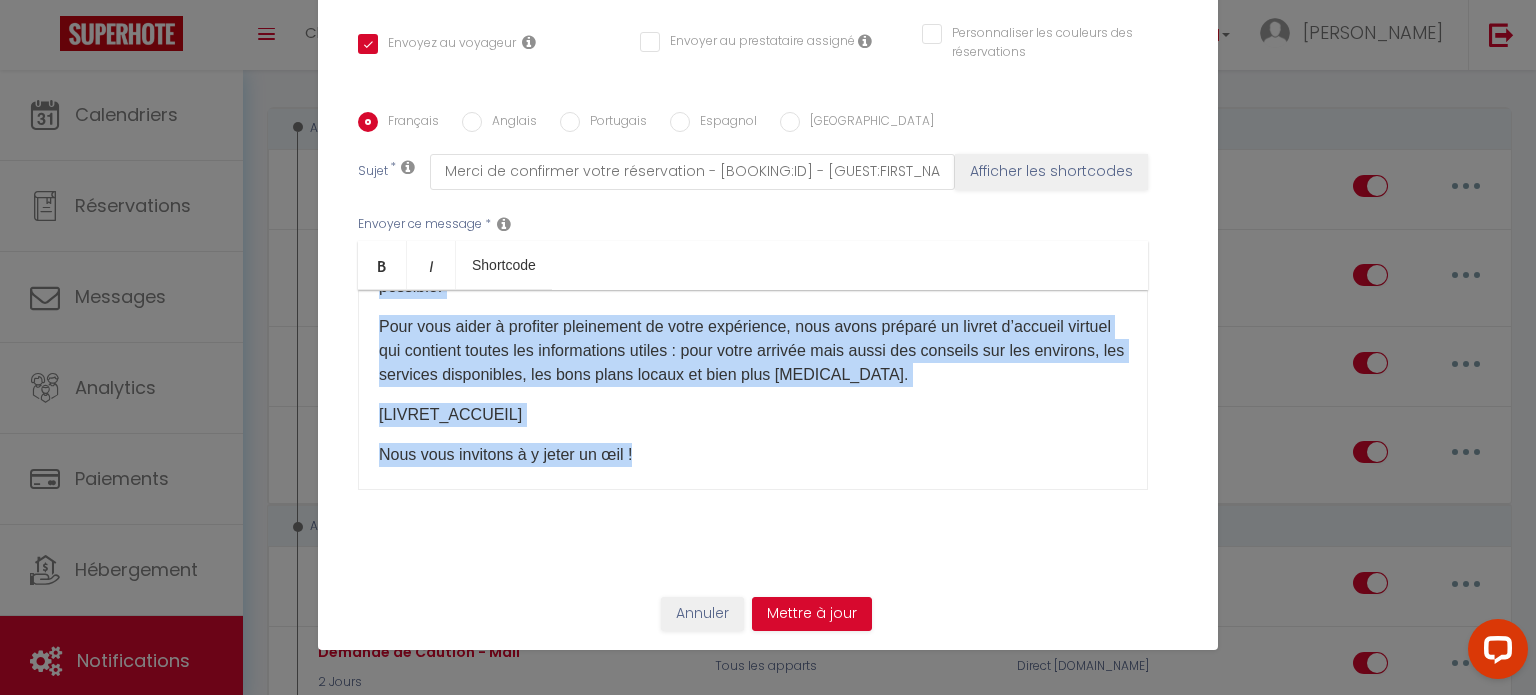 scroll, scrollTop: 0, scrollLeft: 0, axis: both 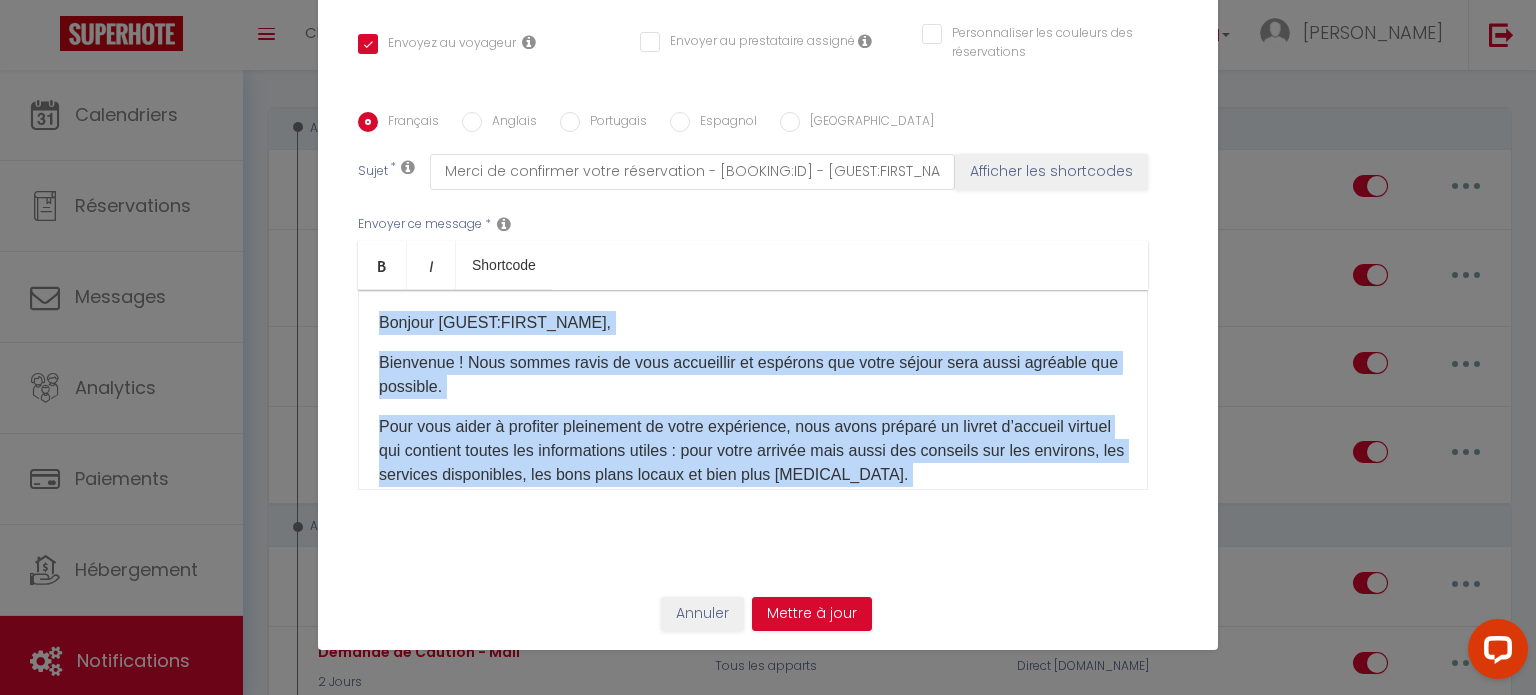 drag, startPoint x: 654, startPoint y: 455, endPoint x: 324, endPoint y: 262, distance: 382.2944 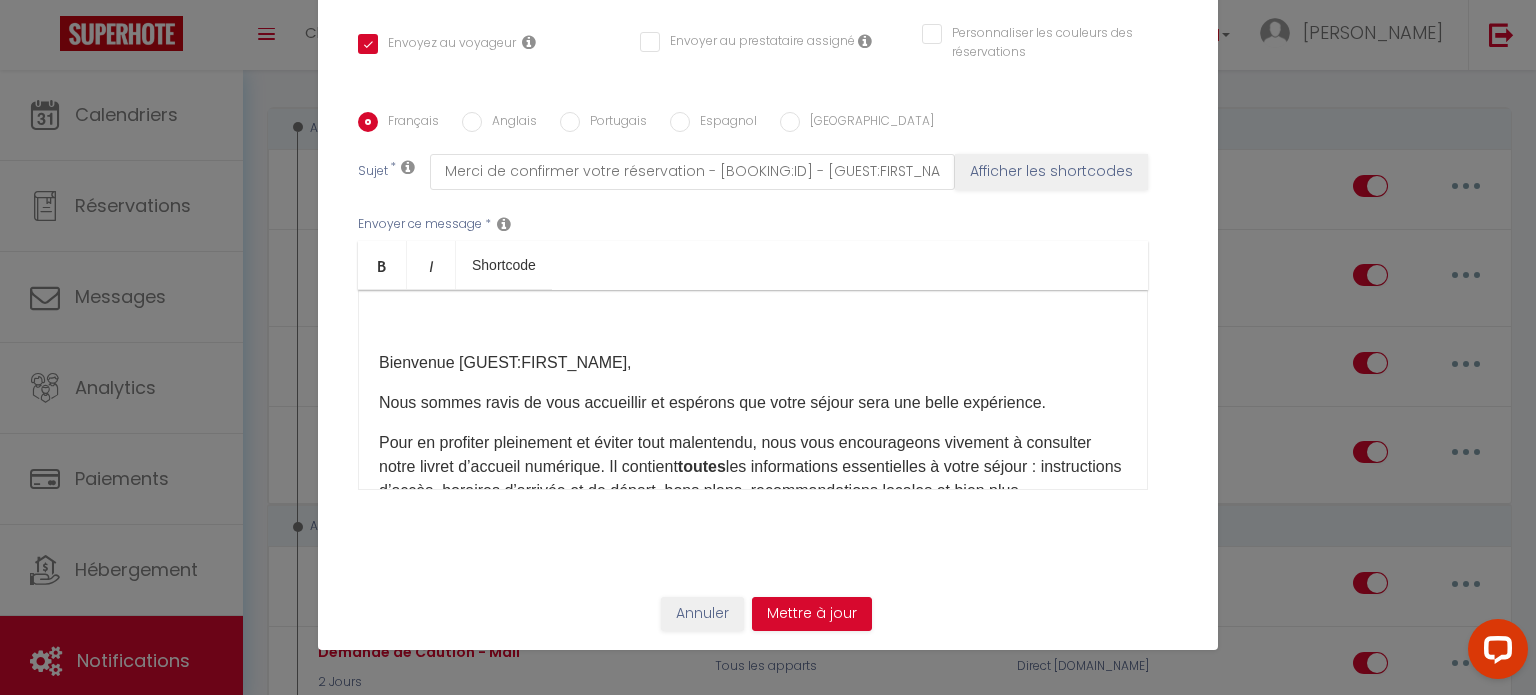 click on "Bienvenue [GUEST:FIRST_NAME]​," at bounding box center (753, 363) 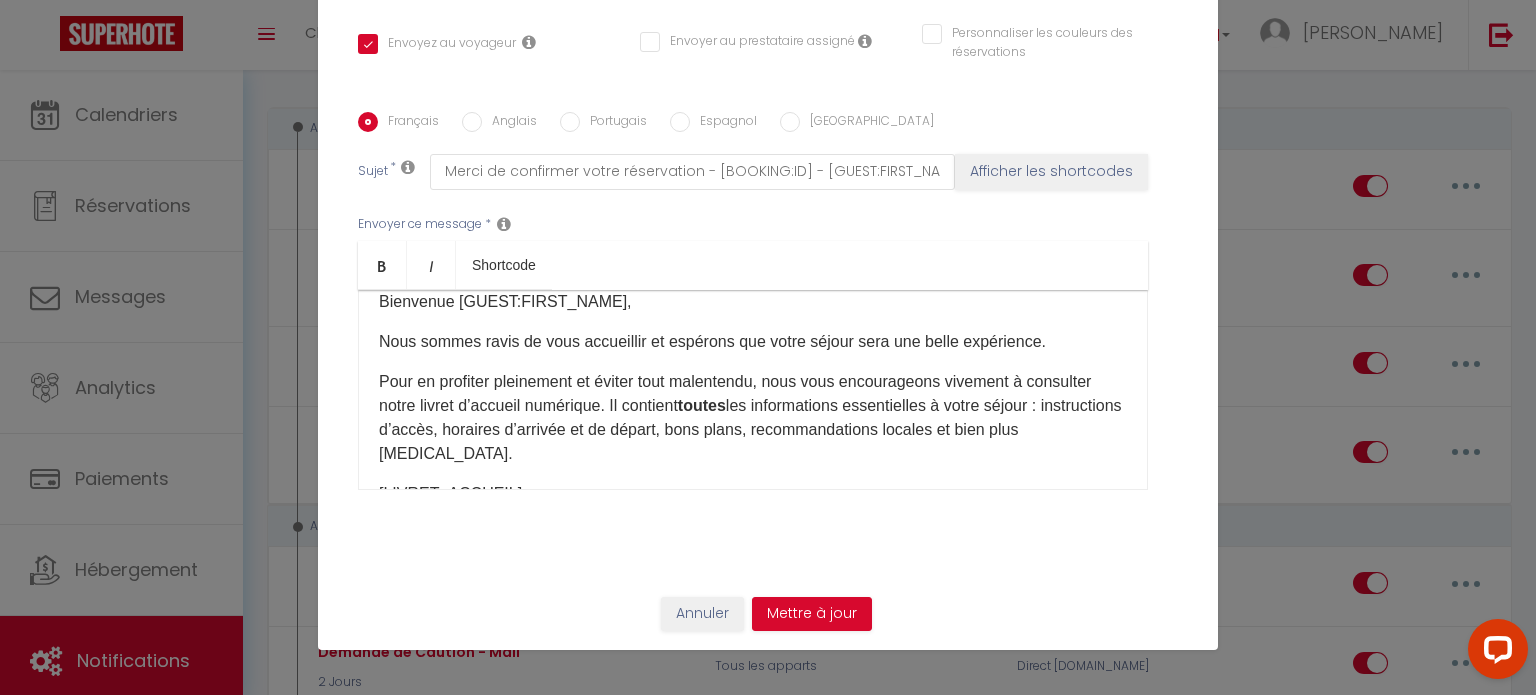 scroll, scrollTop: 0, scrollLeft: 0, axis: both 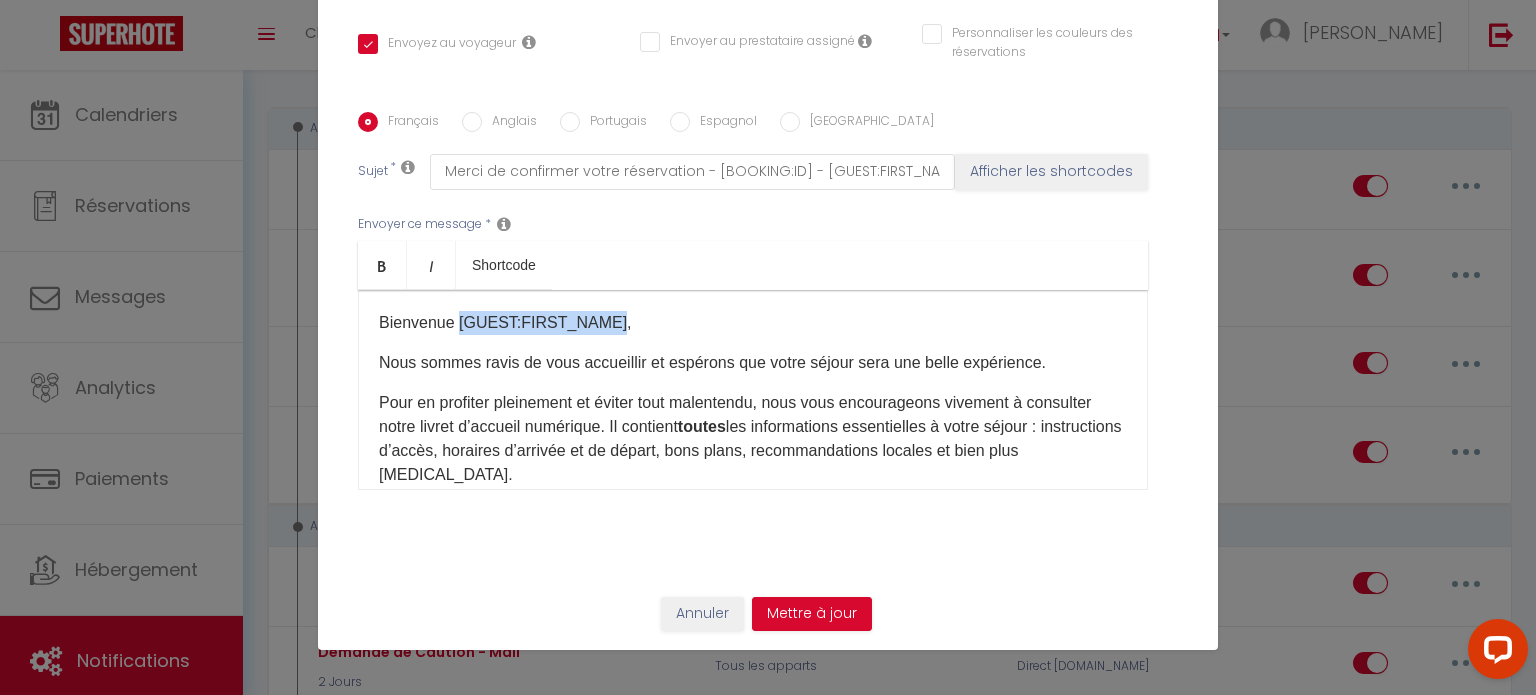 drag, startPoint x: 596, startPoint y: 325, endPoint x: 451, endPoint y: 322, distance: 145.03104 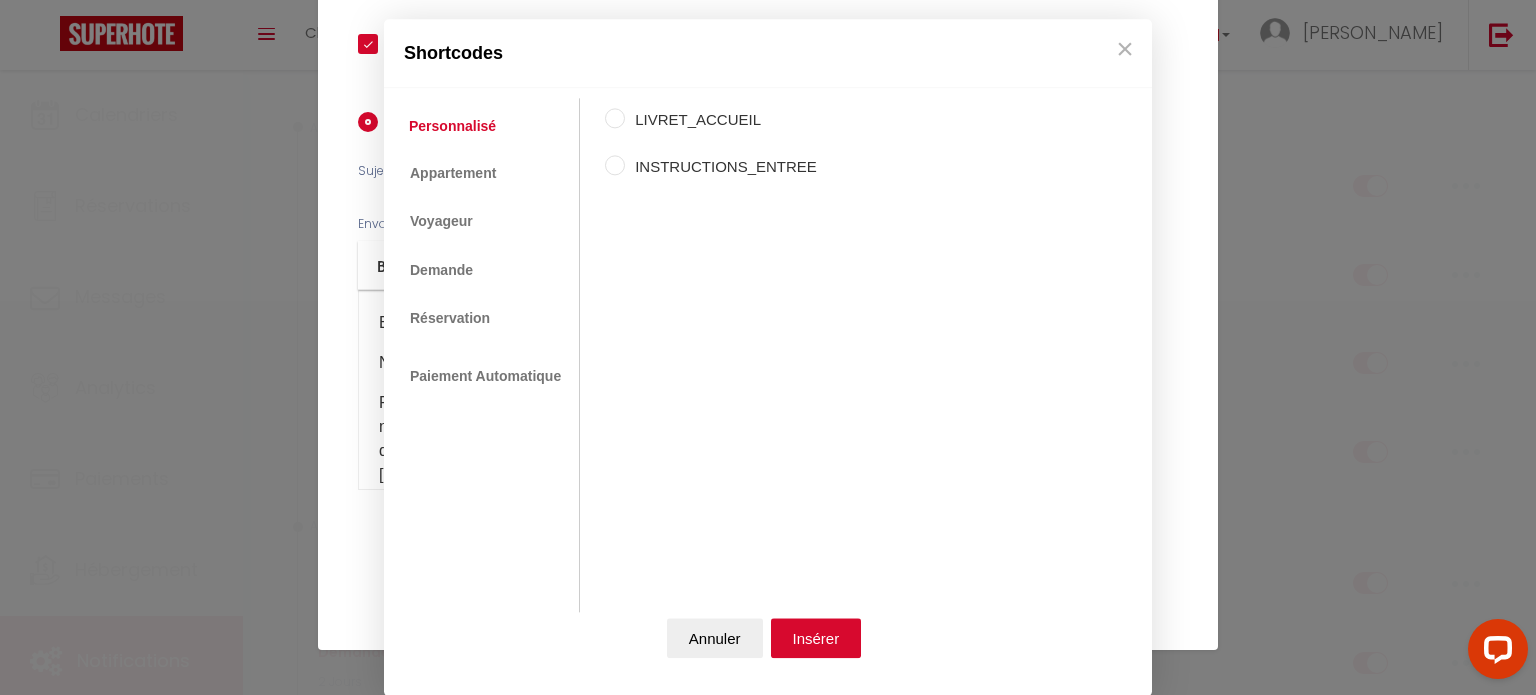 click on "Coaching SuperHote ce soir à 18h00, pour participer:  [URL][DOMAIN_NAME][SECURITY_DATA]   ×     Toggle navigation       Toggle Search     Toggle menubar     Chercher   BUTTON
Besoin d'aide ?
[PERSON_NAME]        Équipe     Résultat de la recherche   Aucun résultat     Calendriers     Réservations     Messages     Analytics      Paiements     Hébergement     Notifications                 Résultat de la recherche   Id   Appart   Voyageur    Checkin   Checkout   Nuits   Pers.   Plateforme   Statut     Résultat de la recherche   Aucun résultat          Notifications
Actions
Nouvelle Notification    Exporter    Importer    Tous les apparts    Le Clos des Oliviers Le Nid Provençal Chez [PERSON_NAME] et [PERSON_NAME] La Provençale Studio Coeur d'Aix en Provence CABANON Mejean Les Toits d'[GEOGRAPHIC_DATA]       Nouveau shortcode personnalisé" at bounding box center [768, 1983] 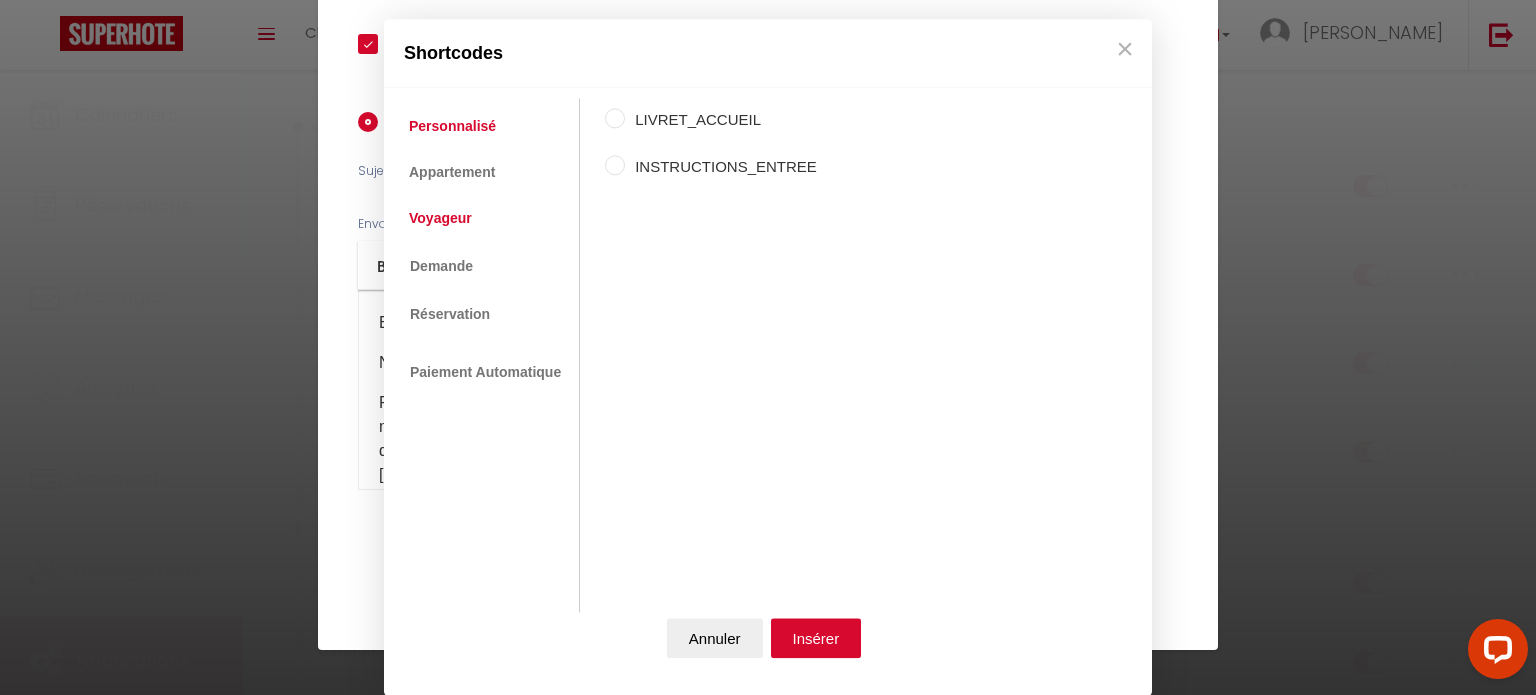 click on "Voyageur" at bounding box center [440, 219] 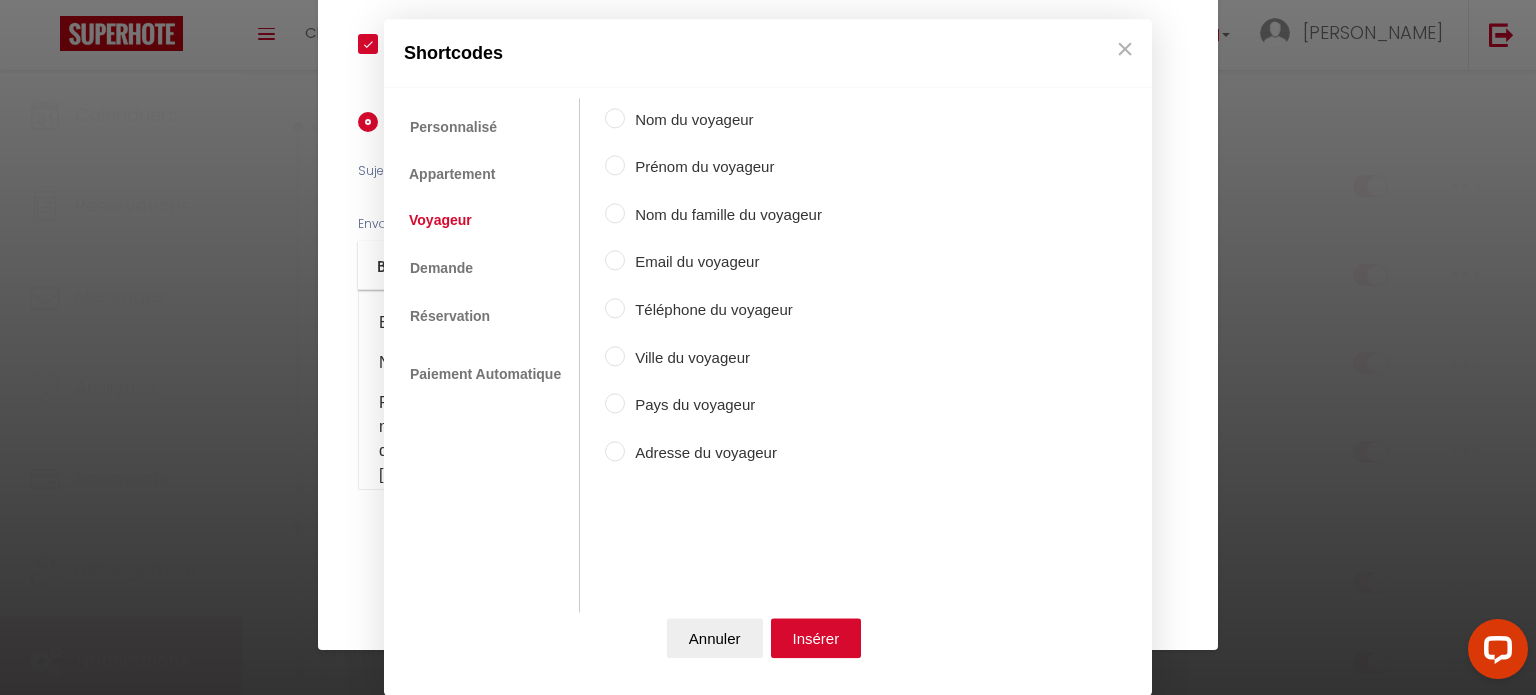 click on "Prénom du voyageur" at bounding box center [615, 166] 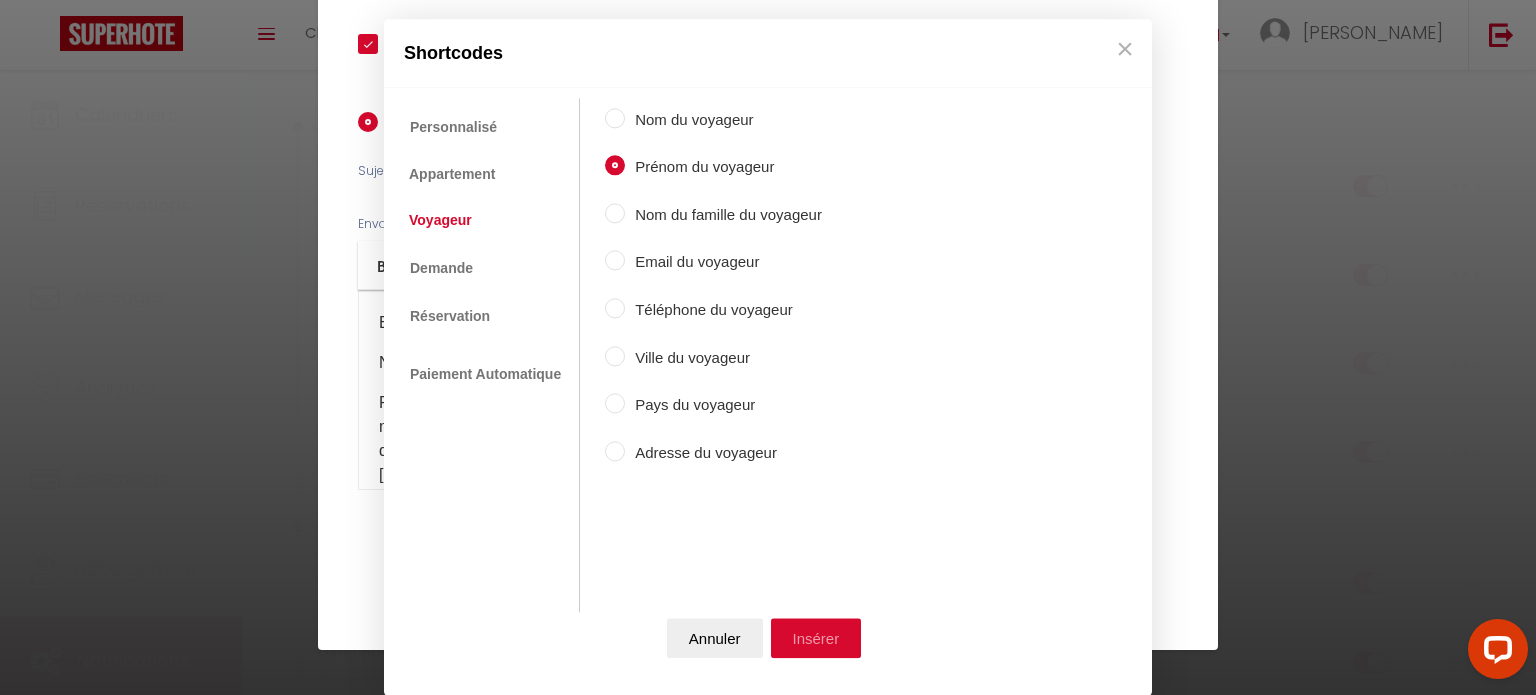 click on "Insérer" at bounding box center (816, 638) 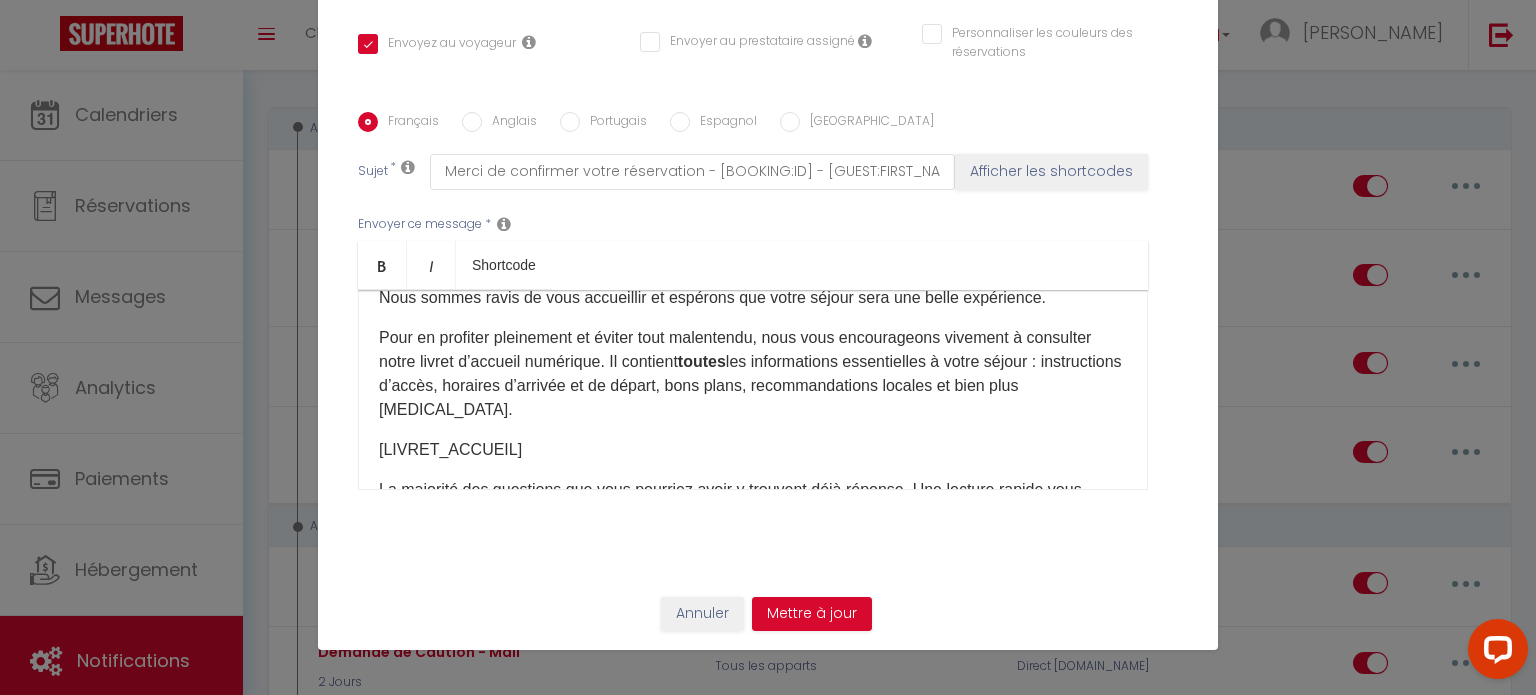 scroll, scrollTop: 100, scrollLeft: 0, axis: vertical 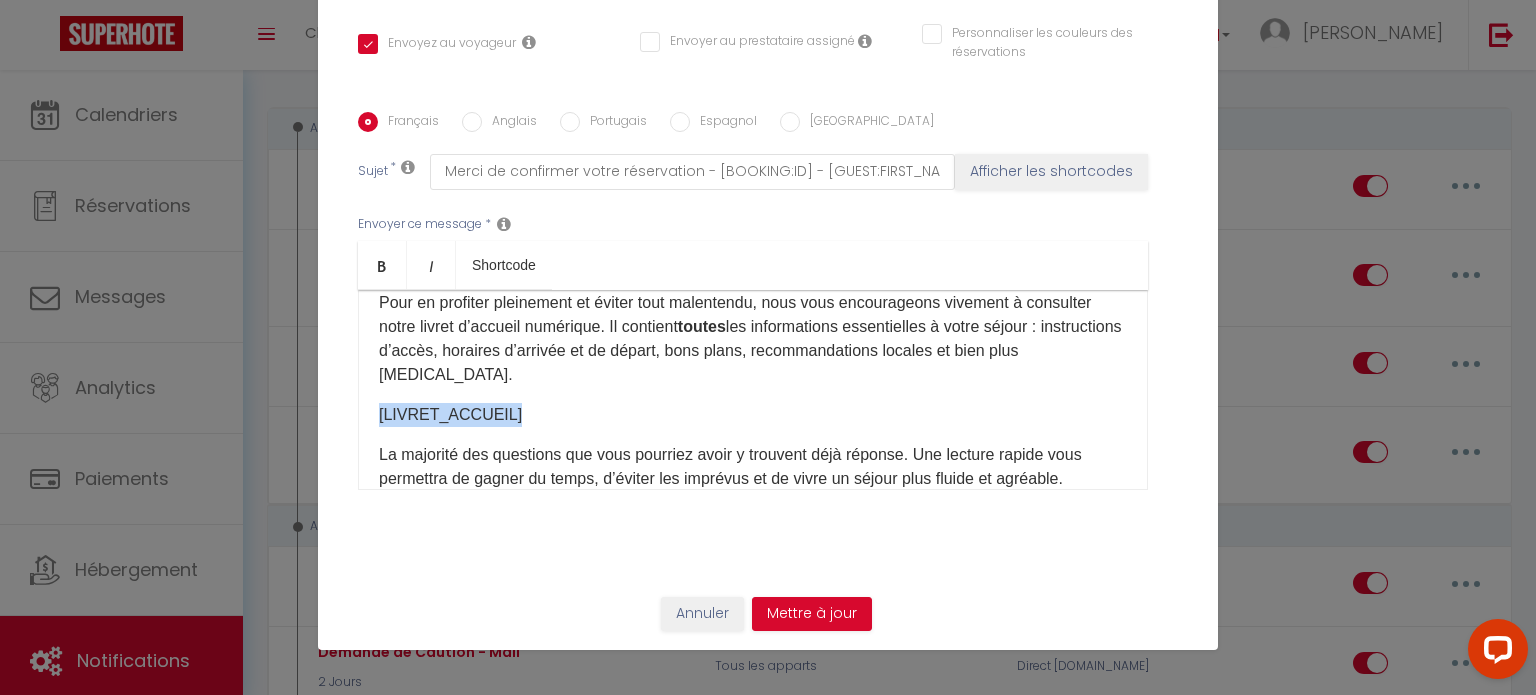 drag, startPoint x: 520, startPoint y: 413, endPoint x: 350, endPoint y: 409, distance: 170.04706 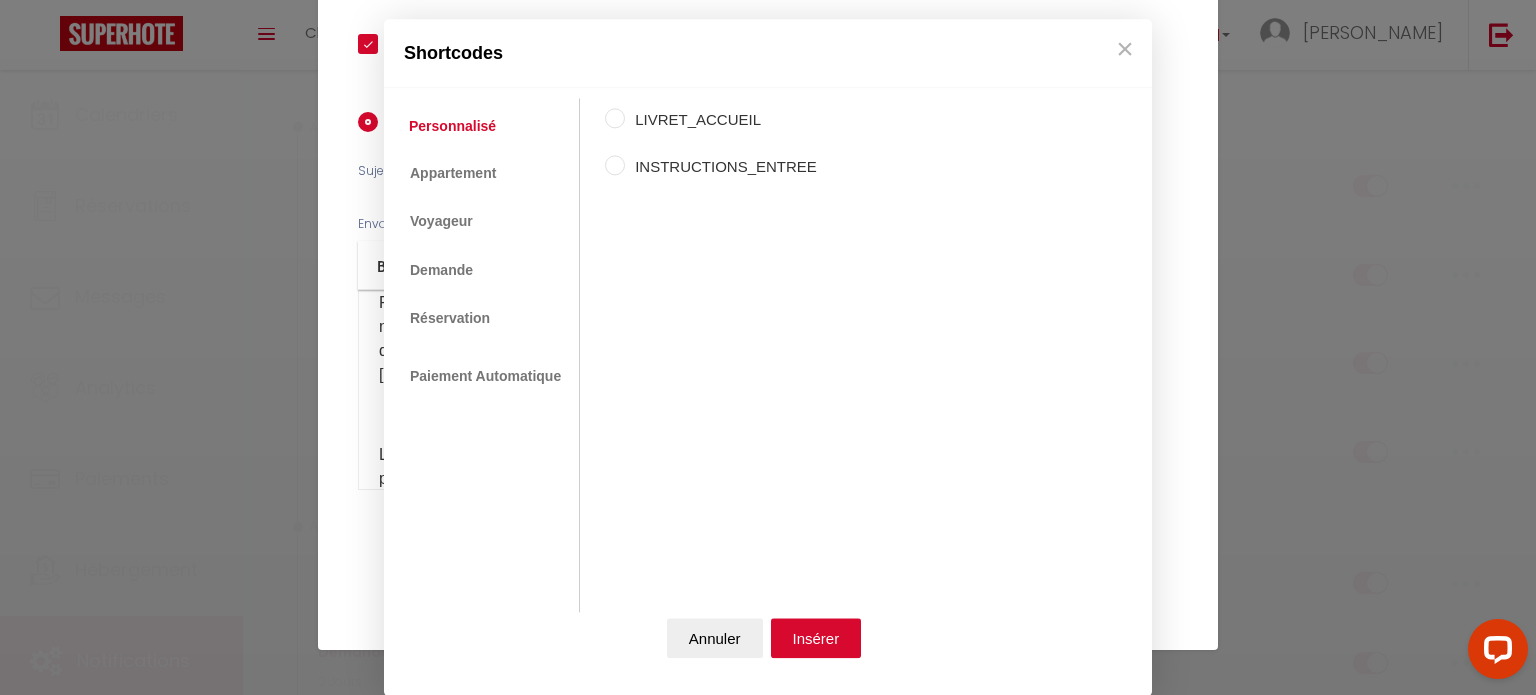 click on "Coaching SuperHote ce soir à 18h00, pour participer:  [URL][DOMAIN_NAME][SECURITY_DATA]   ×     Toggle navigation       Toggle Search     Toggle menubar     Chercher   BUTTON
Besoin d'aide ?
[PERSON_NAME]        Équipe     Résultat de la recherche   Aucun résultat     Calendriers     Réservations     Messages     Analytics      Paiements     Hébergement     Notifications                 Résultat de la recherche   Id   Appart   Voyageur    Checkin   Checkout   Nuits   Pers.   Plateforme   Statut     Résultat de la recherche   Aucun résultat          Notifications
Actions
Nouvelle Notification    Exporter    Importer    Tous les apparts    Le Clos des Oliviers Le Nid Provençal Chez [PERSON_NAME] et [PERSON_NAME] La Provençale Studio Coeur d'Aix en Provence CABANON Mejean Les Toits d'[GEOGRAPHIC_DATA]       Nouveau shortcode personnalisé" at bounding box center [768, 1983] 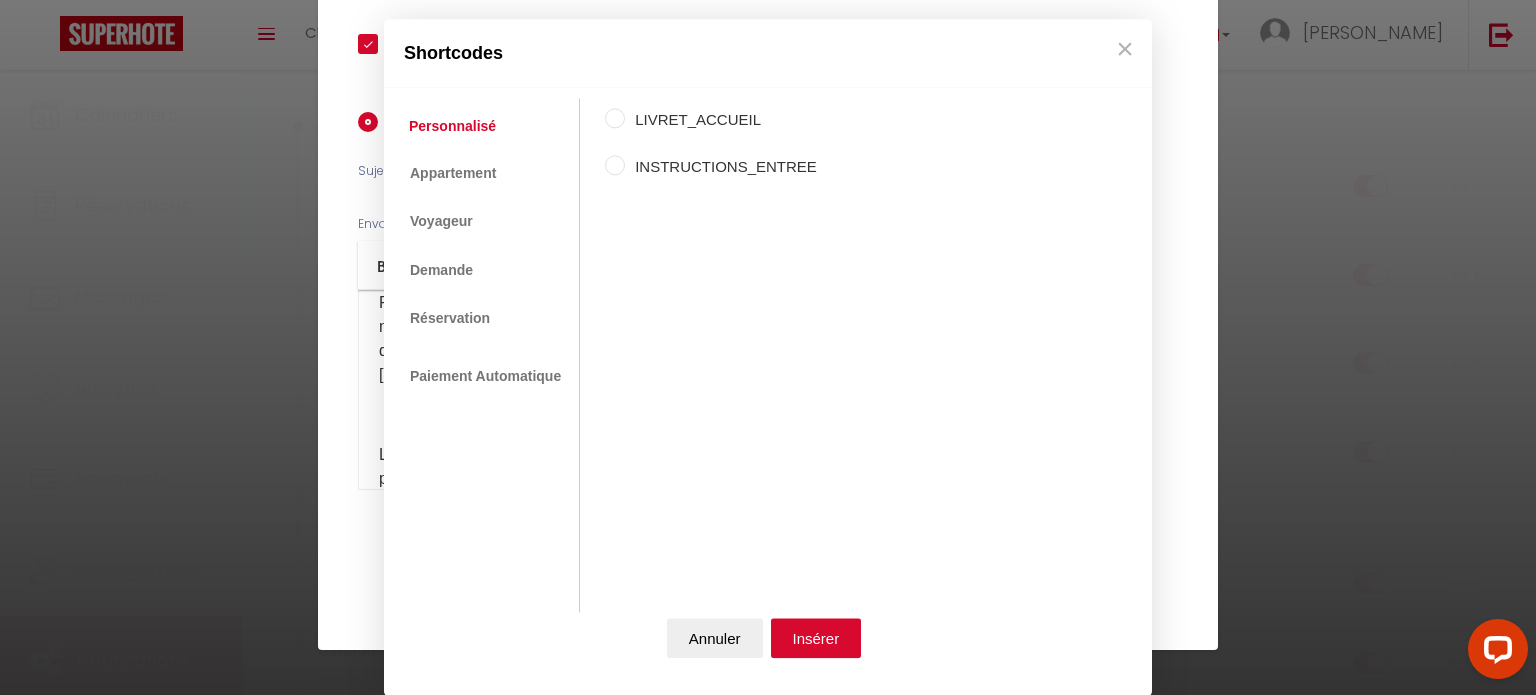 click on "LIVRET_ACCUEIL" at bounding box center [721, 120] 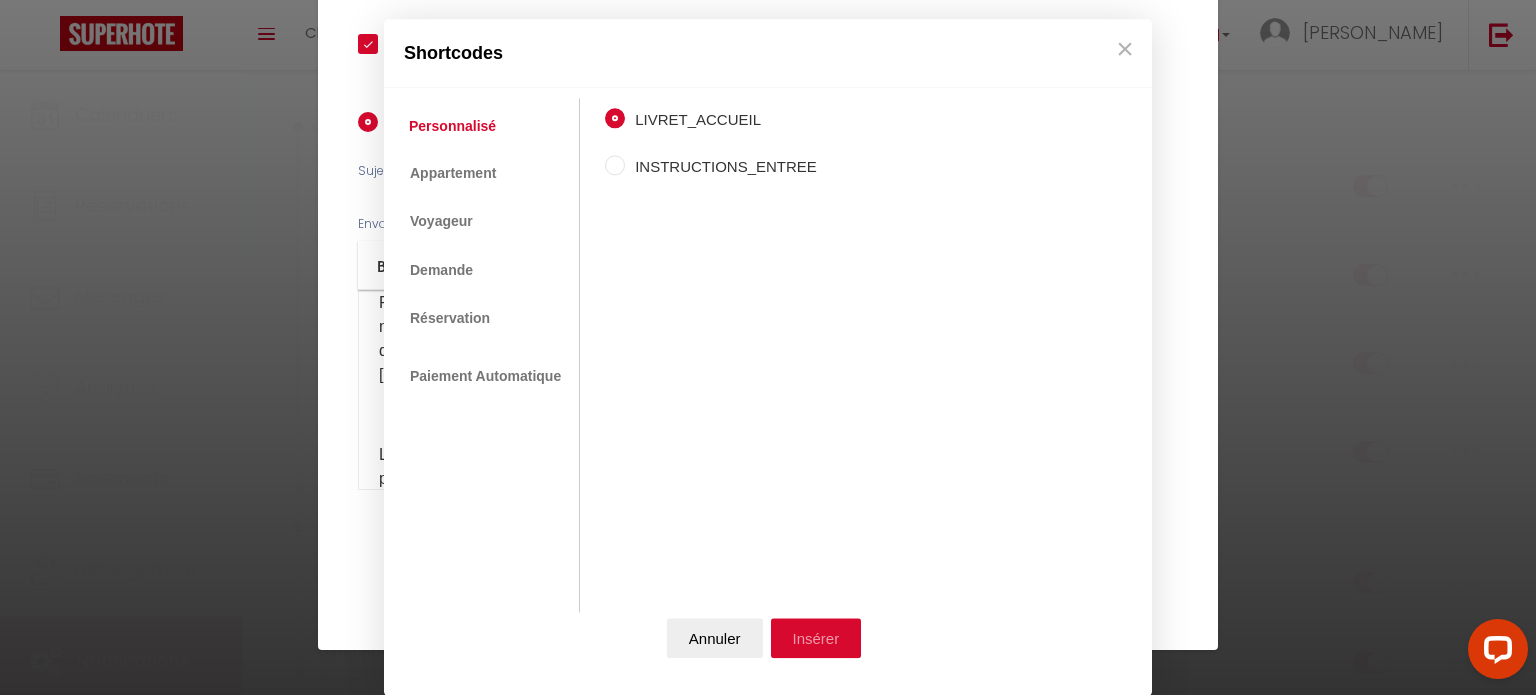 click on "Insérer" at bounding box center [816, 638] 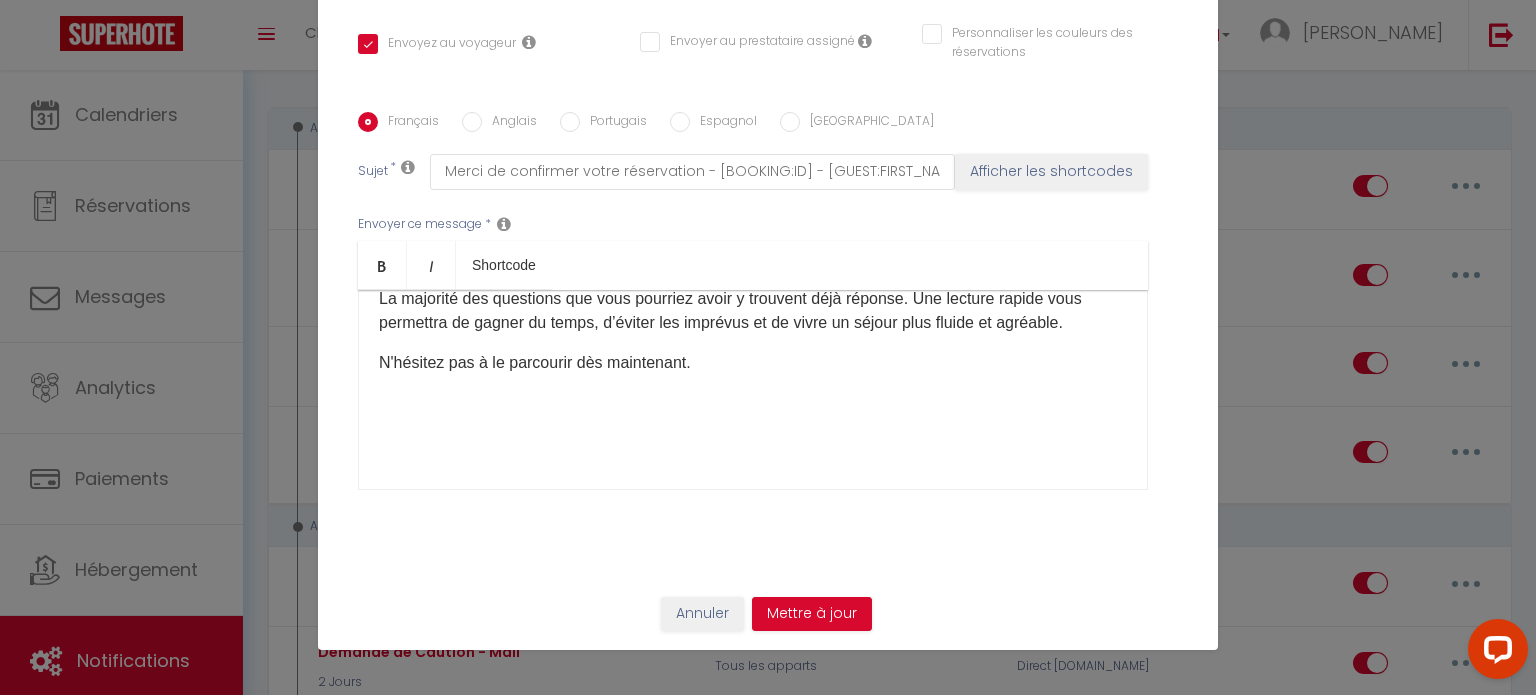 scroll, scrollTop: 300, scrollLeft: 0, axis: vertical 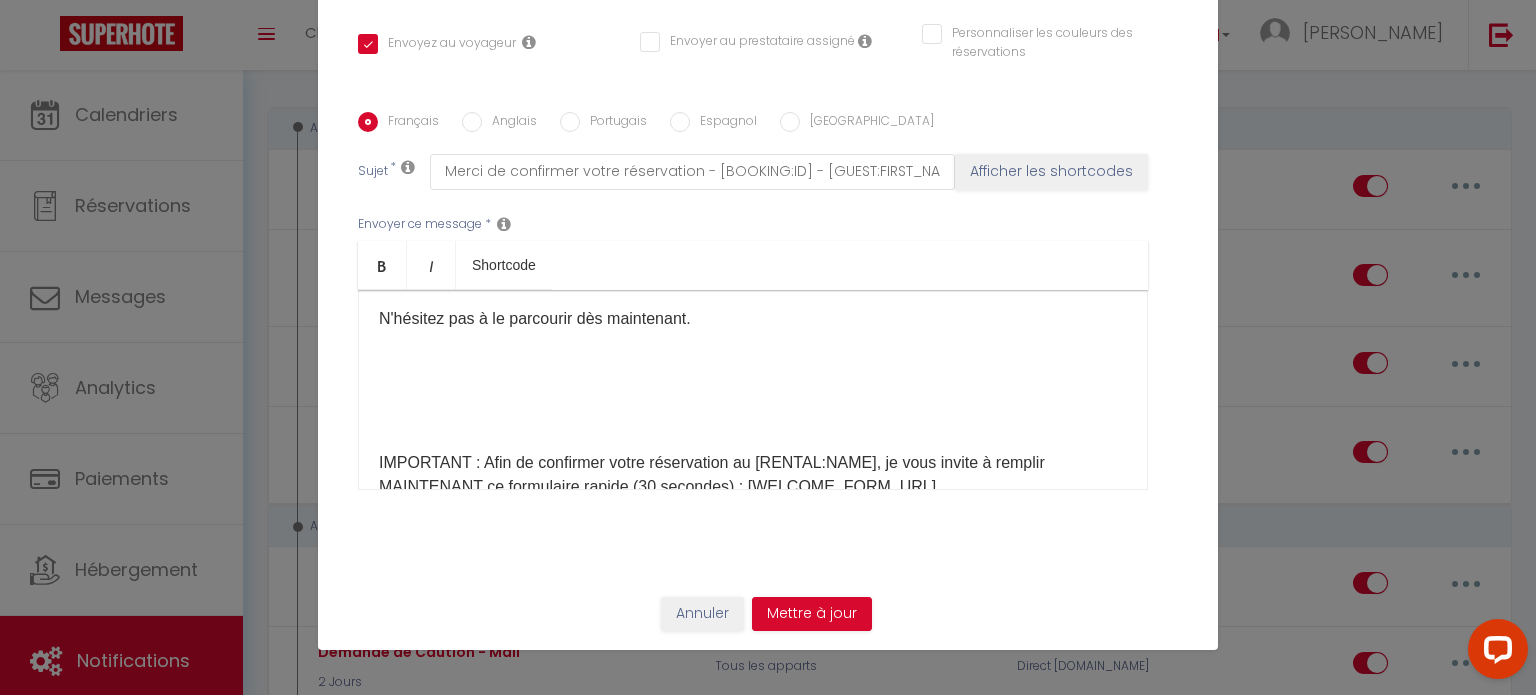 click at bounding box center [753, 423] 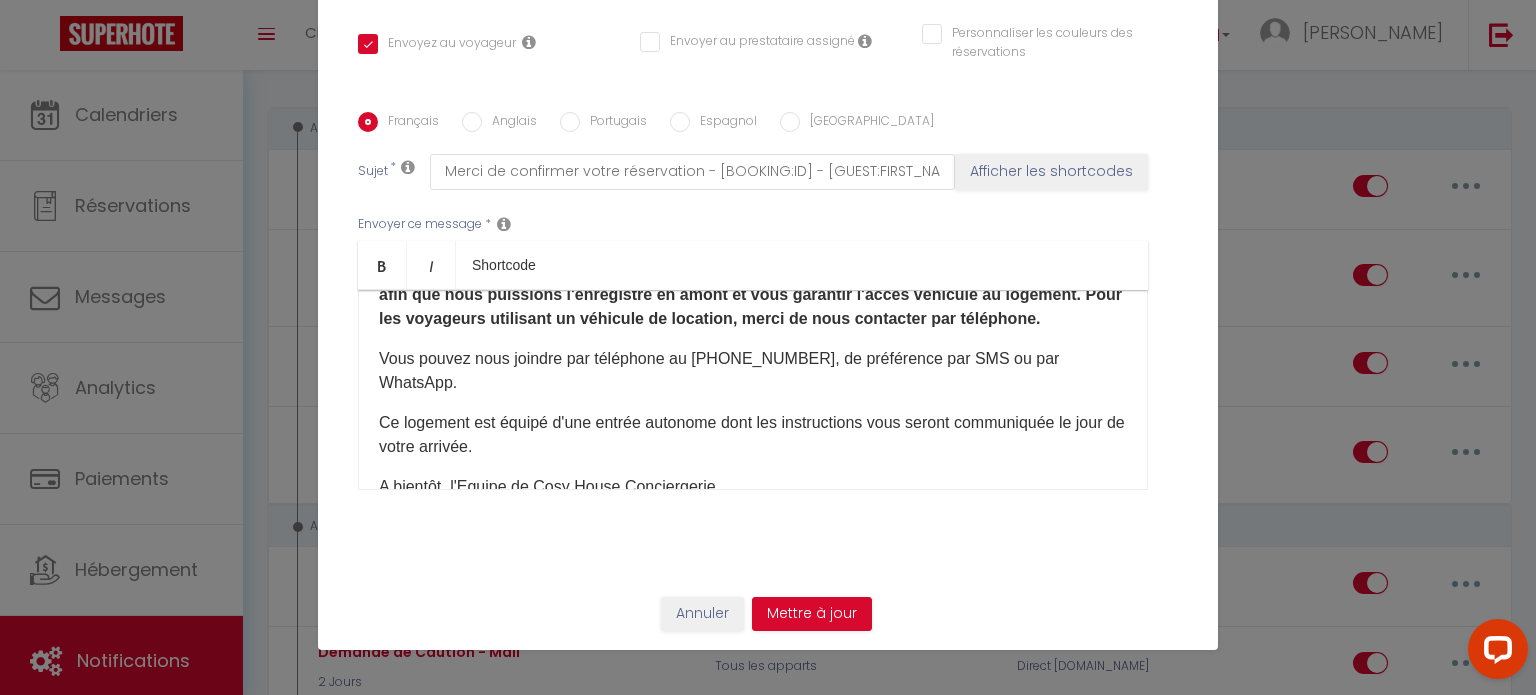 scroll, scrollTop: 600, scrollLeft: 0, axis: vertical 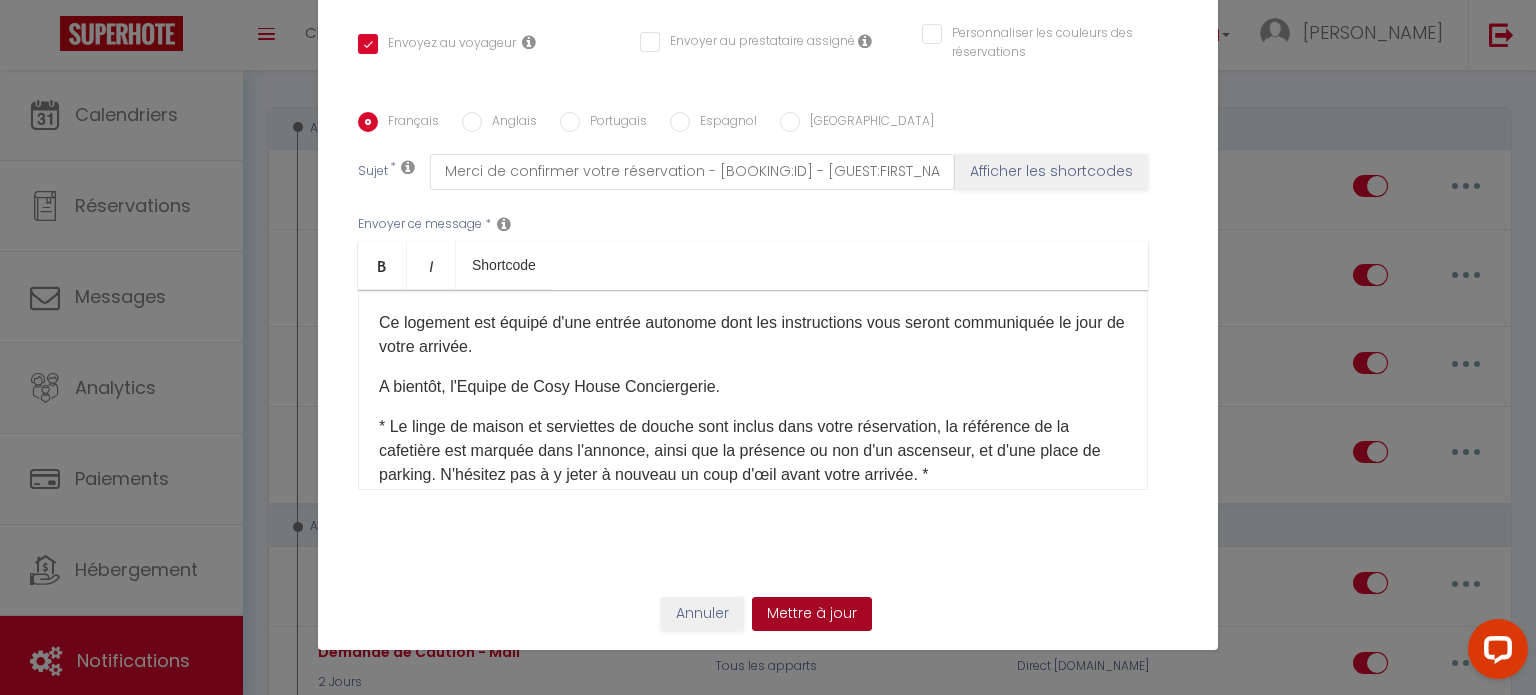 click on "Mettre à jour" at bounding box center [812, 614] 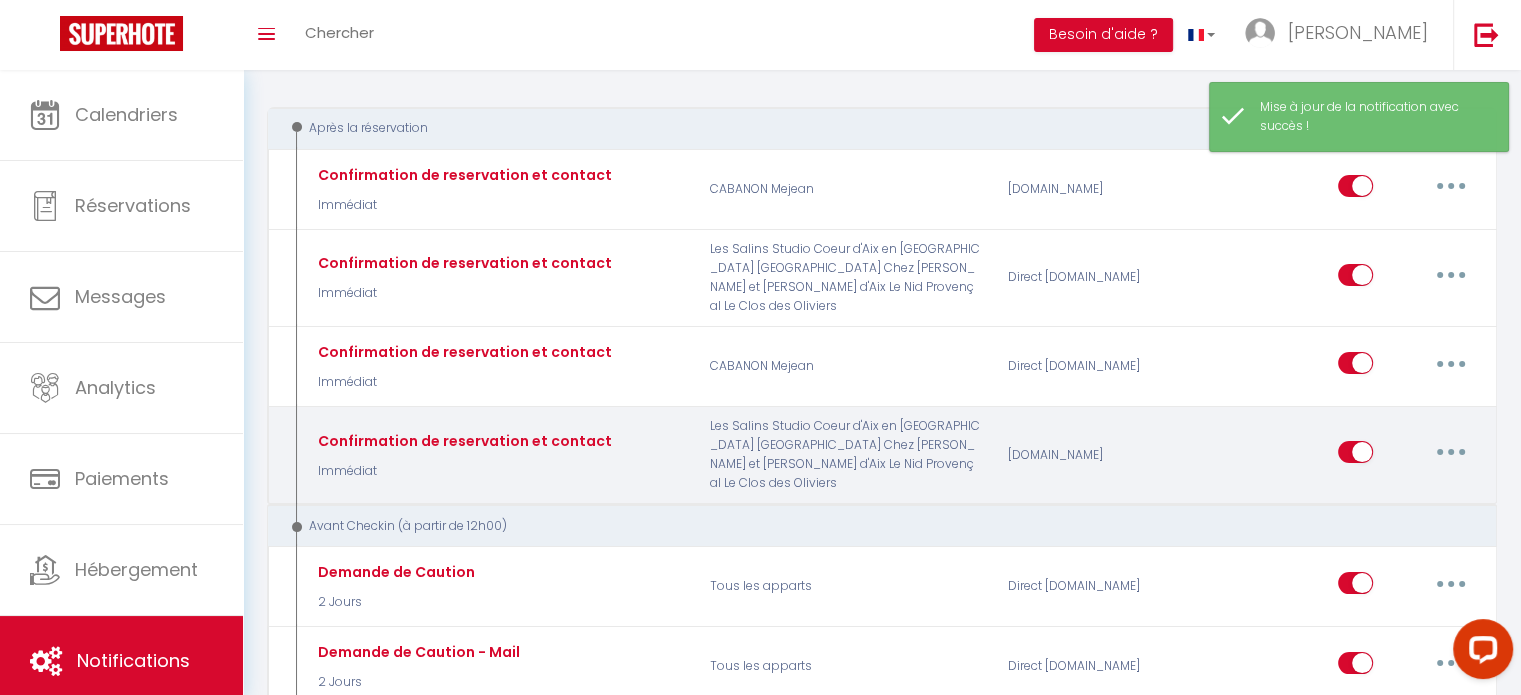 click at bounding box center [1451, 452] 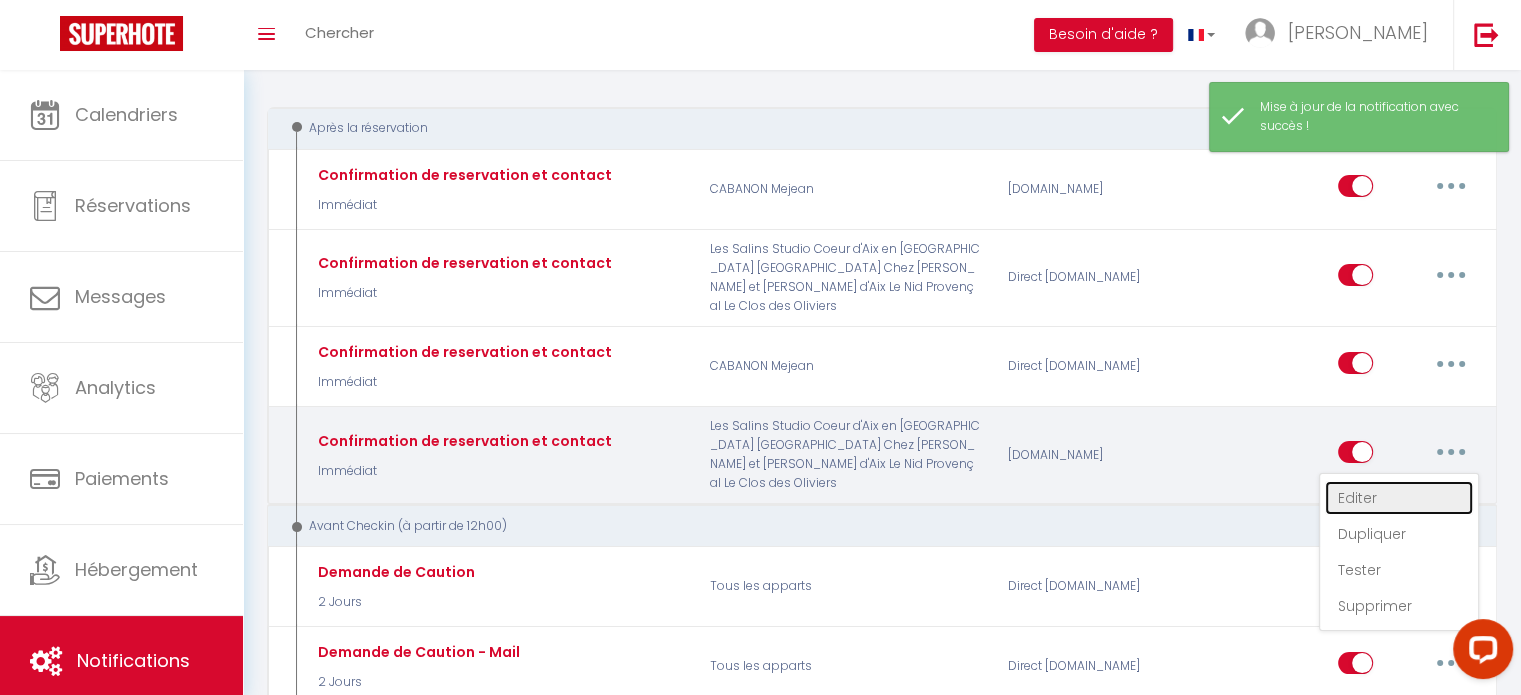 click on "Editer" at bounding box center [1399, 498] 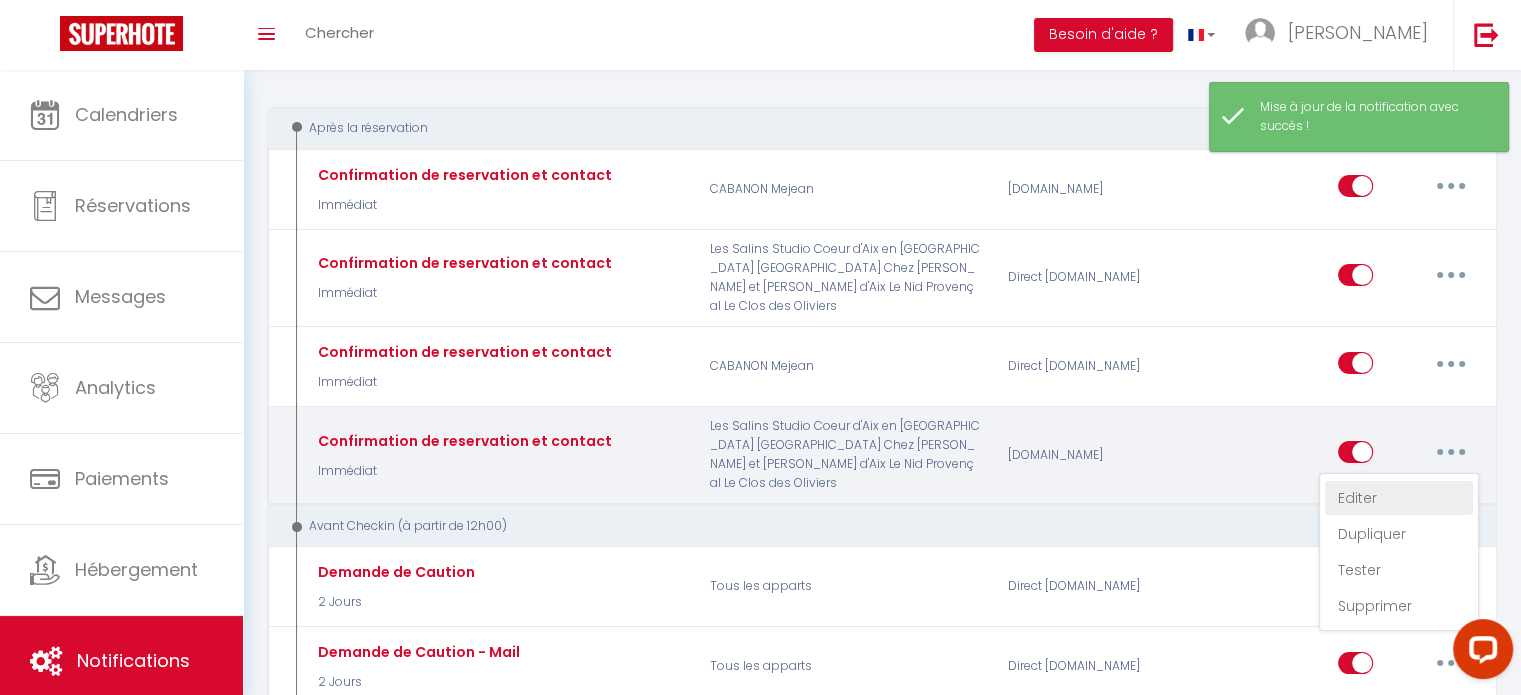 type on "Confirmation de reservation et contact" 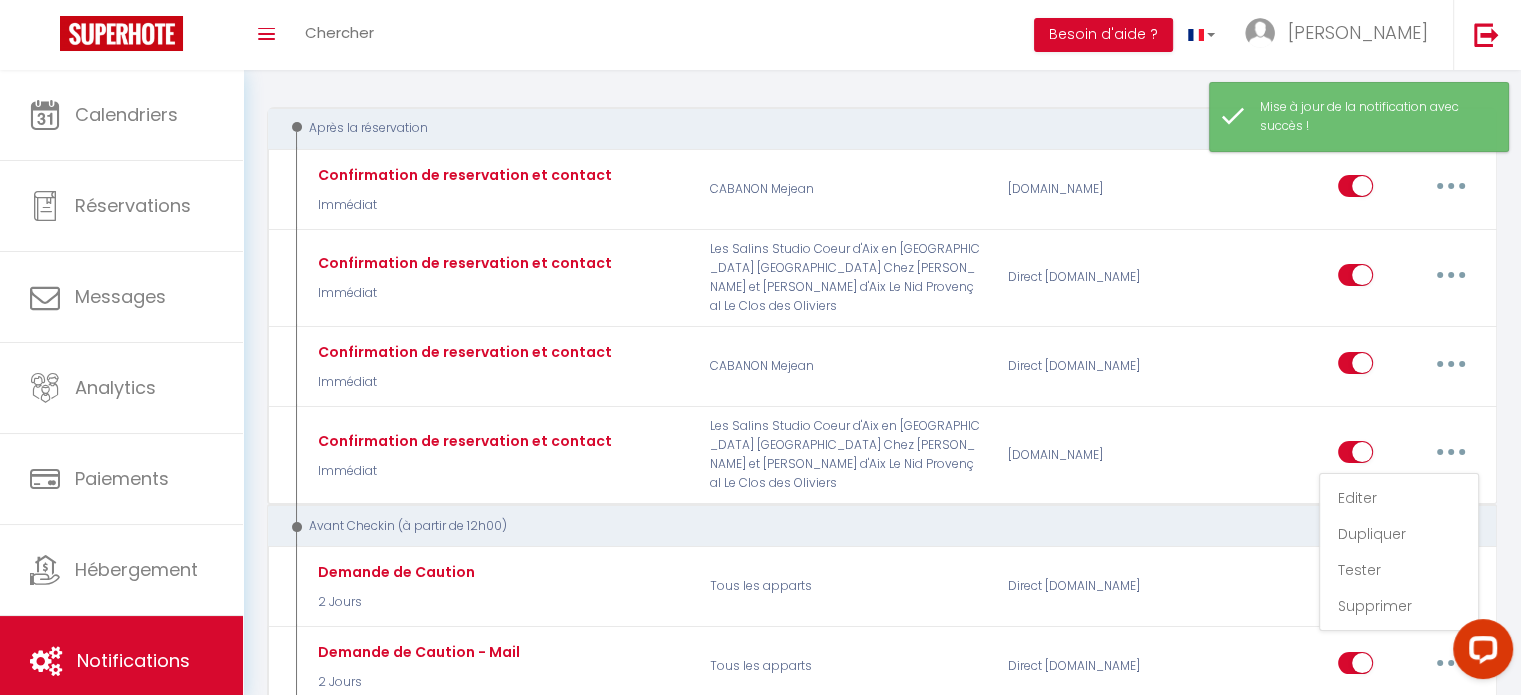 checkbox on "false" 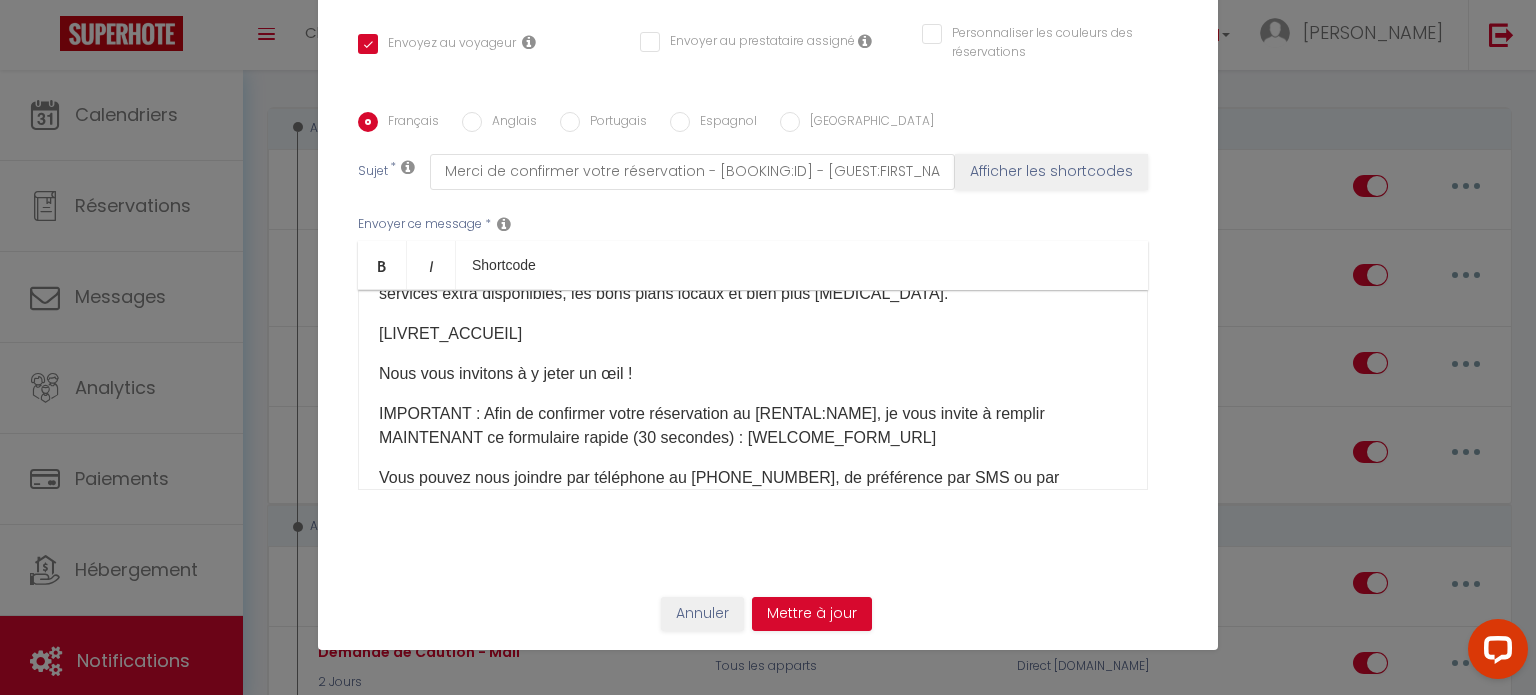 scroll, scrollTop: 113, scrollLeft: 0, axis: vertical 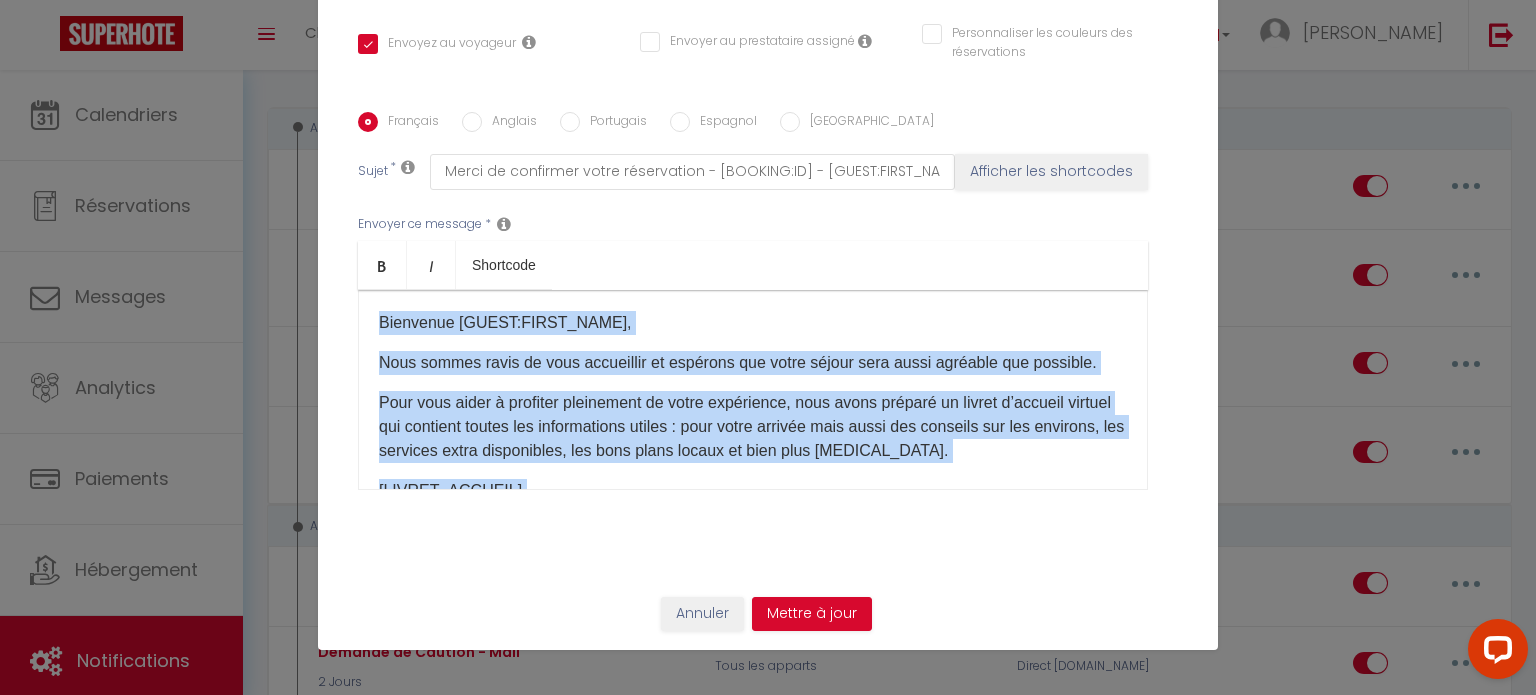 drag, startPoint x: 636, startPoint y: 421, endPoint x: 342, endPoint y: 271, distance: 330.05453 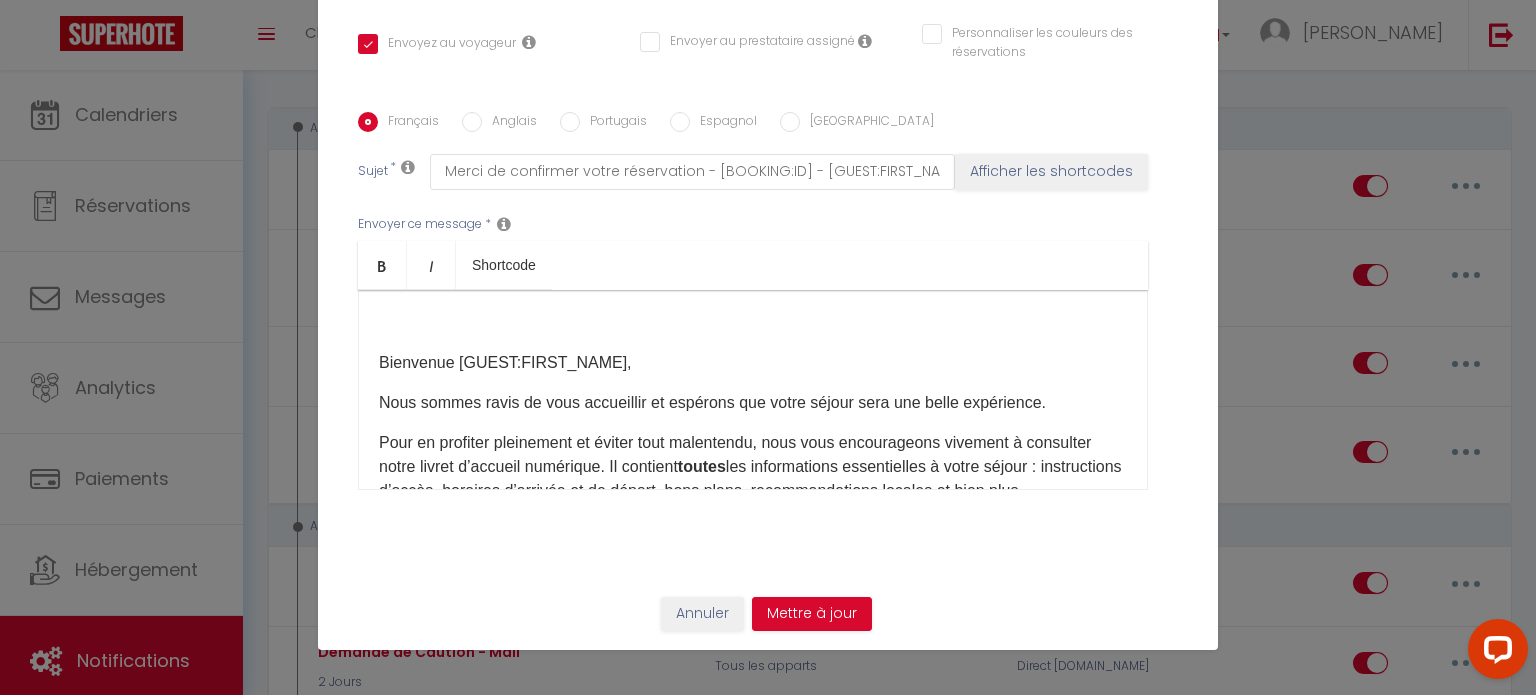 click on "Bienvenue [GUEST:FIRST_NAME]​," at bounding box center [753, 363] 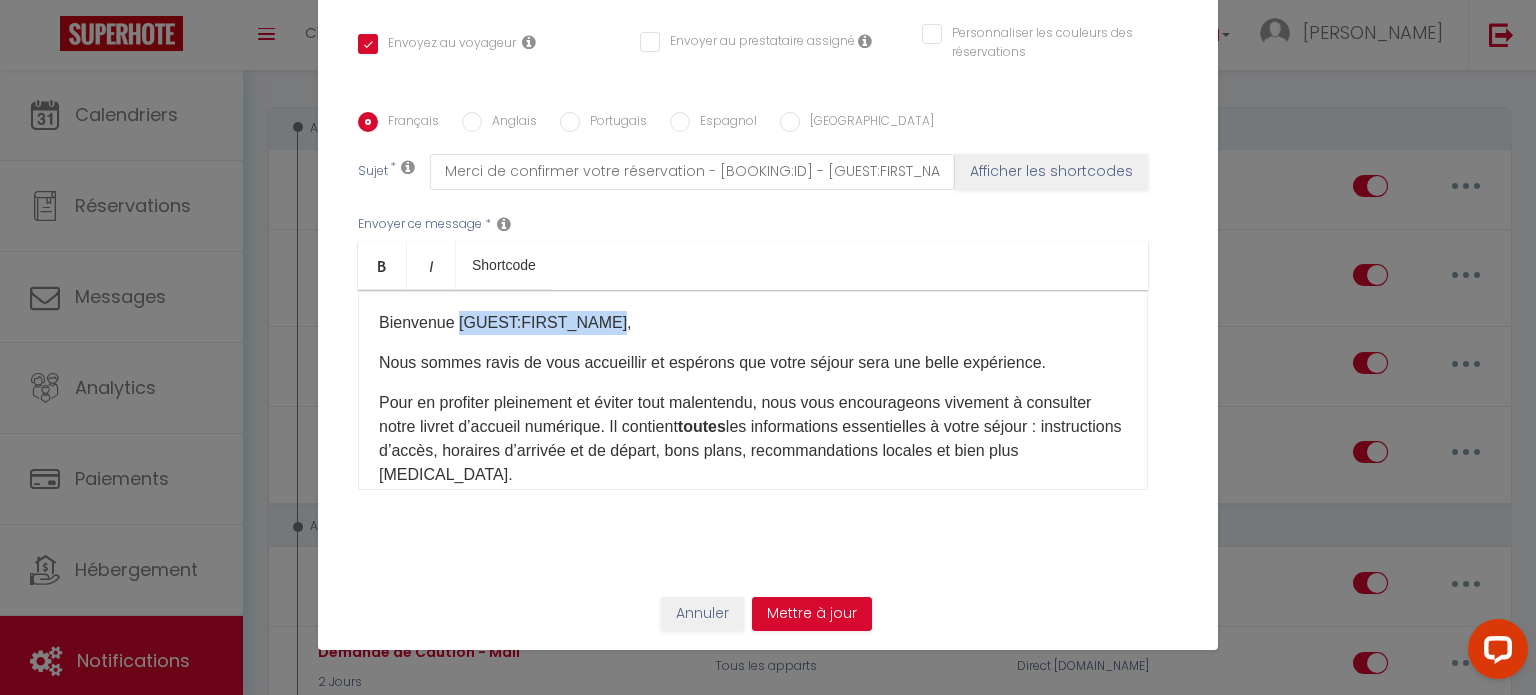 drag, startPoint x: 598, startPoint y: 327, endPoint x: 451, endPoint y: 330, distance: 147.03061 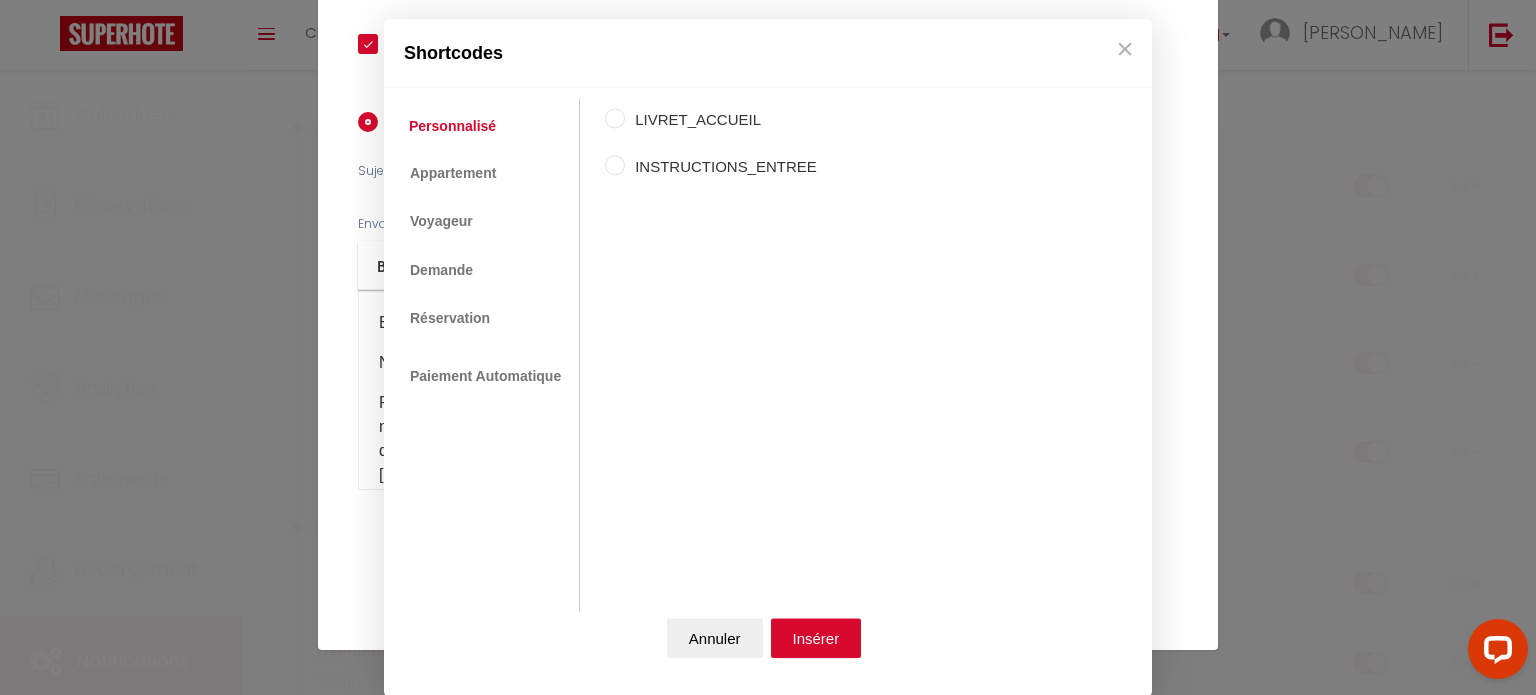 click on "Coaching SuperHote ce soir à 18h00, pour participer:  [URL][DOMAIN_NAME][SECURITY_DATA]   ×     Toggle navigation       Toggle Search     Toggle menubar     Chercher   BUTTON
Besoin d'aide ?
[PERSON_NAME]        Équipe     Résultat de la recherche   Aucun résultat     Calendriers     Réservations     Messages     Analytics      Paiements     Hébergement     Notifications                 Résultat de la recherche   Id   Appart   Voyageur    Checkin   Checkout   Nuits   Pers.   Plateforme   Statut     Résultat de la recherche   Aucun résultat          Notifications
Actions
Nouvelle Notification    Exporter    Importer    Tous les apparts    Le Clos des Oliviers Le Nid Provençal Chez [PERSON_NAME] et [PERSON_NAME] La Provençale Studio Coeur d'Aix en Provence CABANON Mejean Les Toits d'[GEOGRAPHIC_DATA]       Nouveau shortcode personnalisé" at bounding box center (768, 1983) 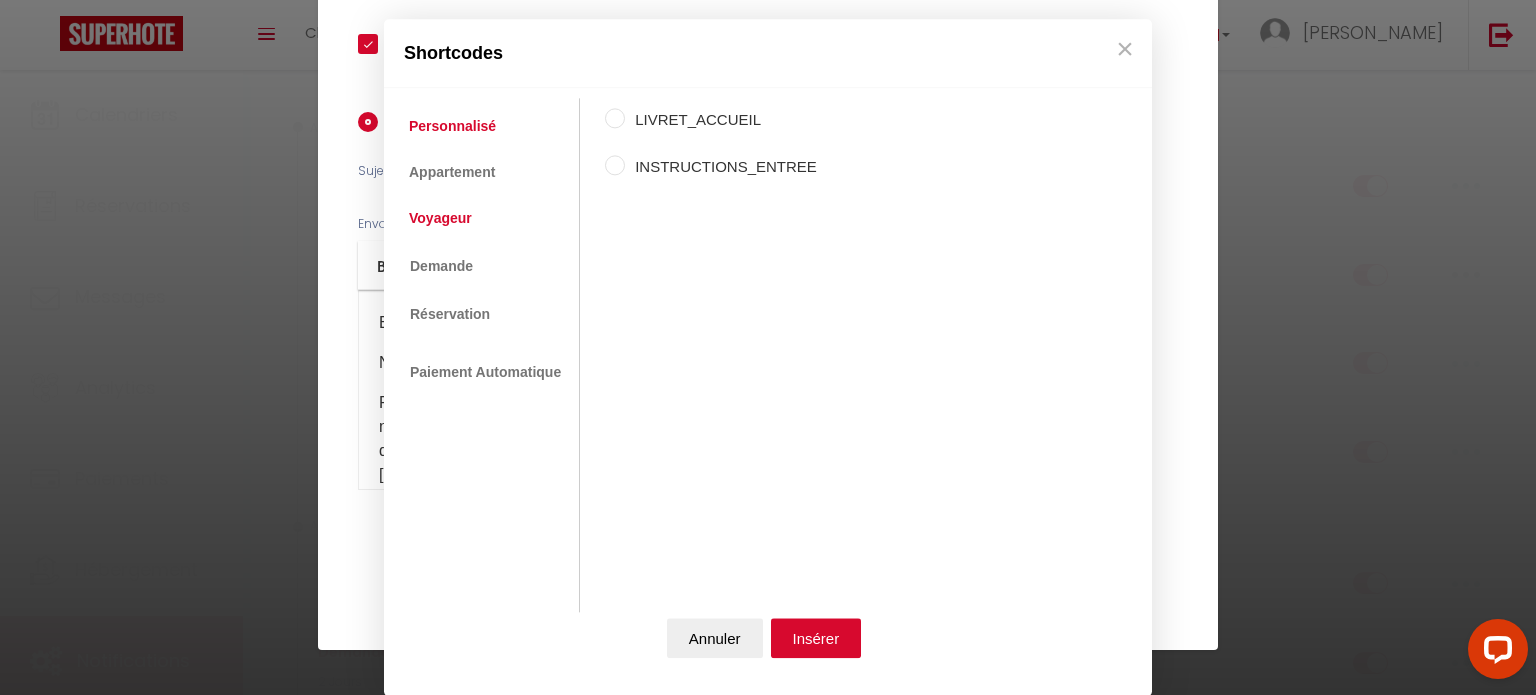 click on "Voyageur" at bounding box center (440, 219) 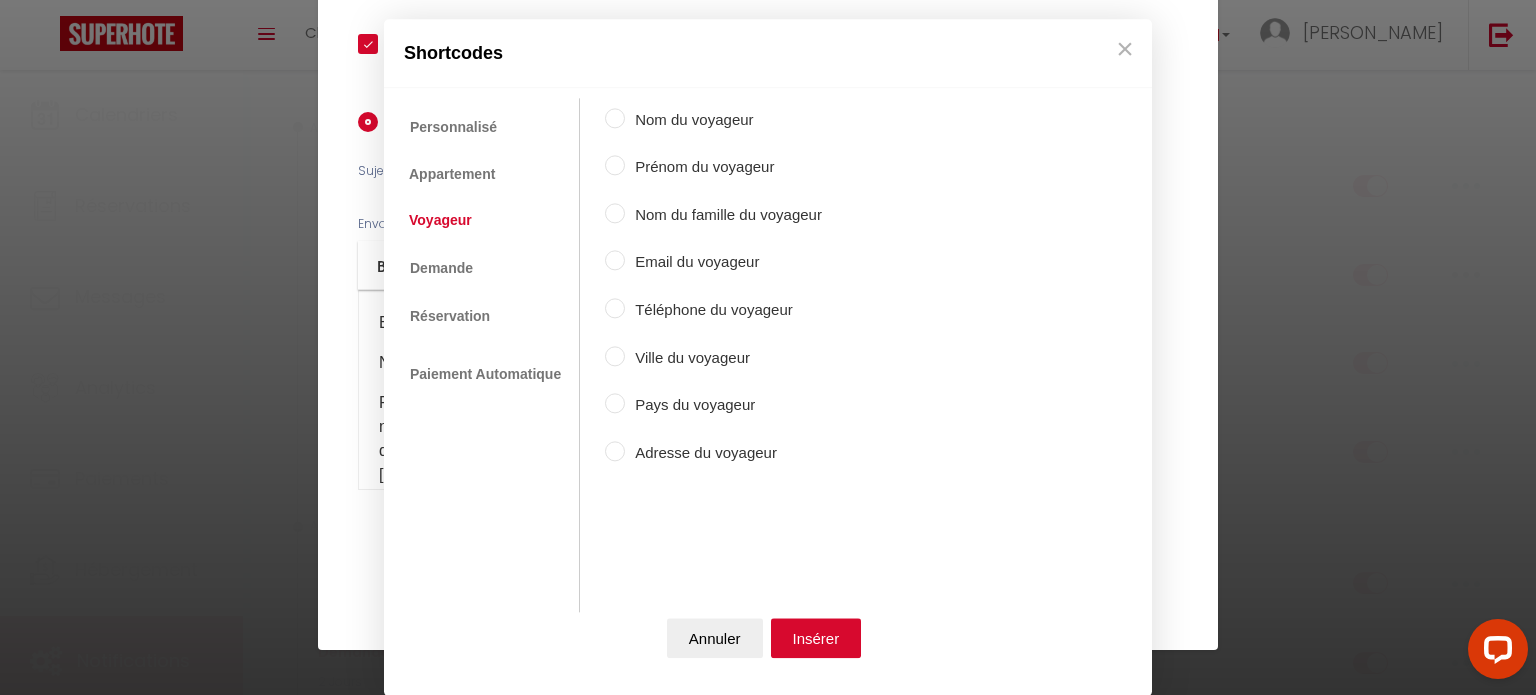 click on "Prénom du voyageur" at bounding box center (723, 168) 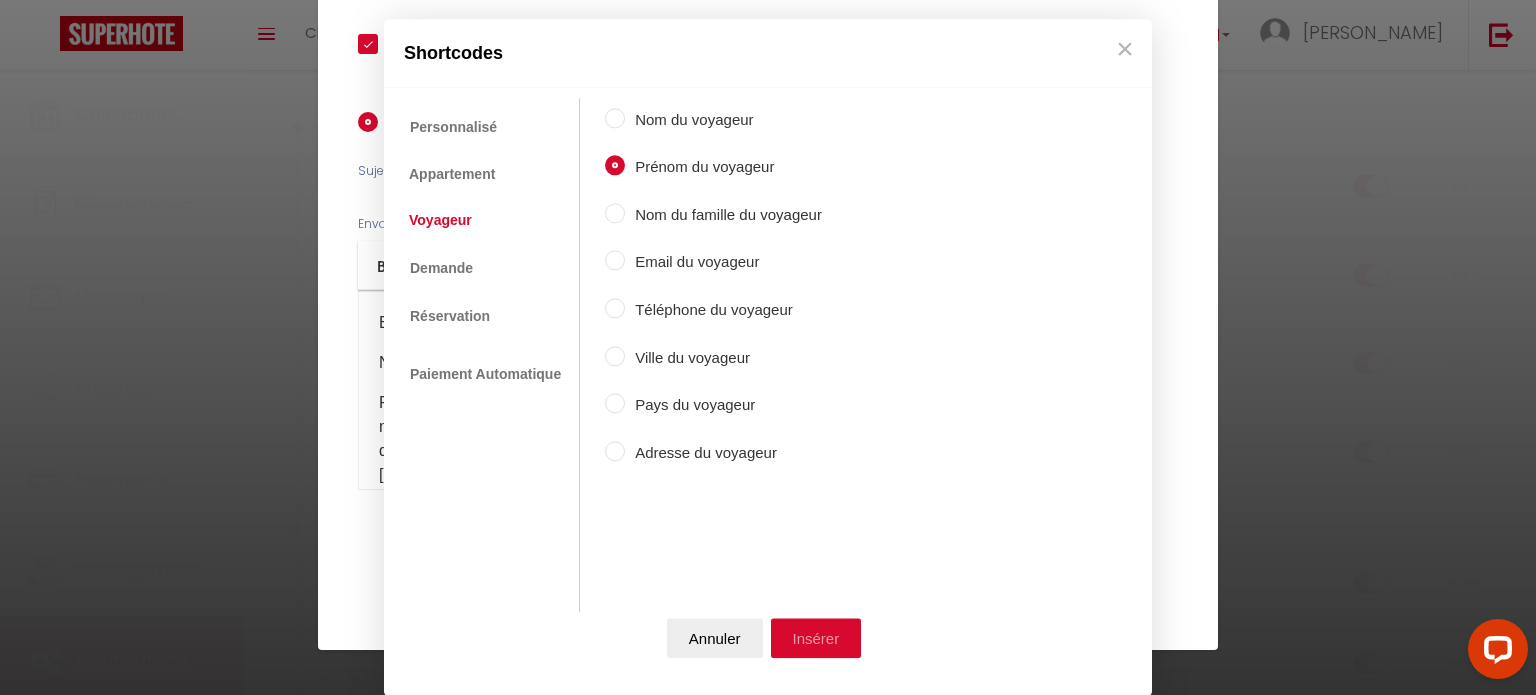 click on "Insérer" at bounding box center (816, 638) 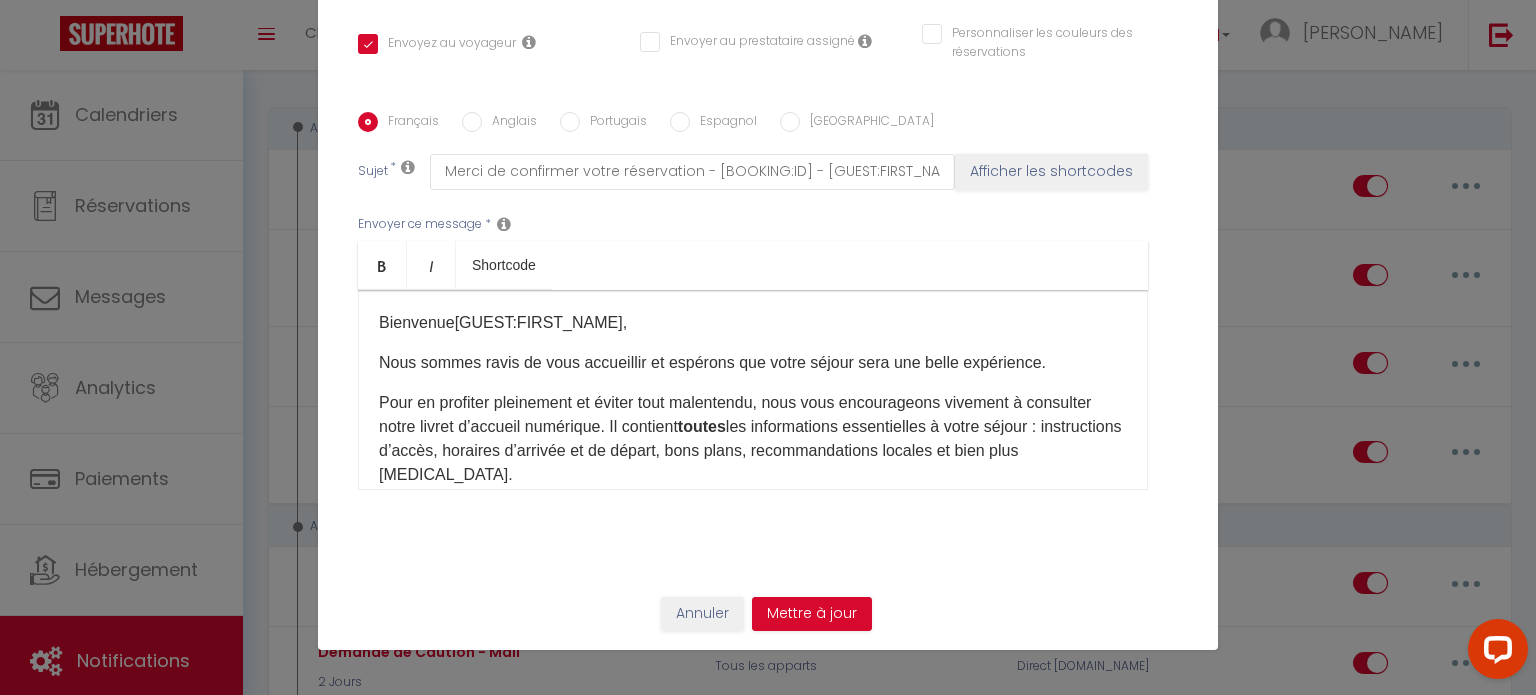 scroll, scrollTop: 100, scrollLeft: 0, axis: vertical 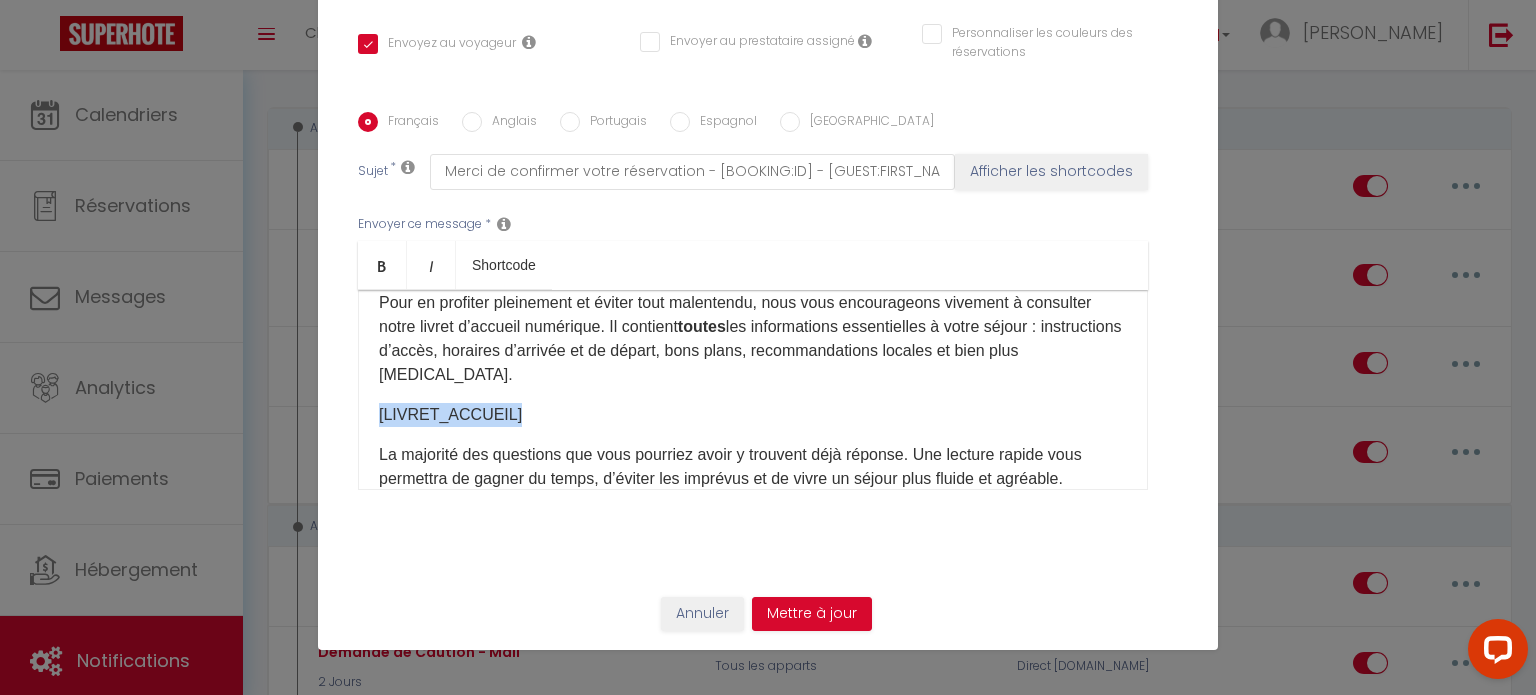 drag, startPoint x: 509, startPoint y: 411, endPoint x: 369, endPoint y: 416, distance: 140.08926 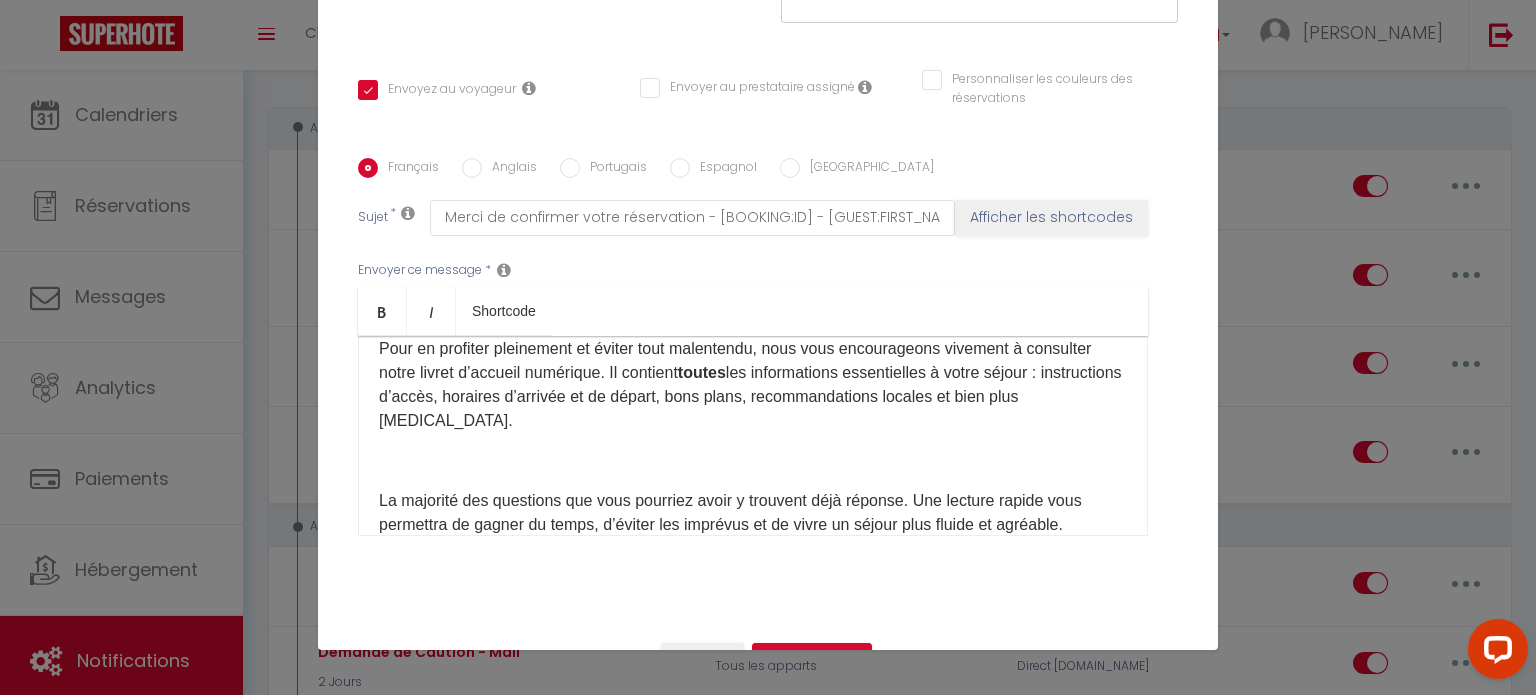 scroll, scrollTop: 396, scrollLeft: 0, axis: vertical 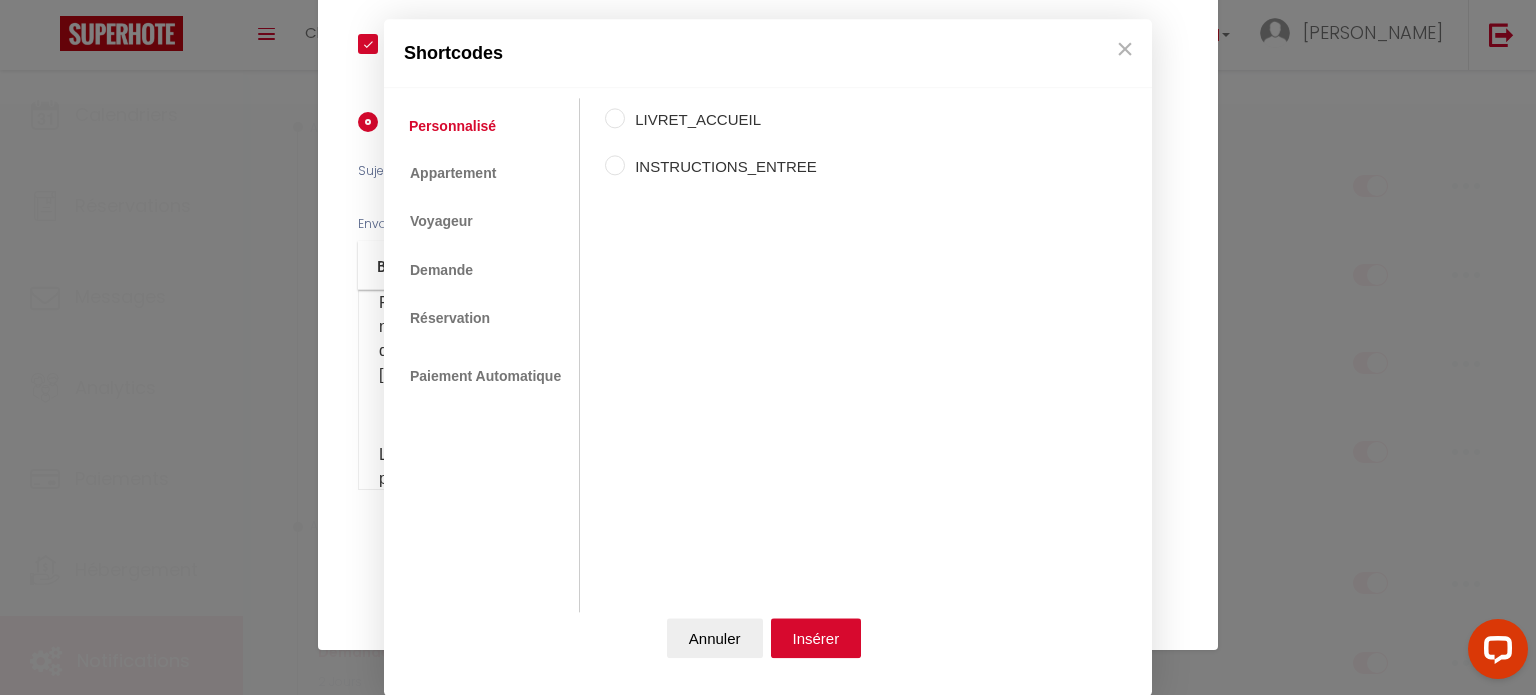 click on "Coaching SuperHote ce soir à 18h00, pour participer:  [URL][DOMAIN_NAME][SECURITY_DATA]   ×     Toggle navigation       Toggle Search     Toggle menubar     Chercher   BUTTON
Besoin d'aide ?
[PERSON_NAME]        Équipe     Résultat de la recherche   Aucun résultat     Calendriers     Réservations     Messages     Analytics      Paiements     Hébergement     Notifications                 Résultat de la recherche   Id   Appart   Voyageur    Checkin   Checkout   Nuits   Pers.   Plateforme   Statut     Résultat de la recherche   Aucun résultat          Notifications
Actions
Nouvelle Notification    Exporter    Importer    Tous les apparts    Le Clos des Oliviers Le Nid Provençal Chez [PERSON_NAME] et [PERSON_NAME] La Provençale Studio Coeur d'Aix en Provence CABANON Mejean Les Toits d'[GEOGRAPHIC_DATA]       Nouveau shortcode personnalisé" at bounding box center (768, 1983) 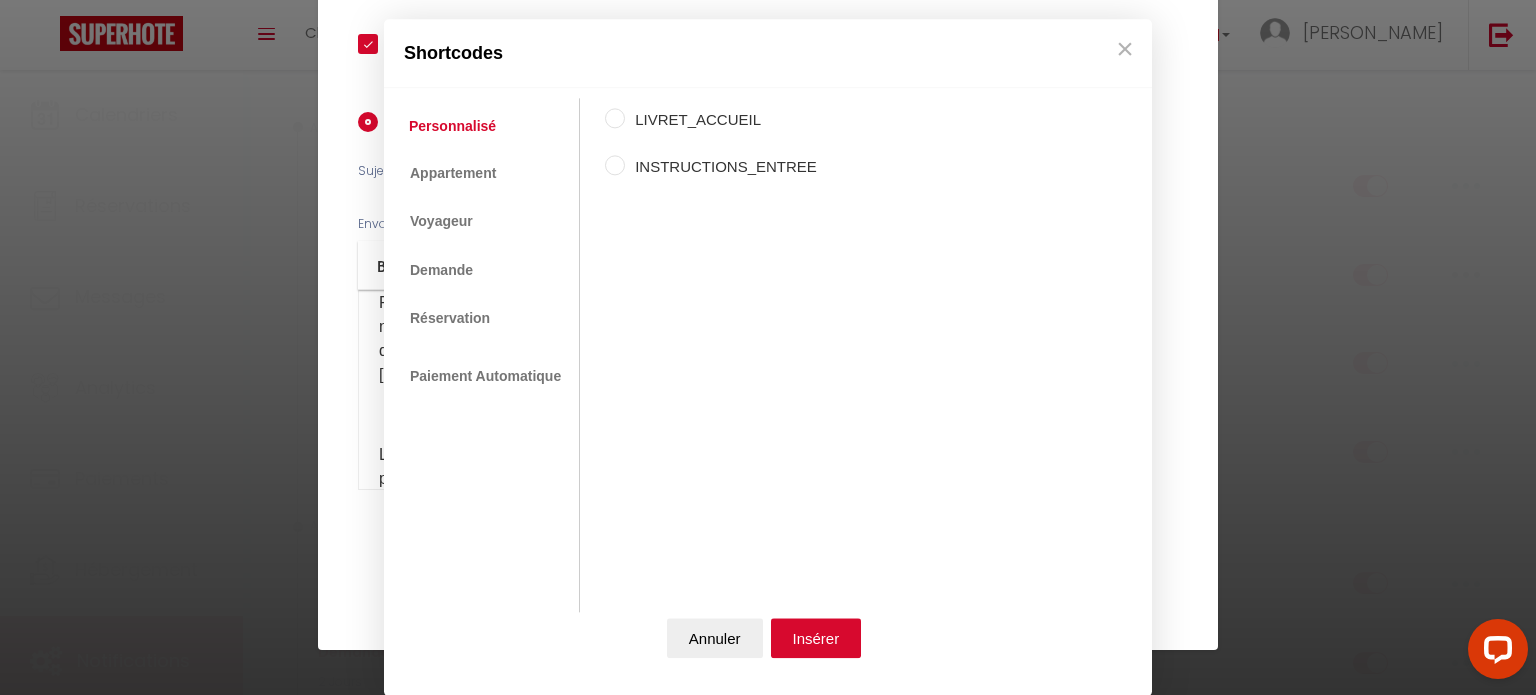 click on "LIVRET_ACCUEIL" at bounding box center (721, 120) 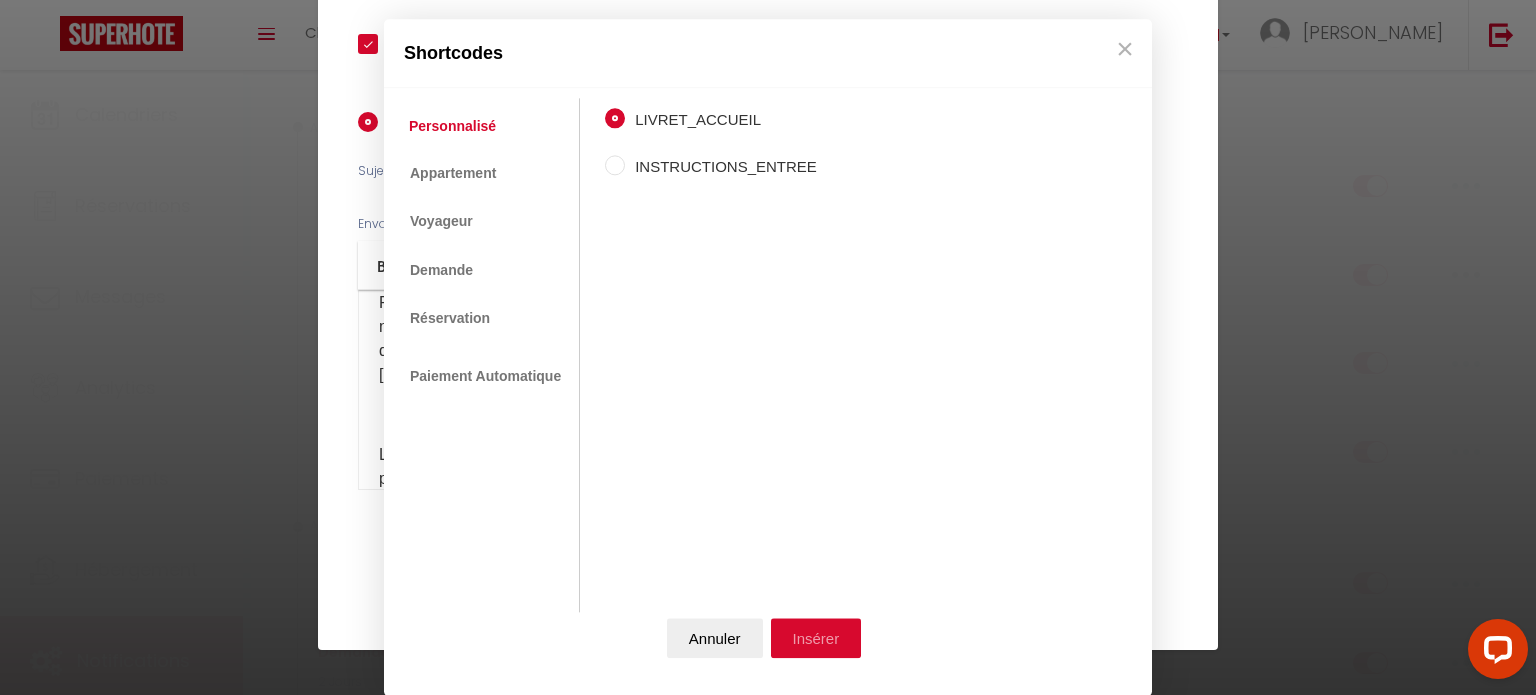 click on "Insérer" at bounding box center [816, 638] 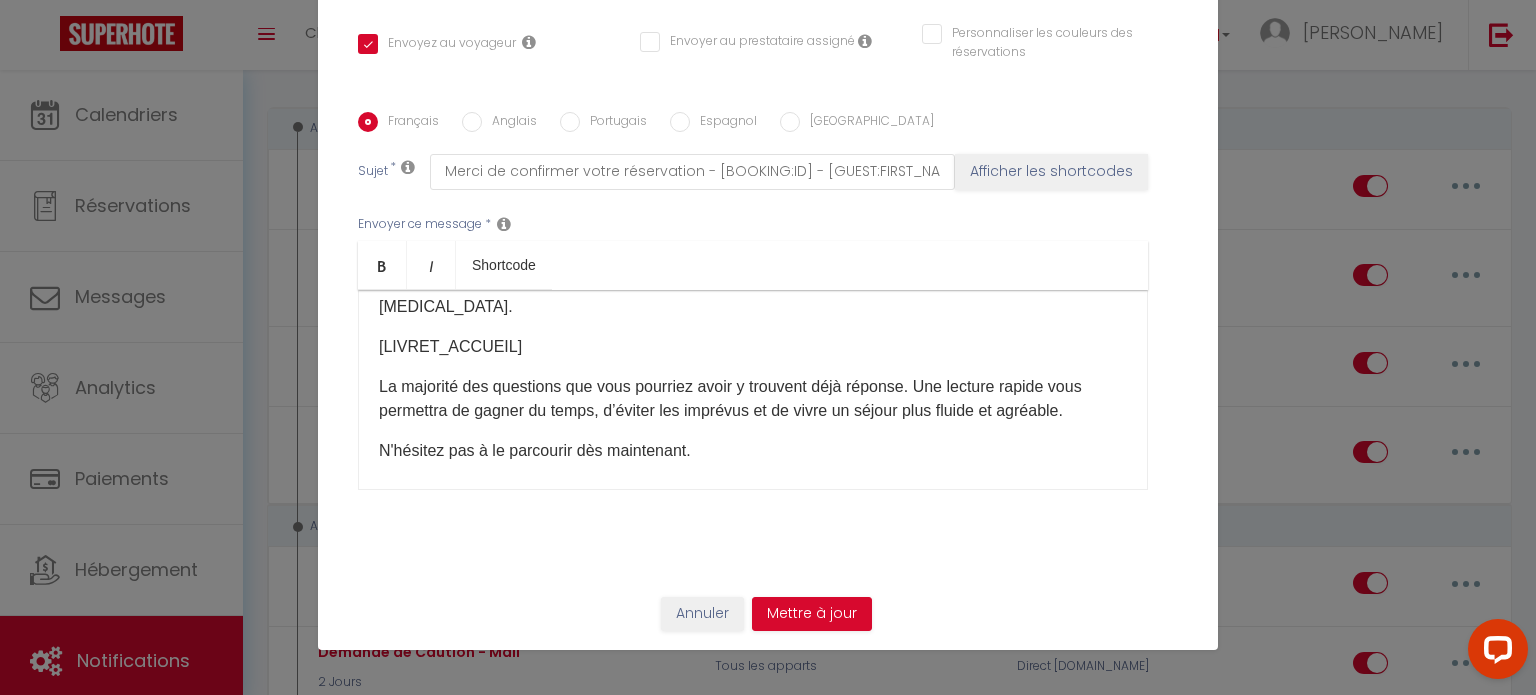 scroll, scrollTop: 165, scrollLeft: 0, axis: vertical 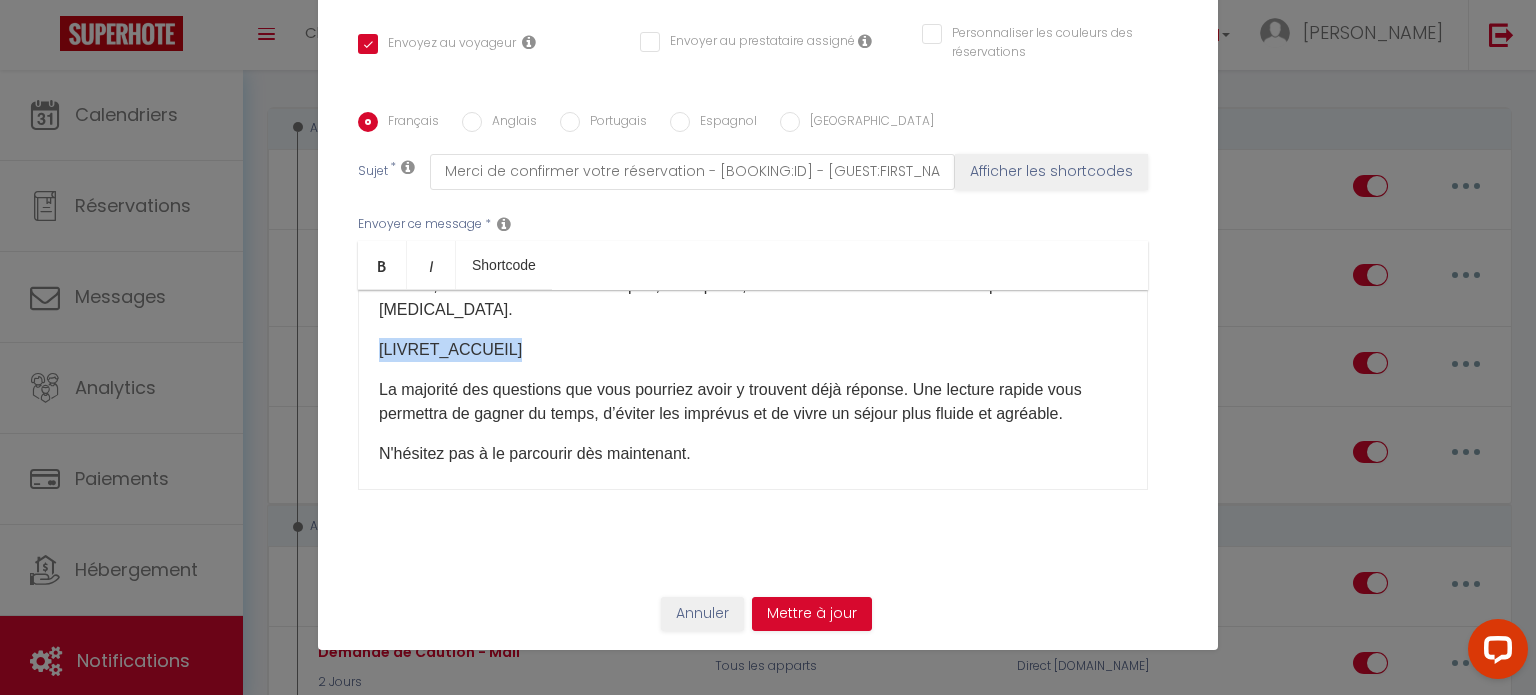 drag, startPoint x: 533, startPoint y: 343, endPoint x: 352, endPoint y: 352, distance: 181.22362 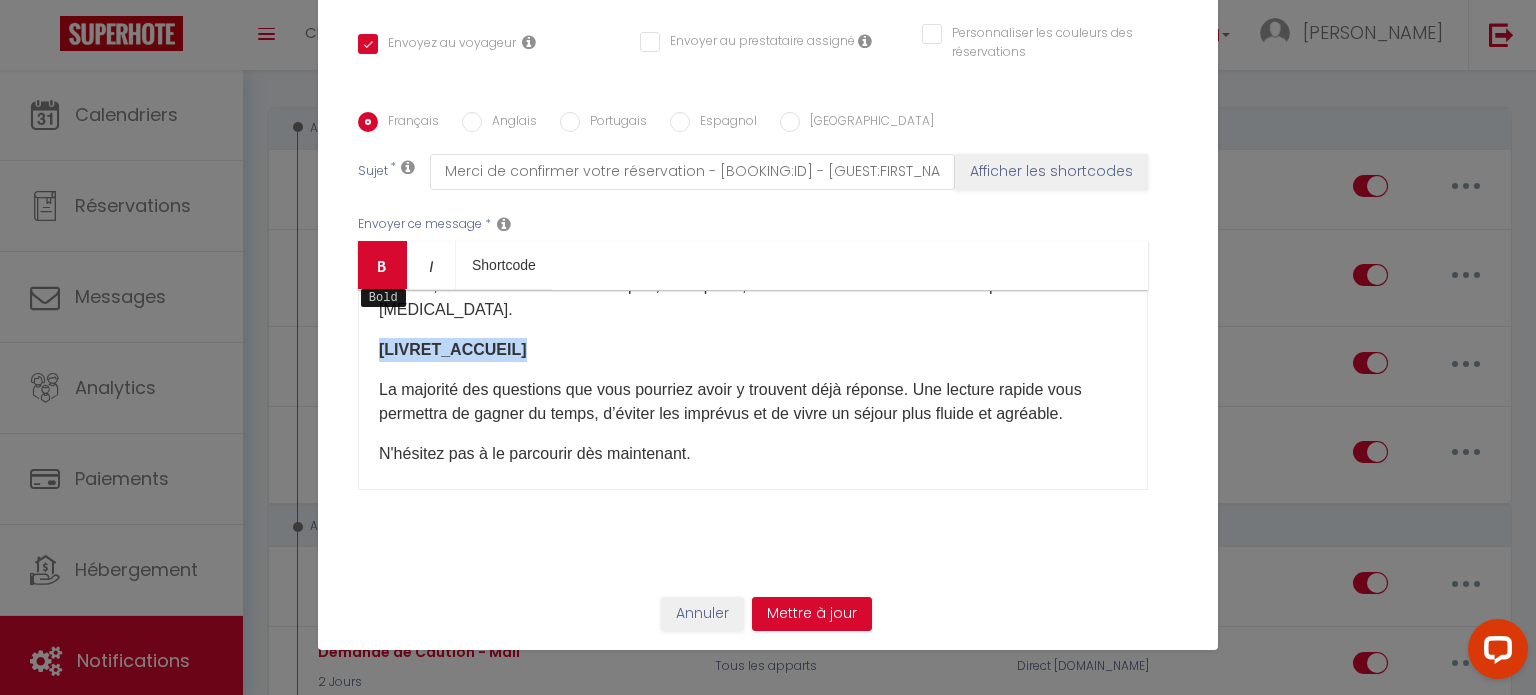 click at bounding box center [382, 266] 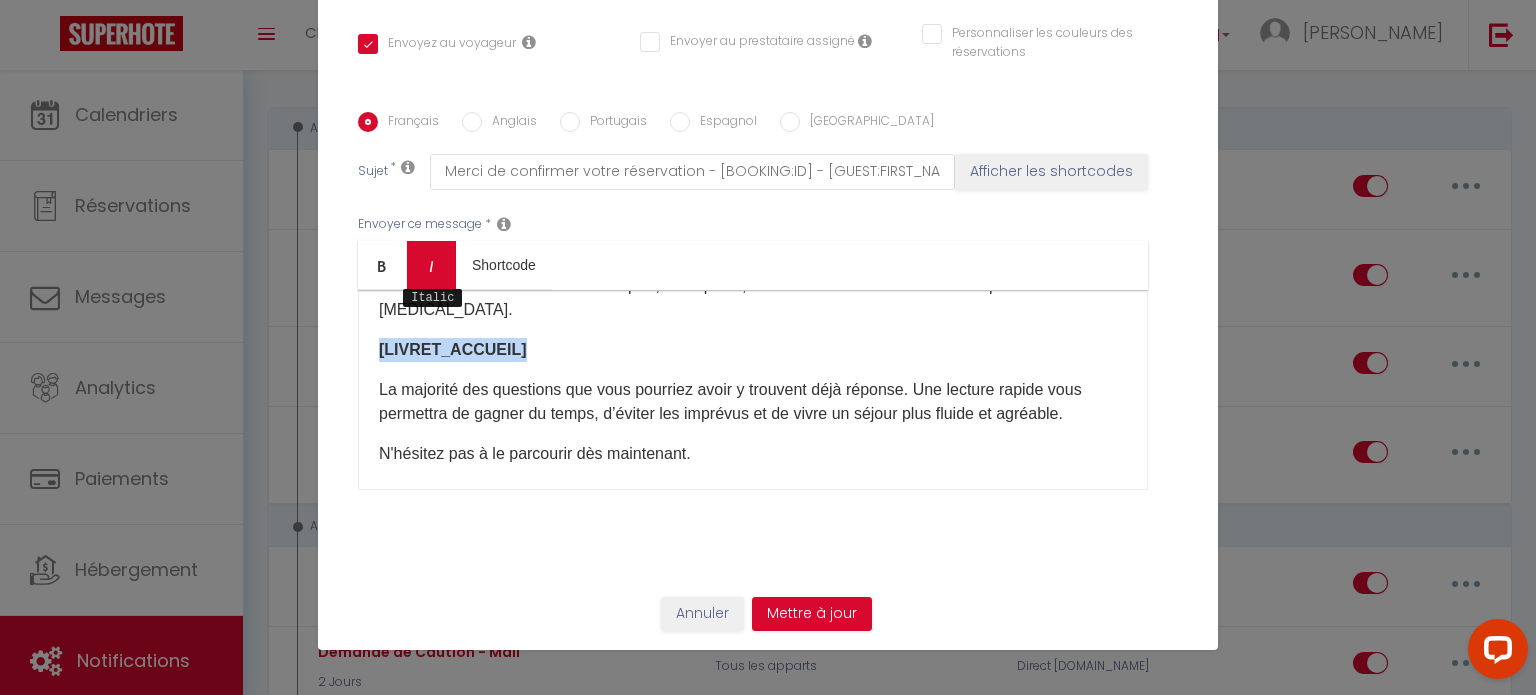 click at bounding box center [431, 266] 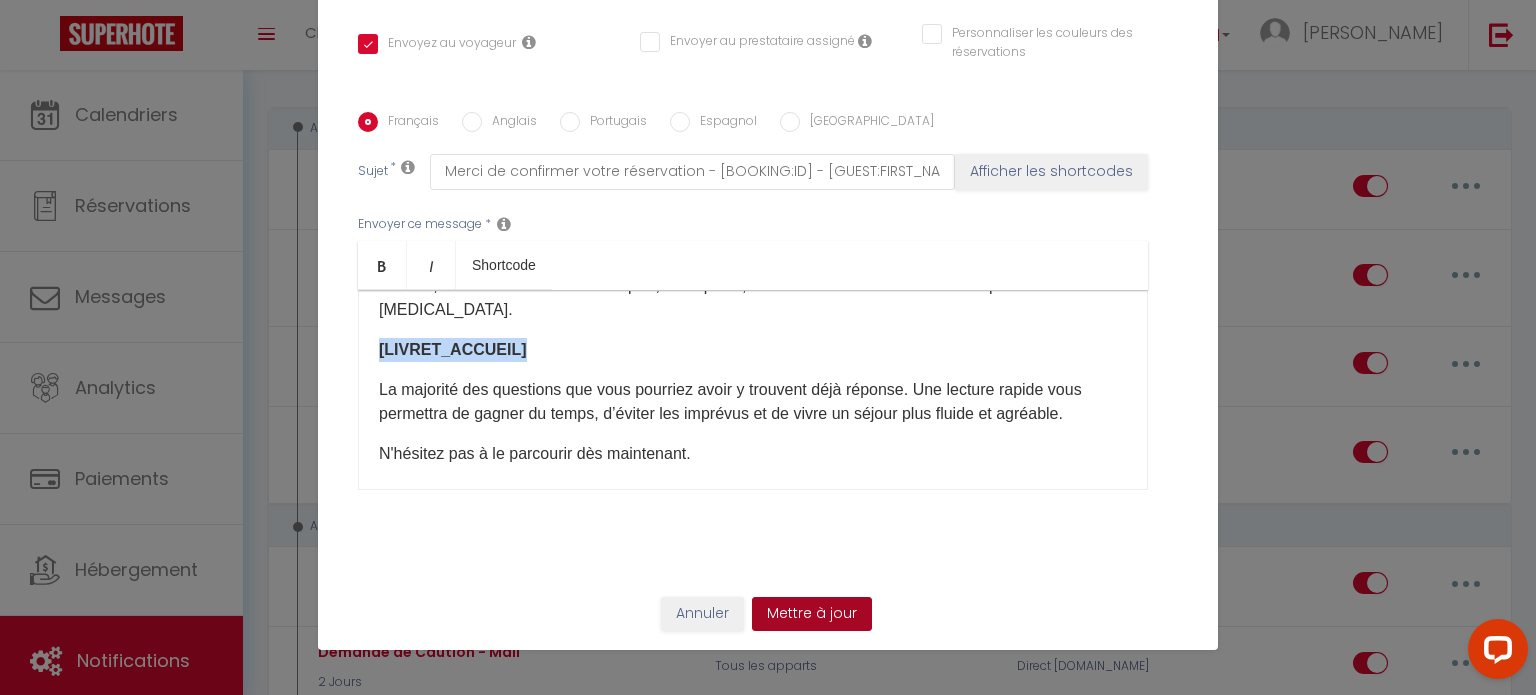 click on "Mettre à jour" at bounding box center [812, 614] 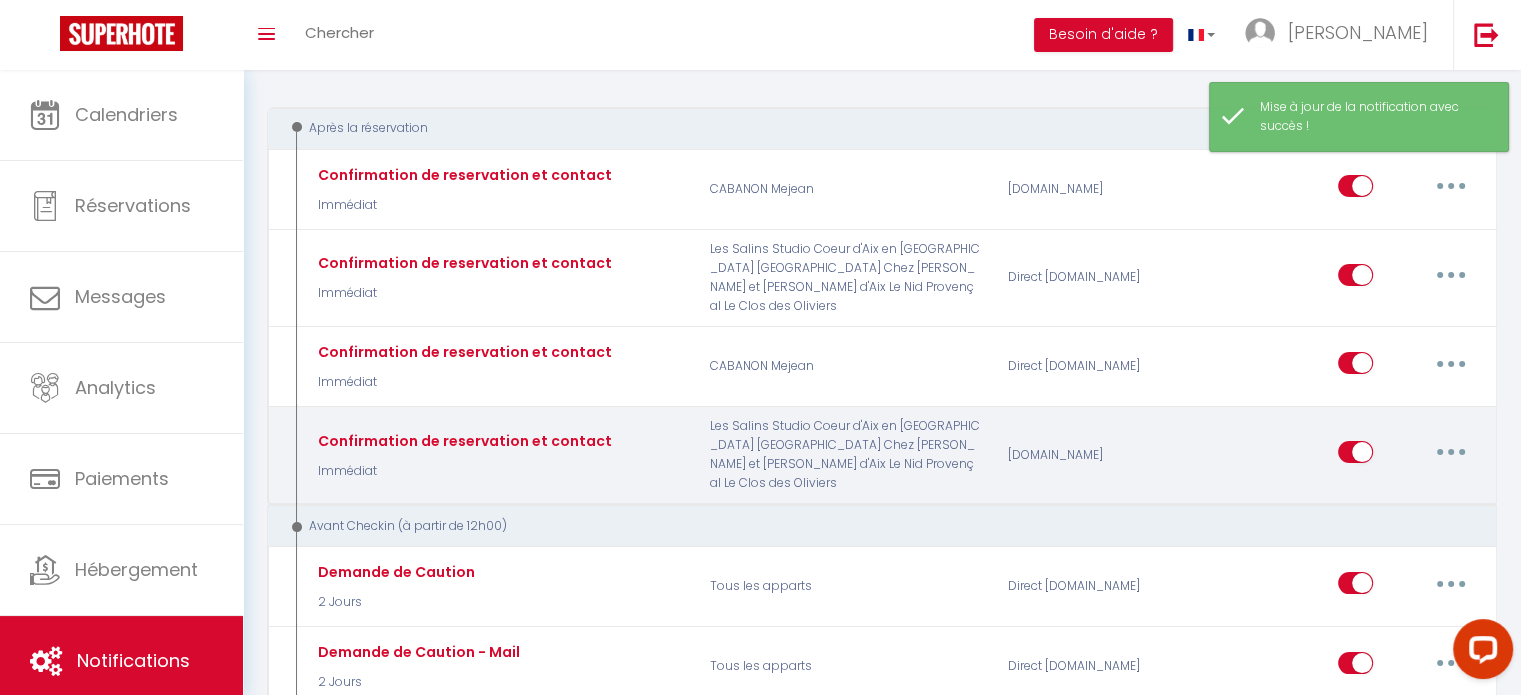 click at bounding box center [1451, 452] 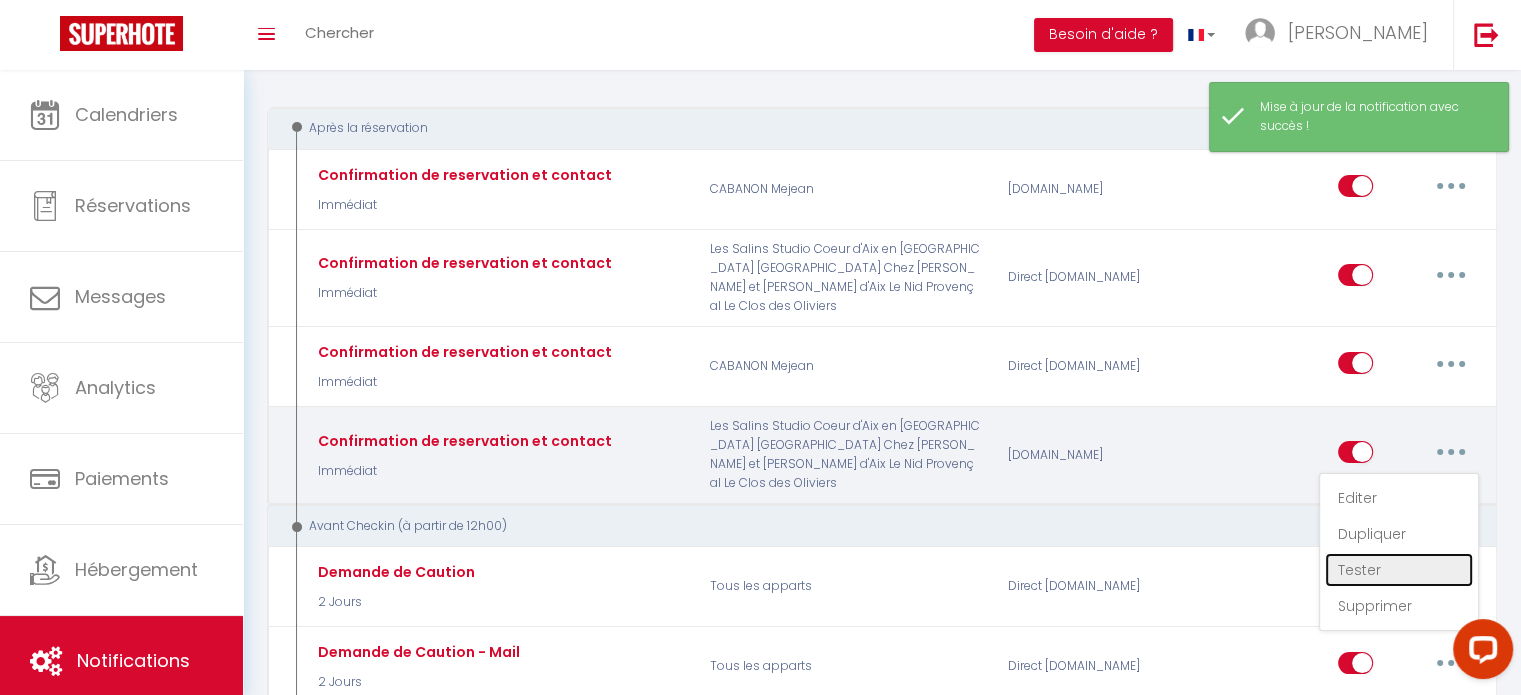 click on "Tester" at bounding box center [1399, 570] 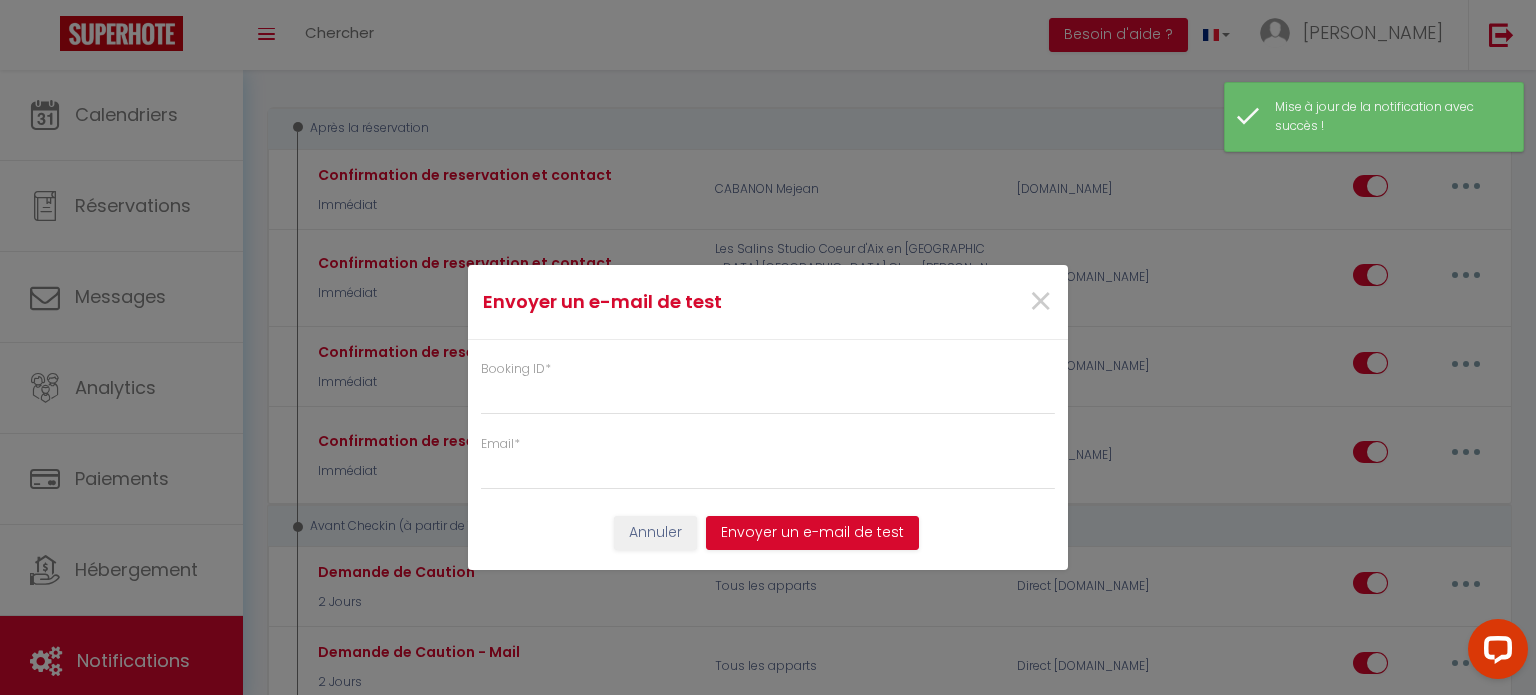 click on "Booking ID
*
Email
*" at bounding box center [768, 415] 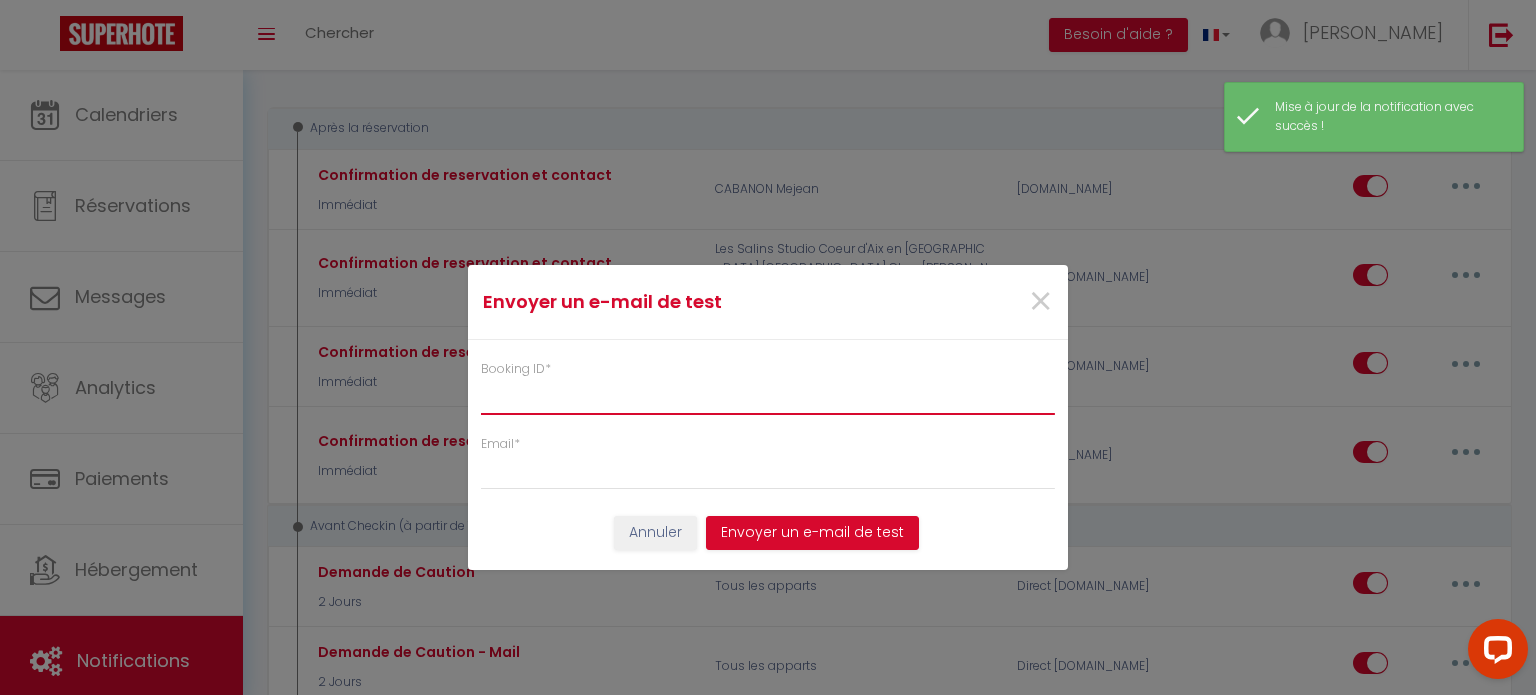 click on "Booking ID
*" at bounding box center [768, 397] 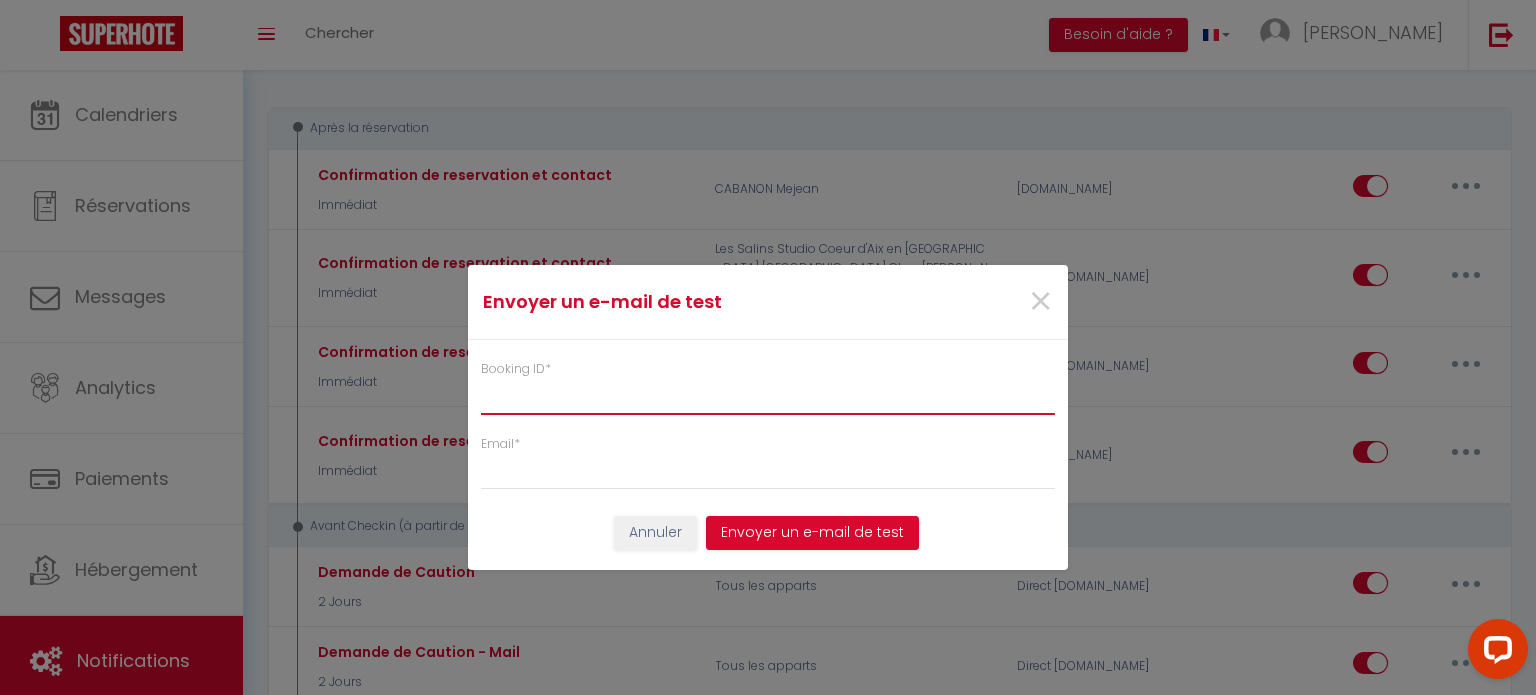 paste on "6006318" 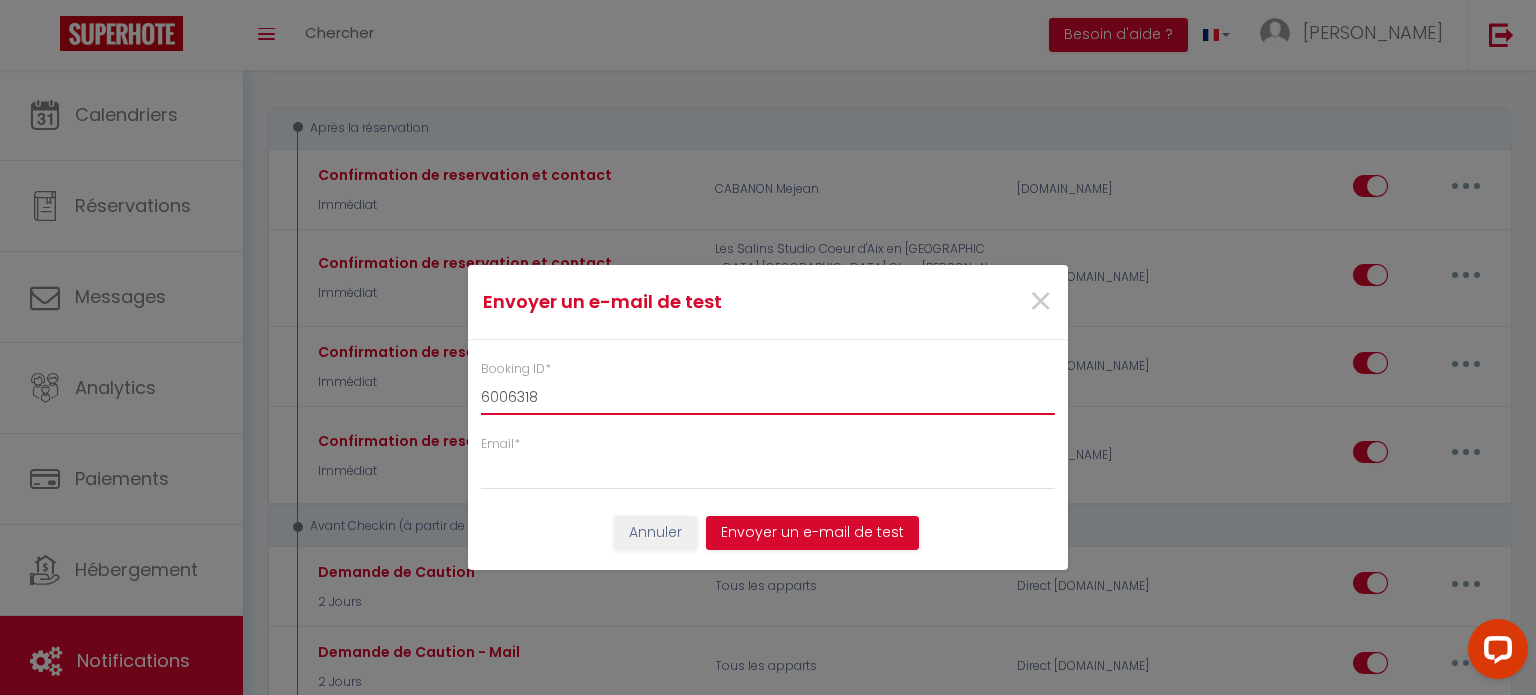 type on "6006318" 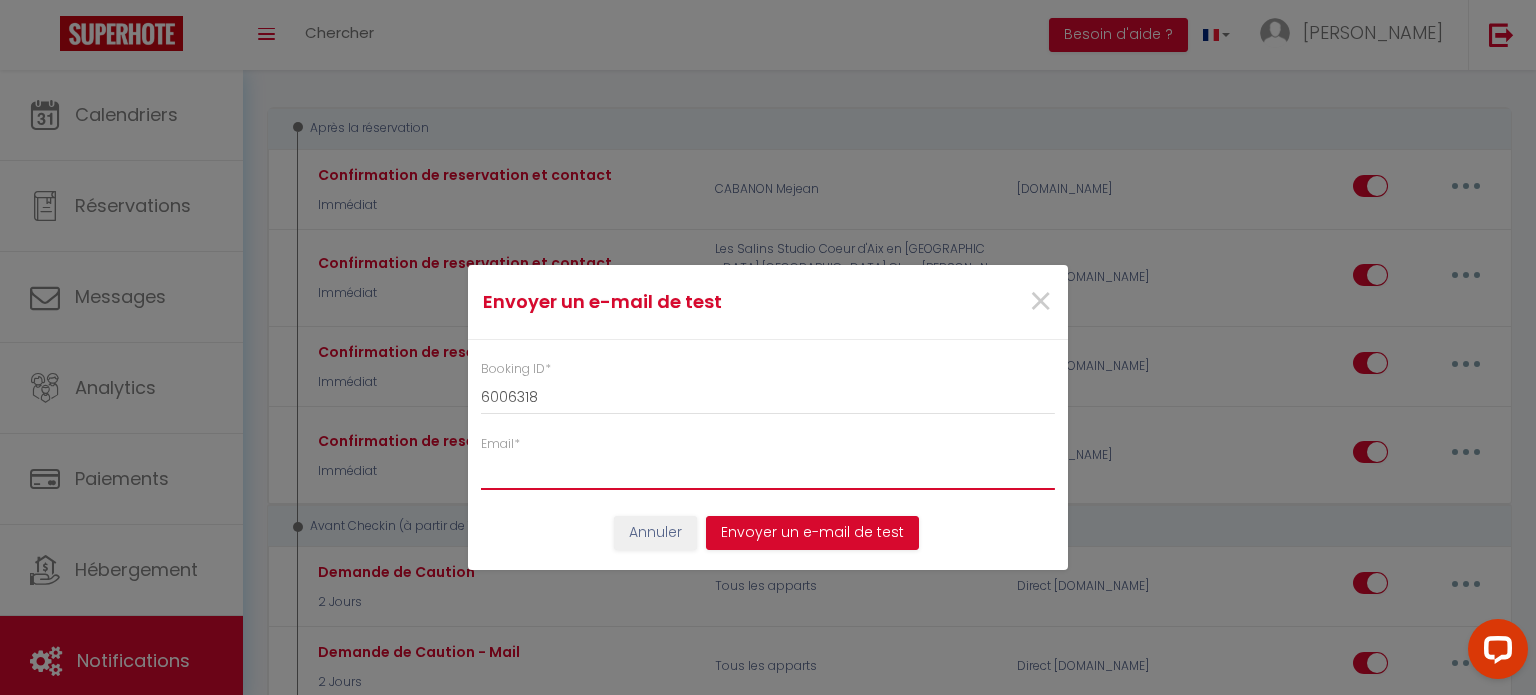 click on "Email
*" at bounding box center [768, 472] 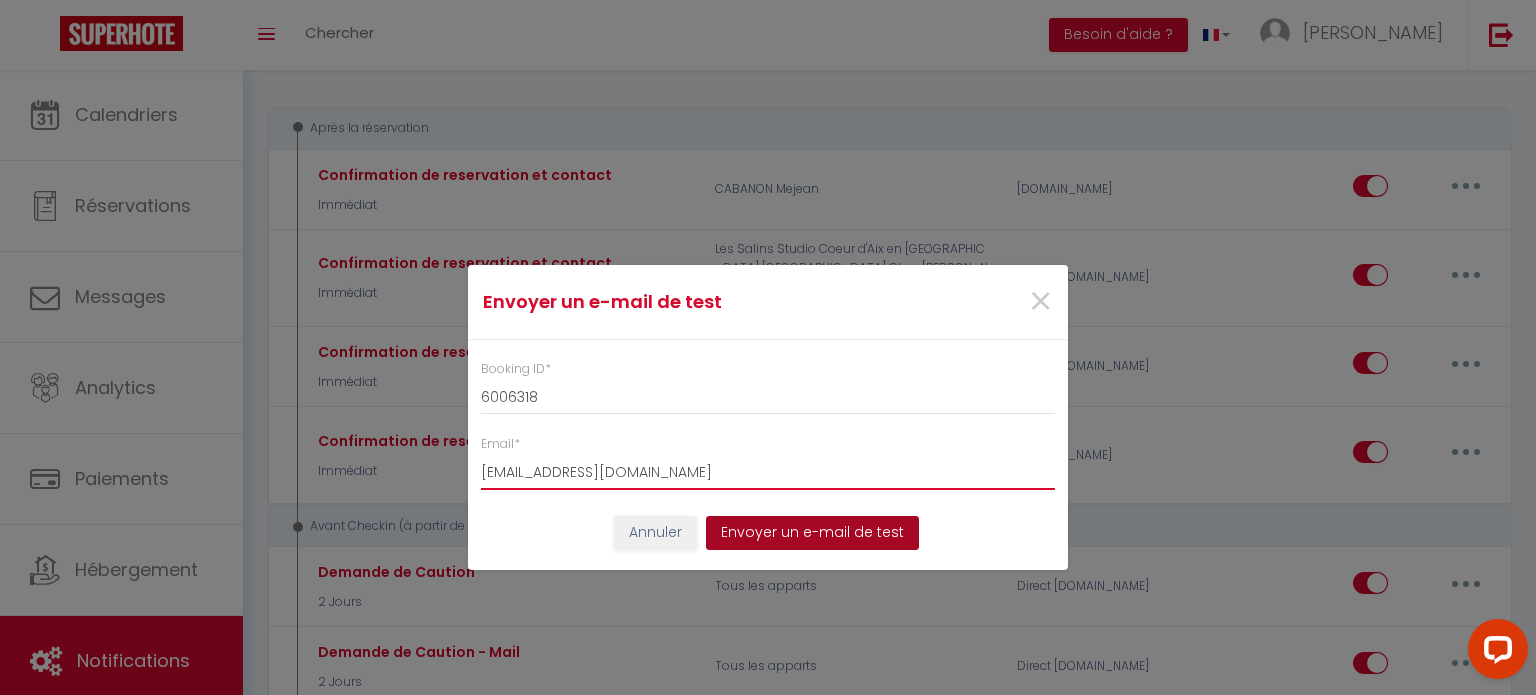 type on "[EMAIL_ADDRESS][DOMAIN_NAME]" 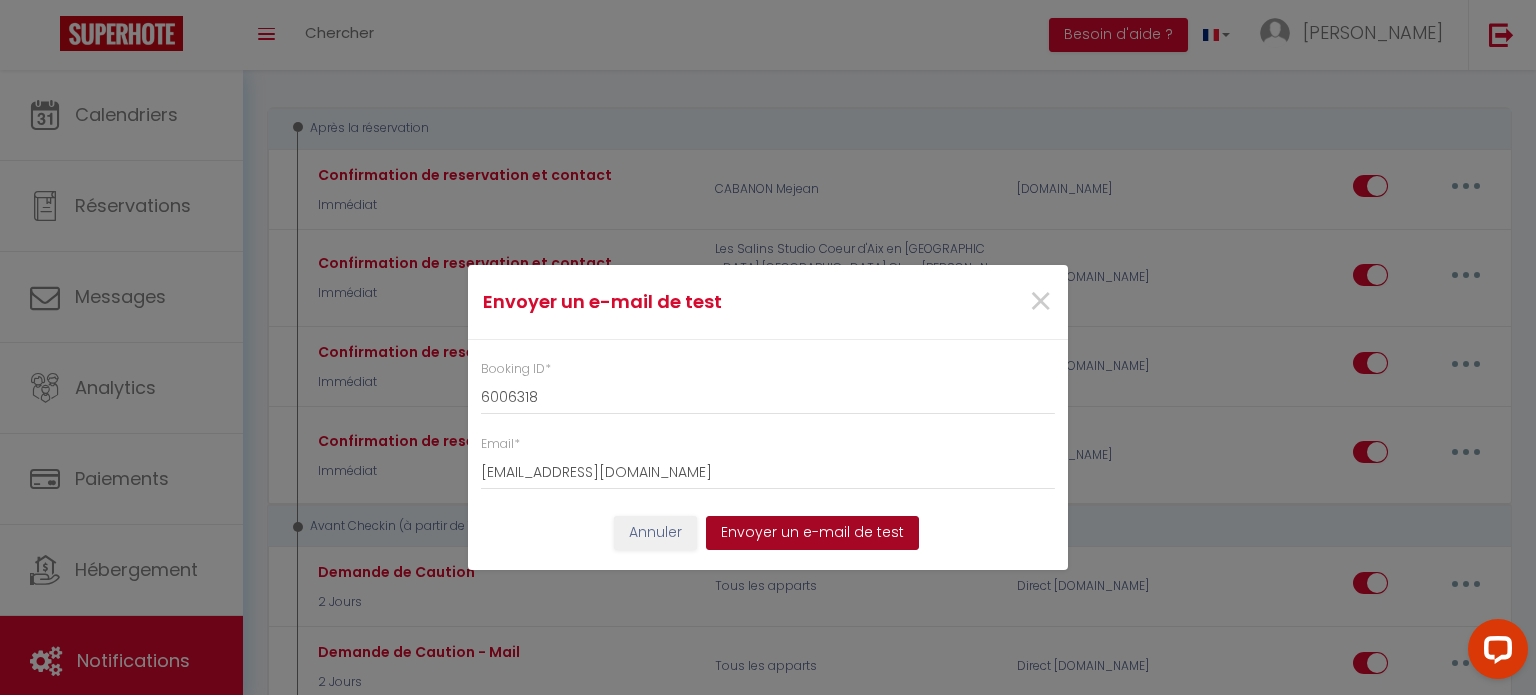 click on "Envoyer un e-mail de test" at bounding box center (812, 533) 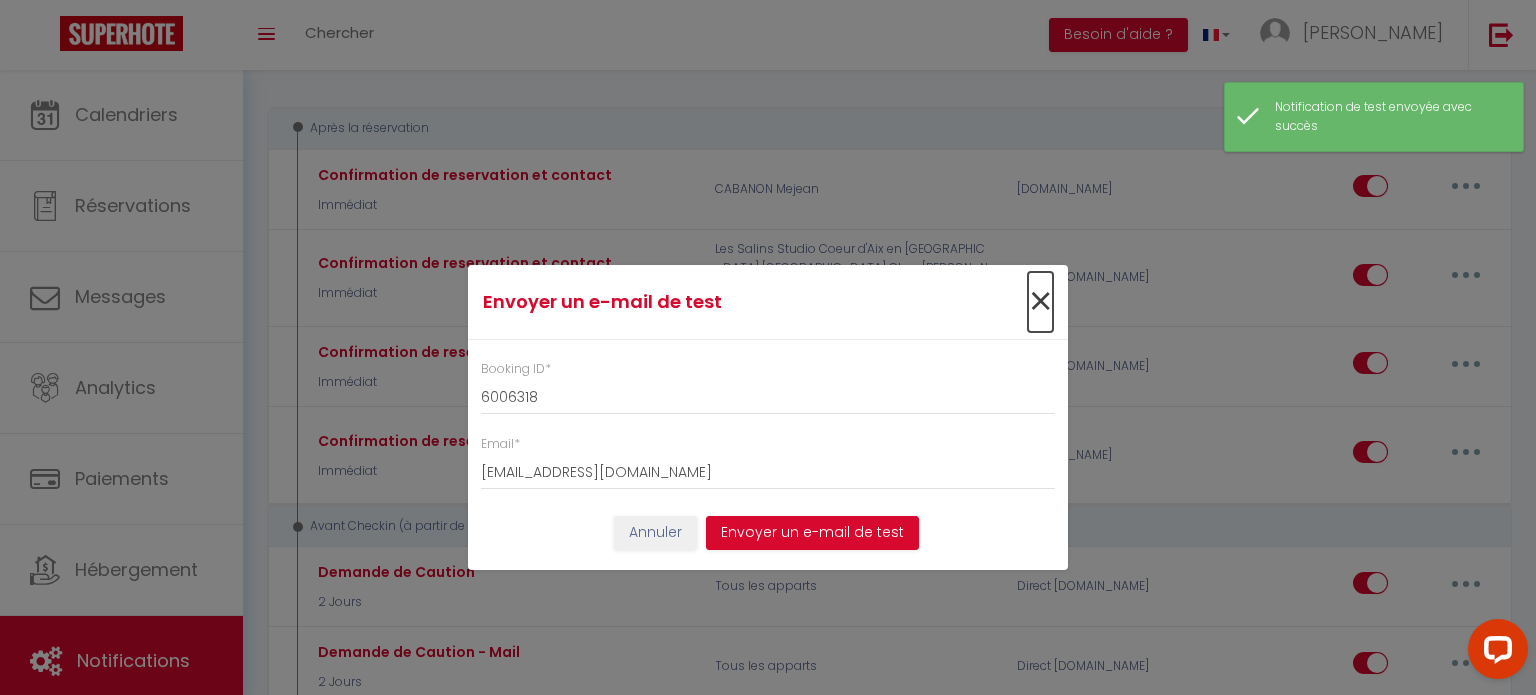 click on "×" at bounding box center (1040, 302) 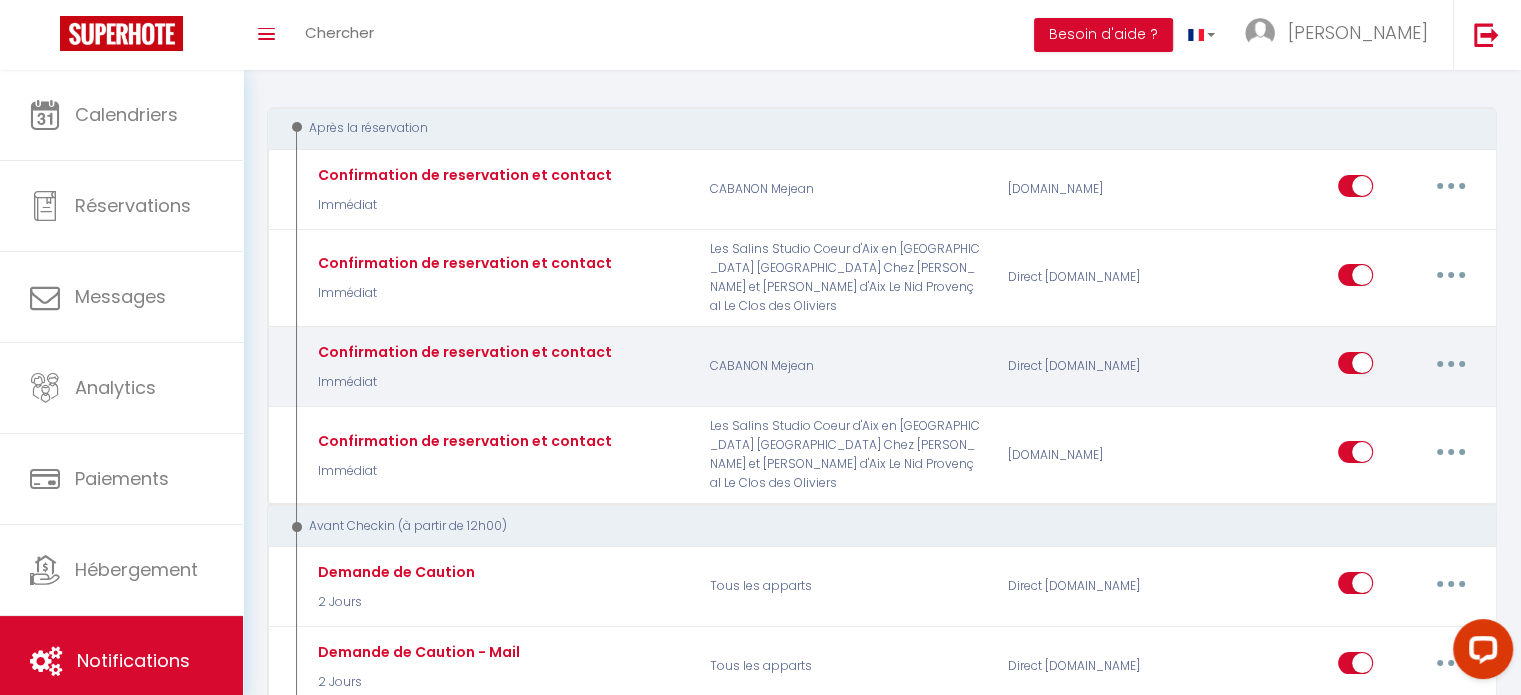 click at bounding box center [1451, 363] 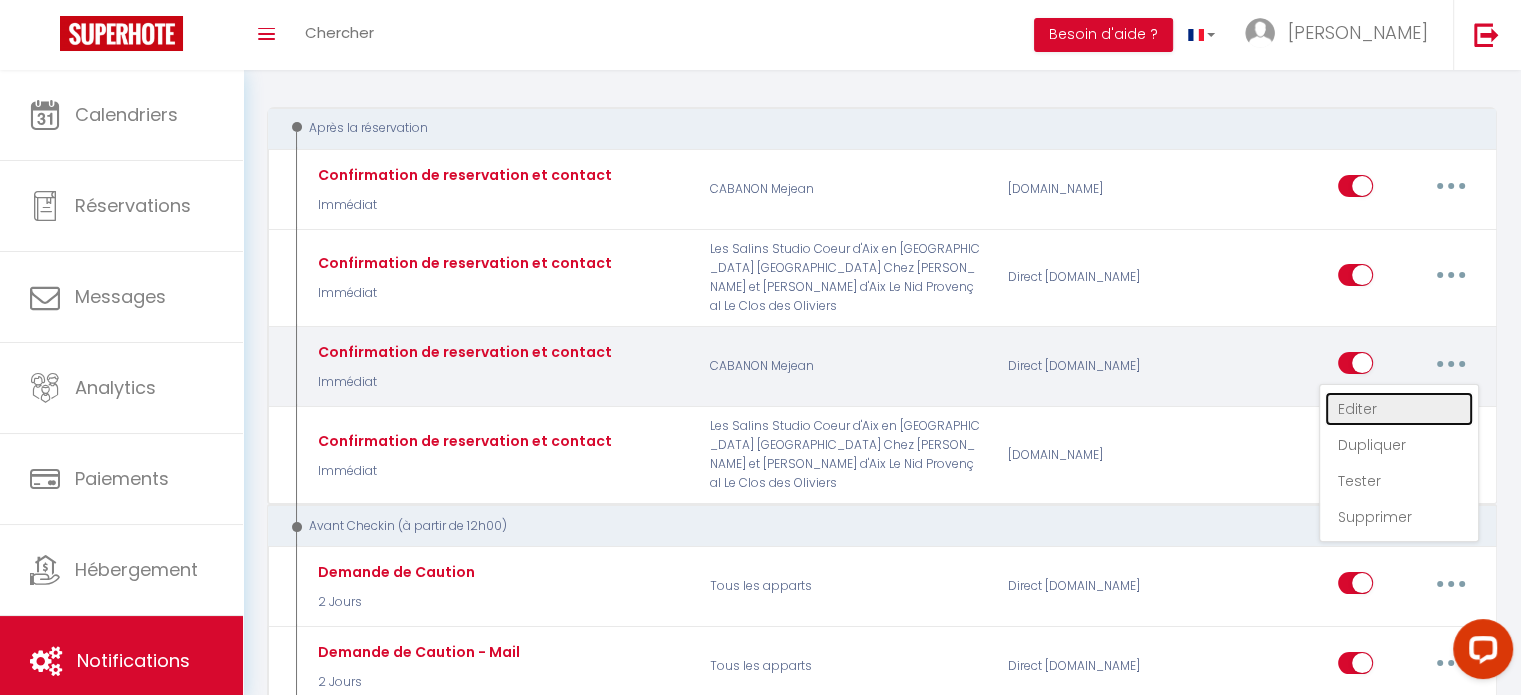 click on "Editer" at bounding box center [1399, 409] 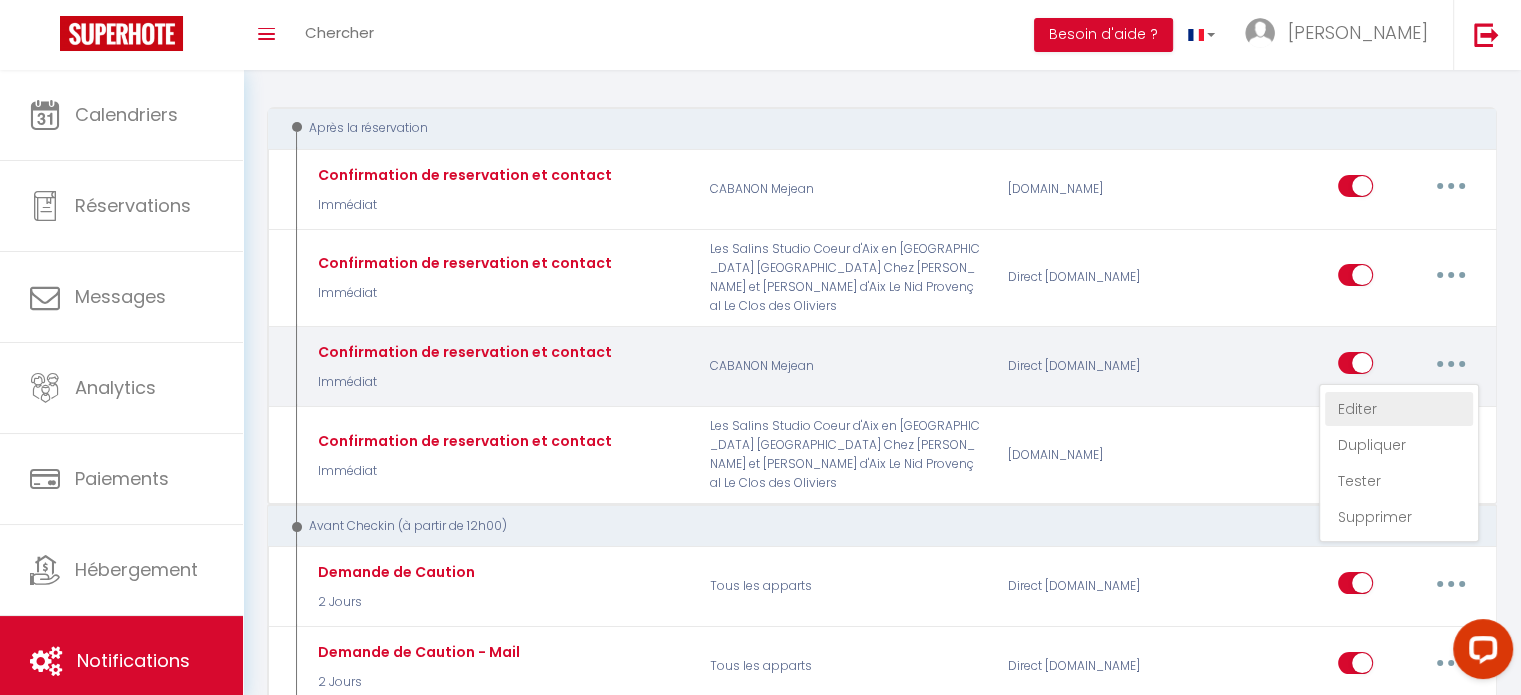 type on "Confirmation de reservation et contact" 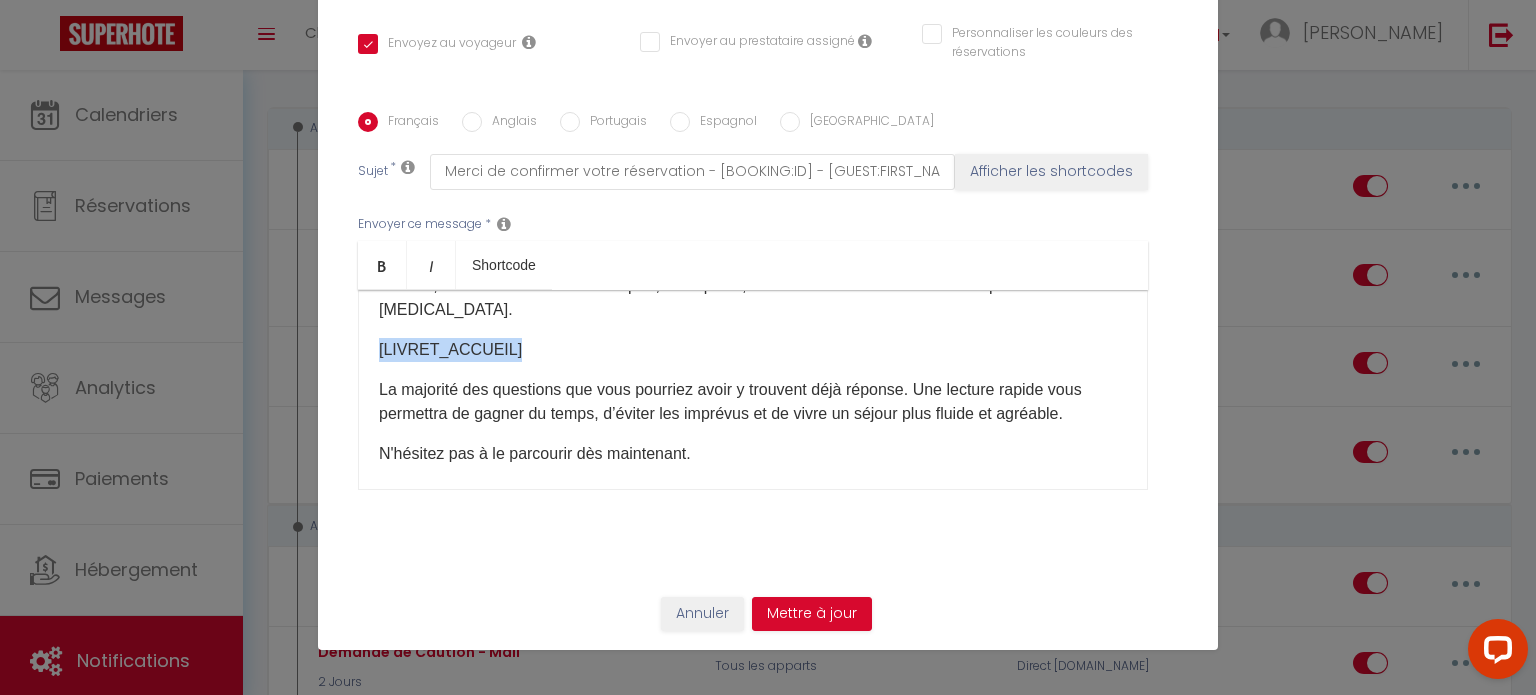 drag, startPoint x: 472, startPoint y: 355, endPoint x: 366, endPoint y: 354, distance: 106.004715 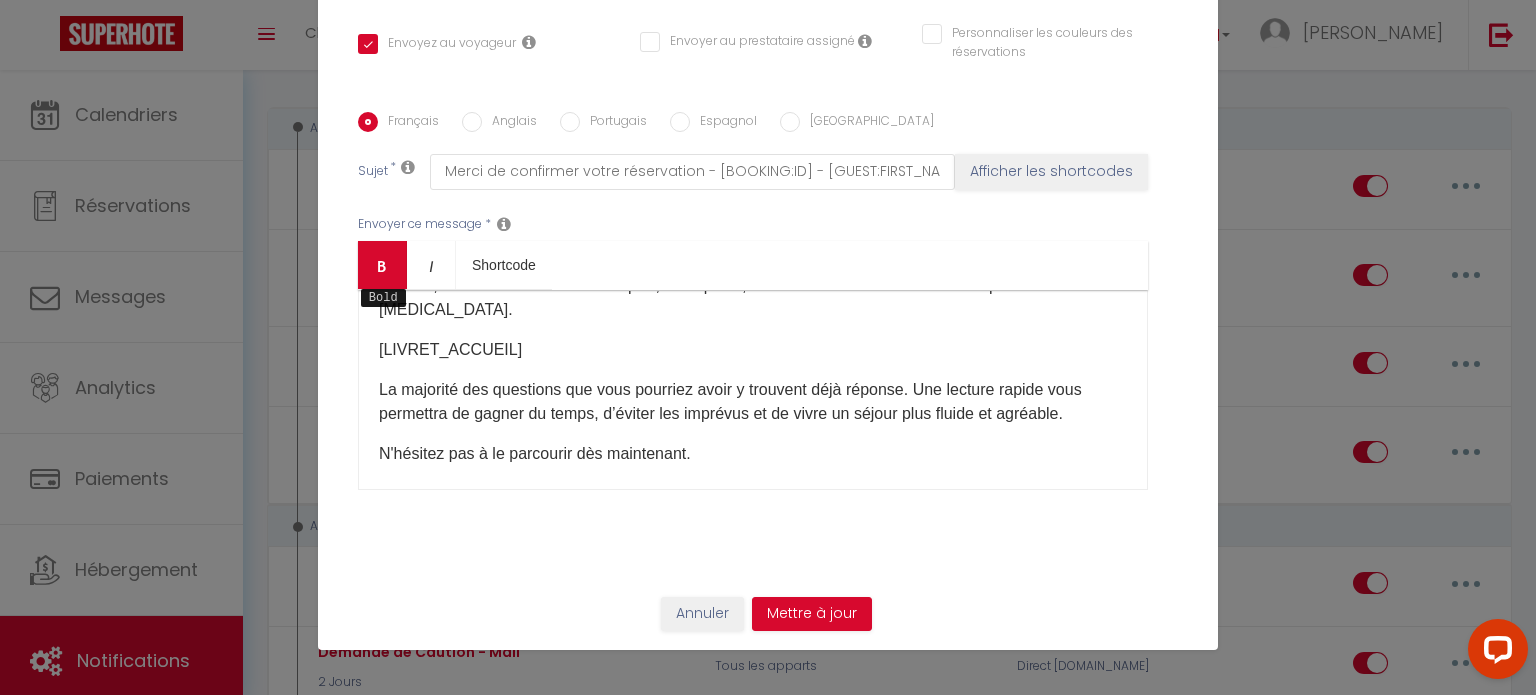 click at bounding box center [382, 266] 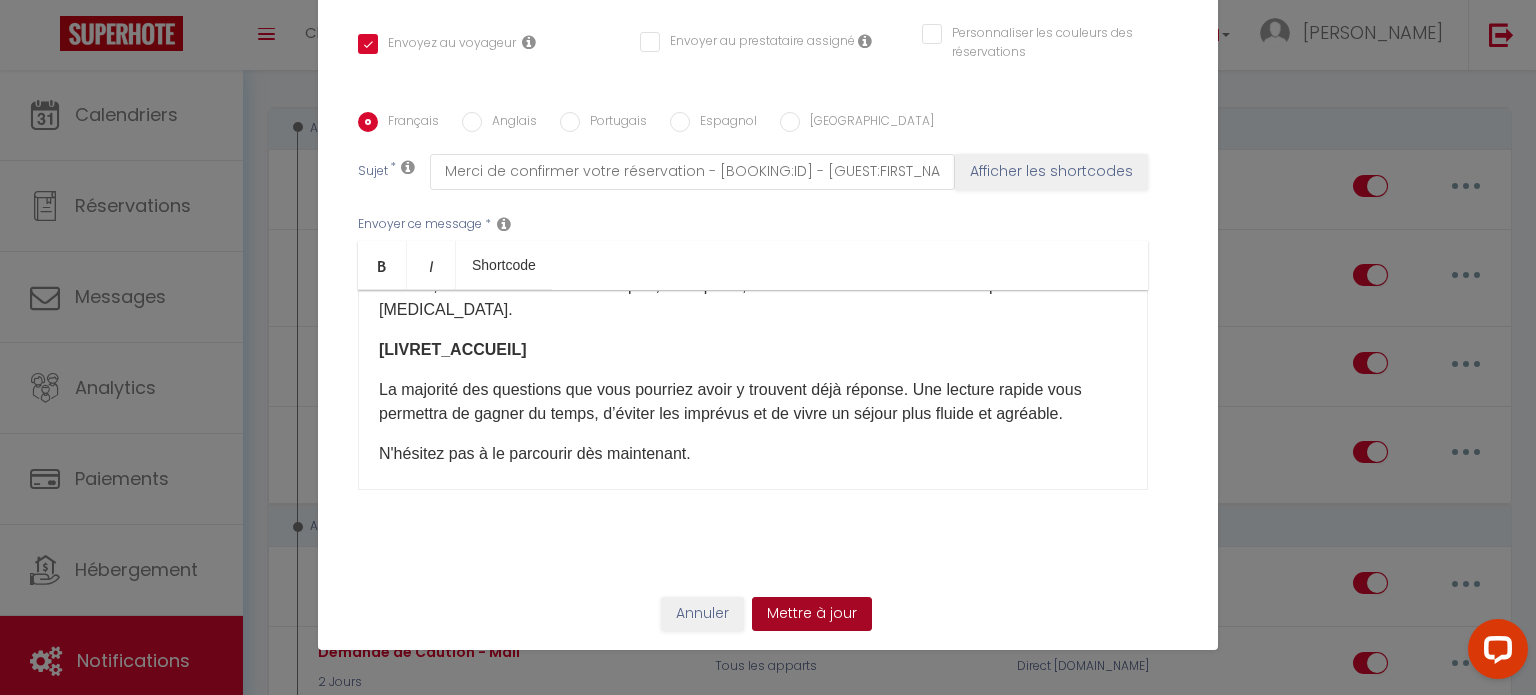 click on "Mettre à jour" at bounding box center (812, 614) 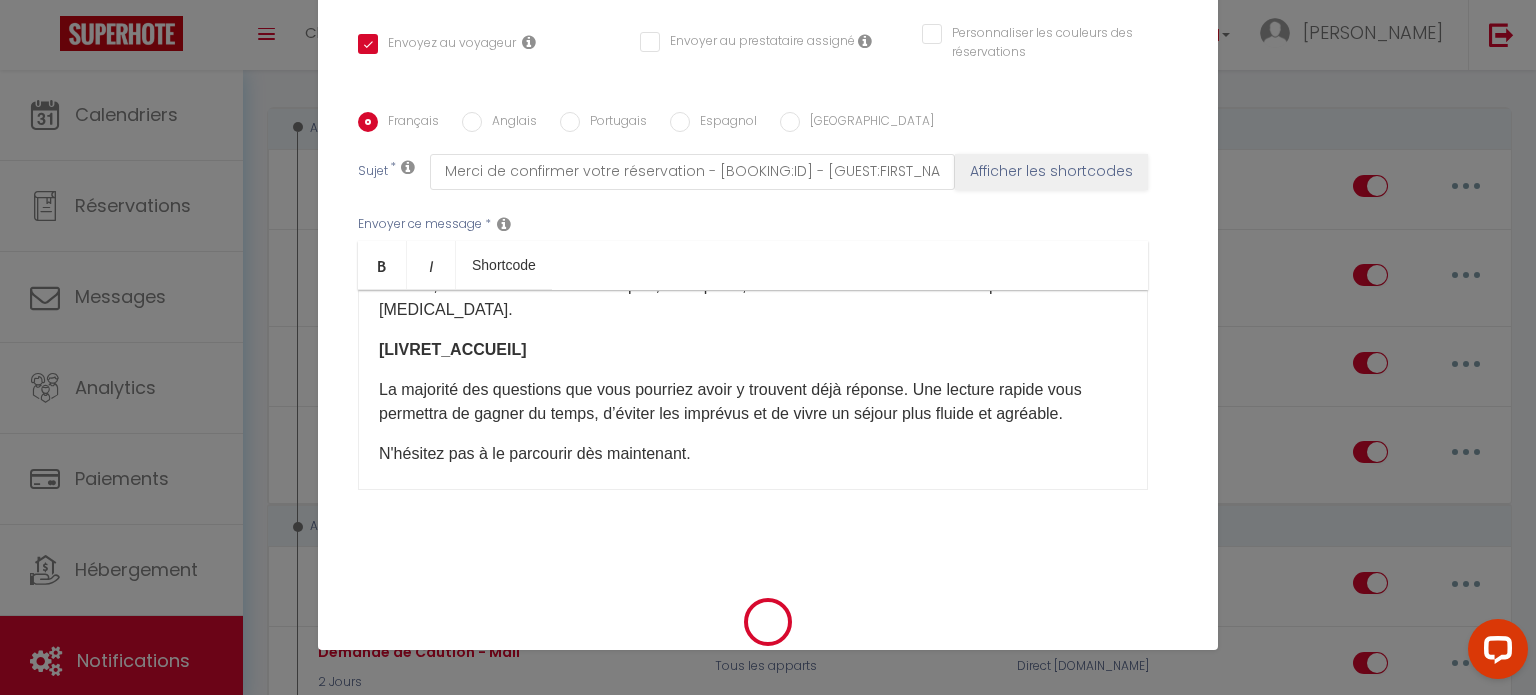 type 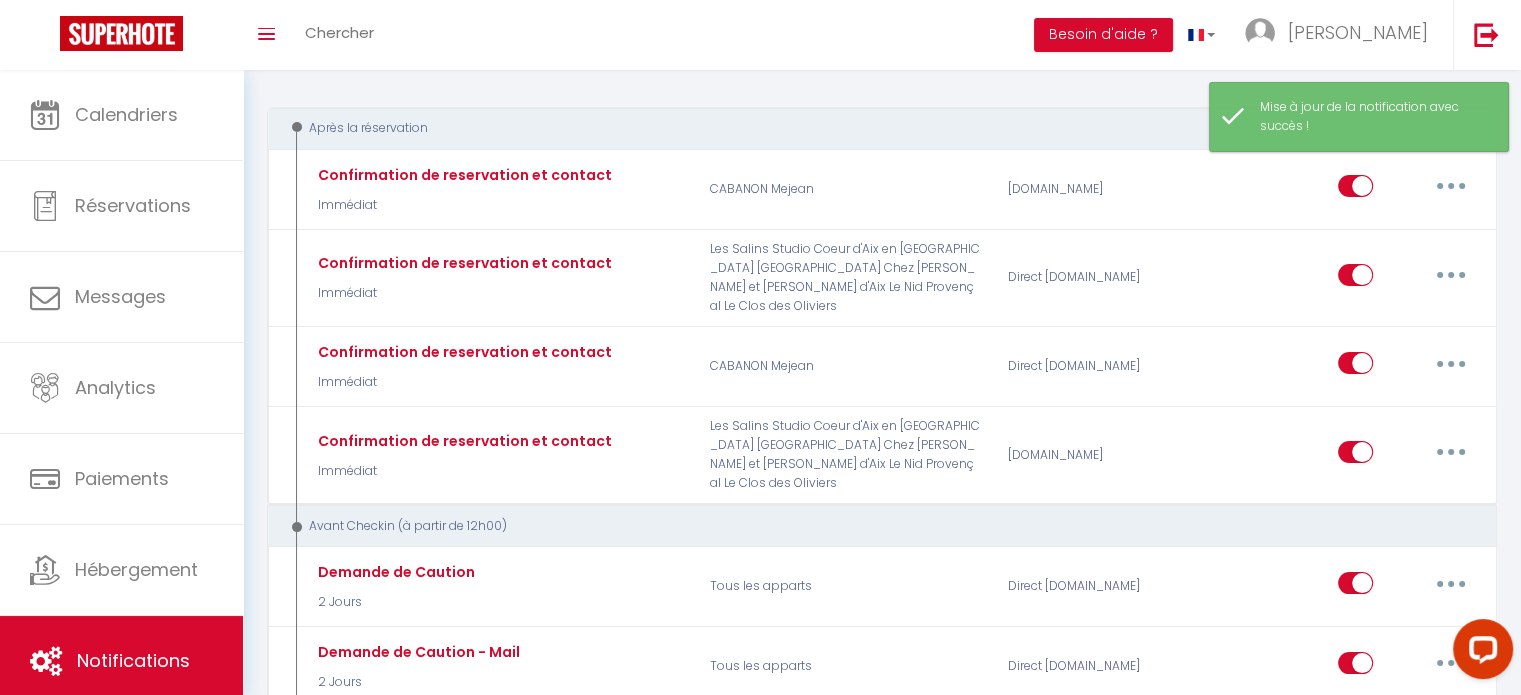 select 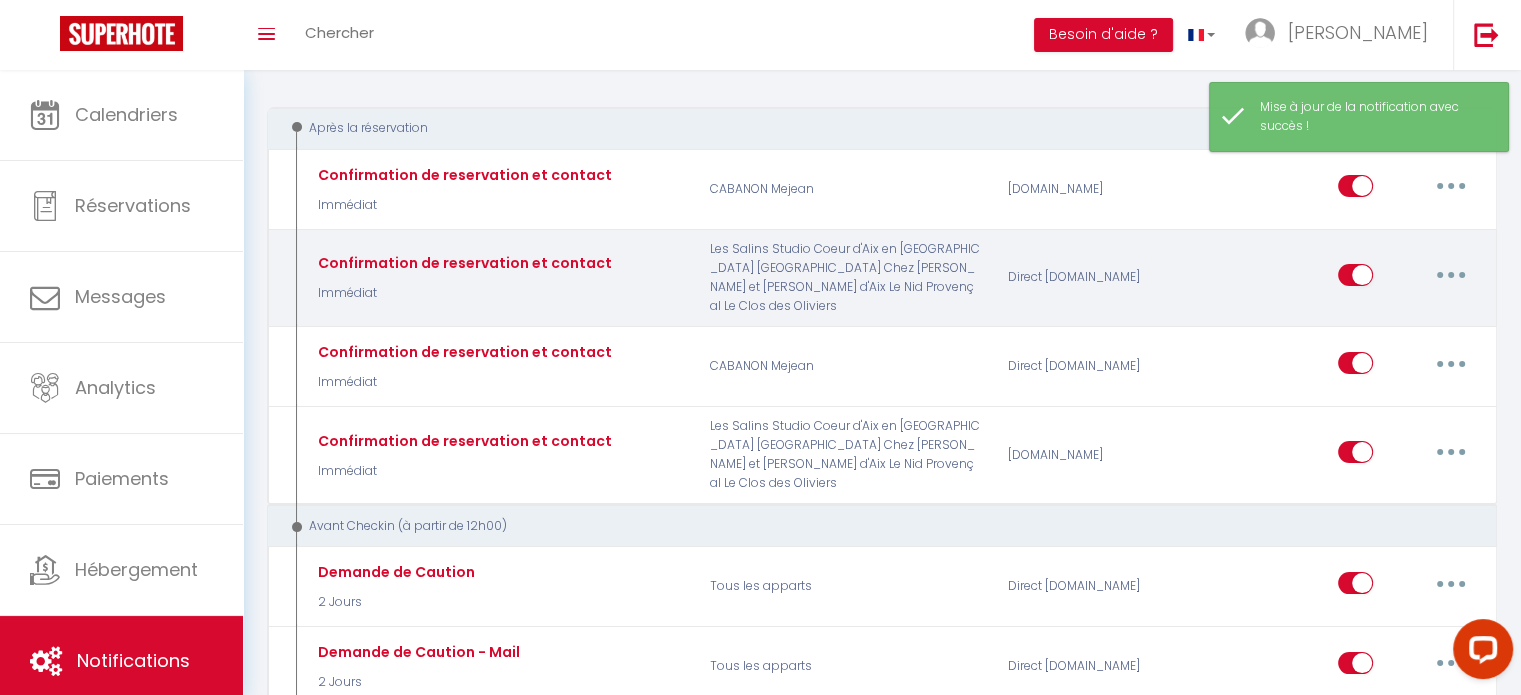 click at bounding box center [1451, 275] 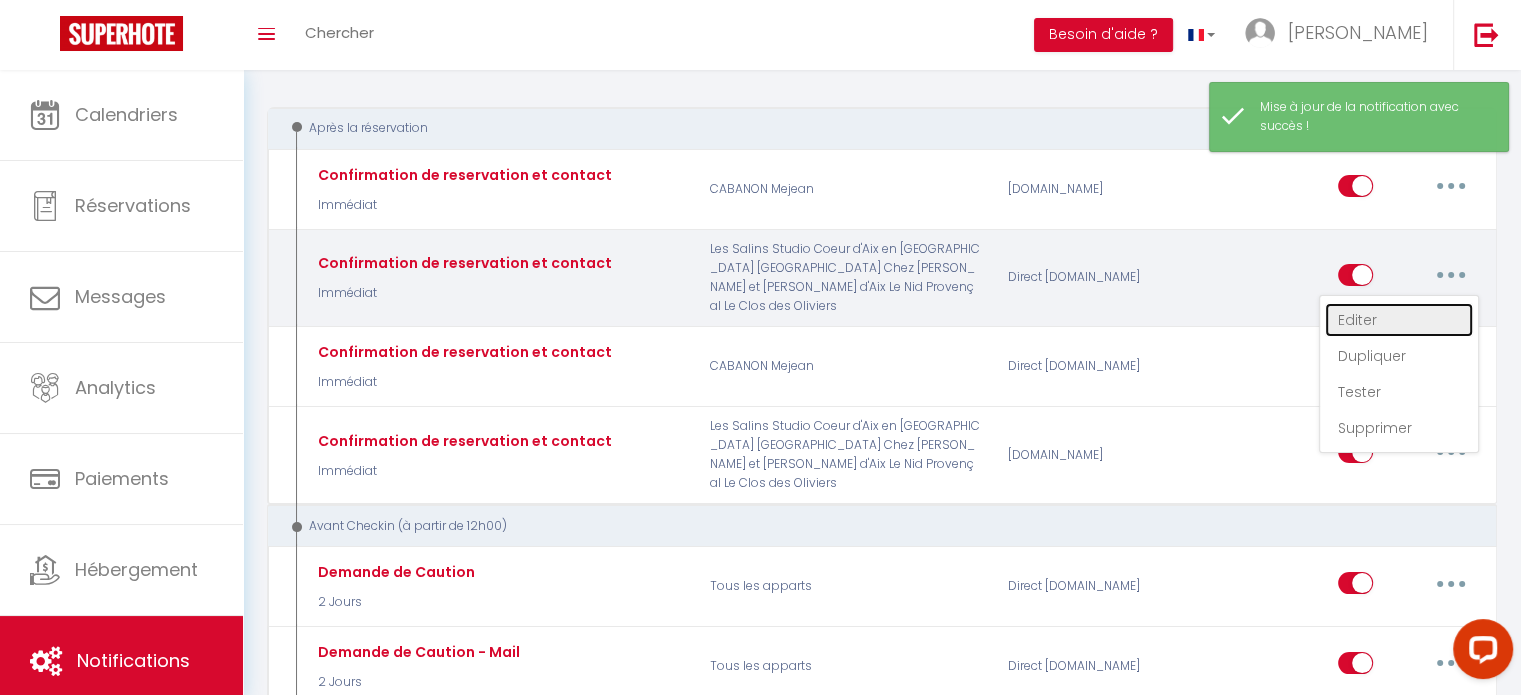 click on "Editer" at bounding box center (1399, 320) 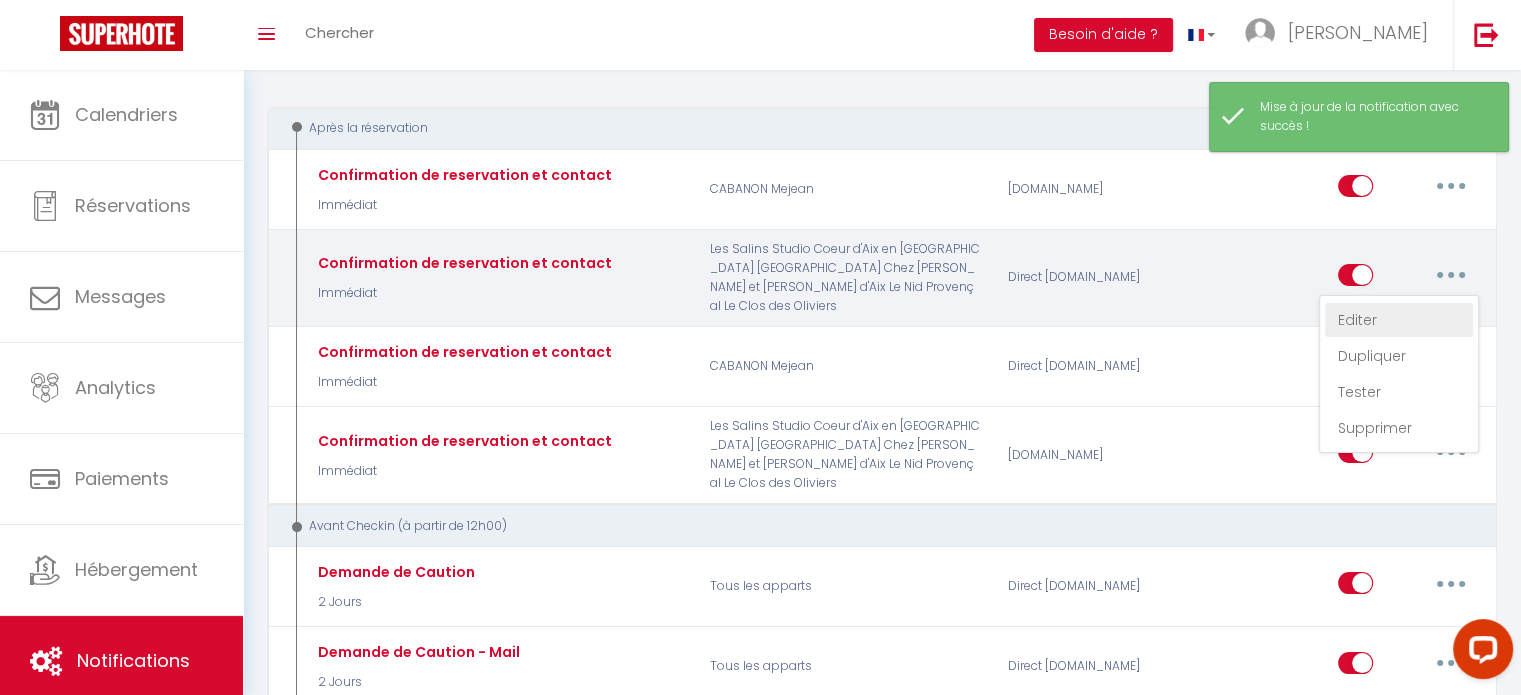 type on "Confirmation de reservation et contact" 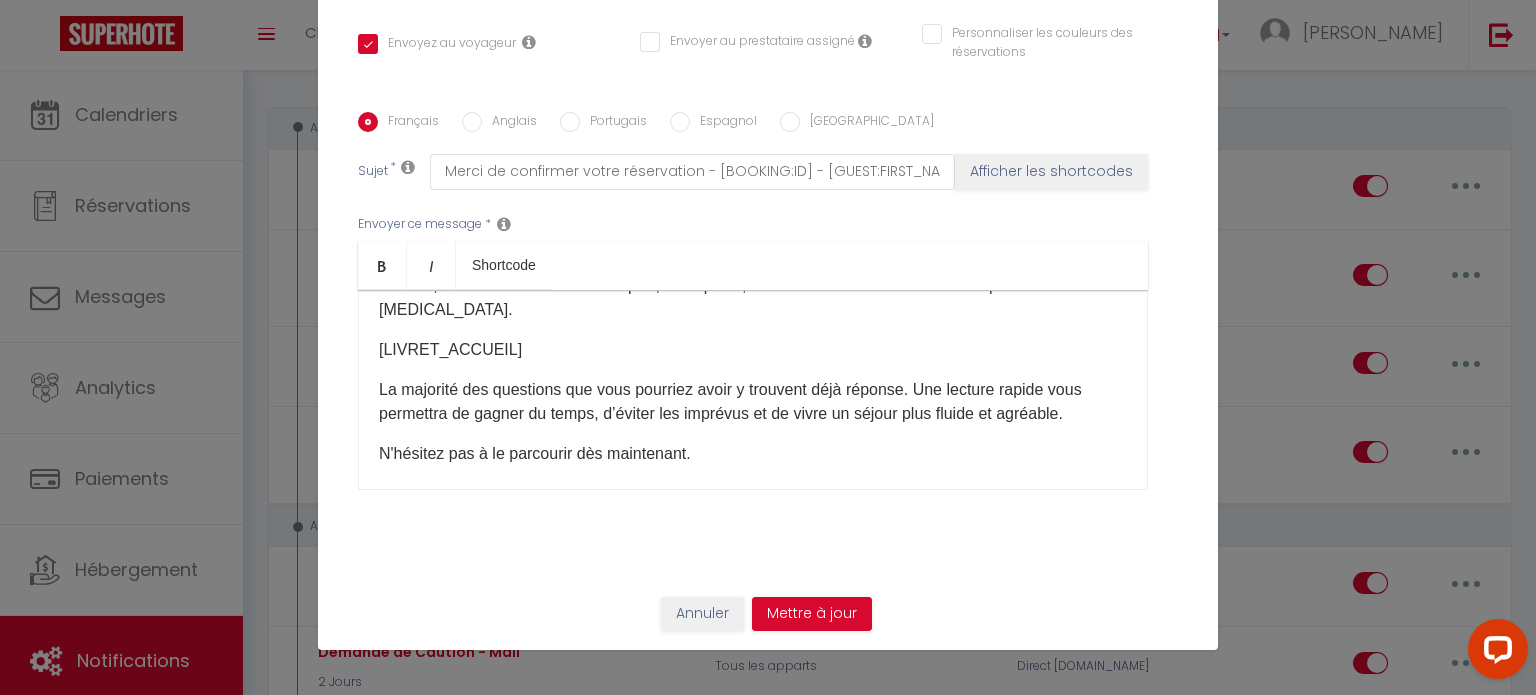 click on "[LIVRET_ACCUEIL]​" at bounding box center (753, 350) 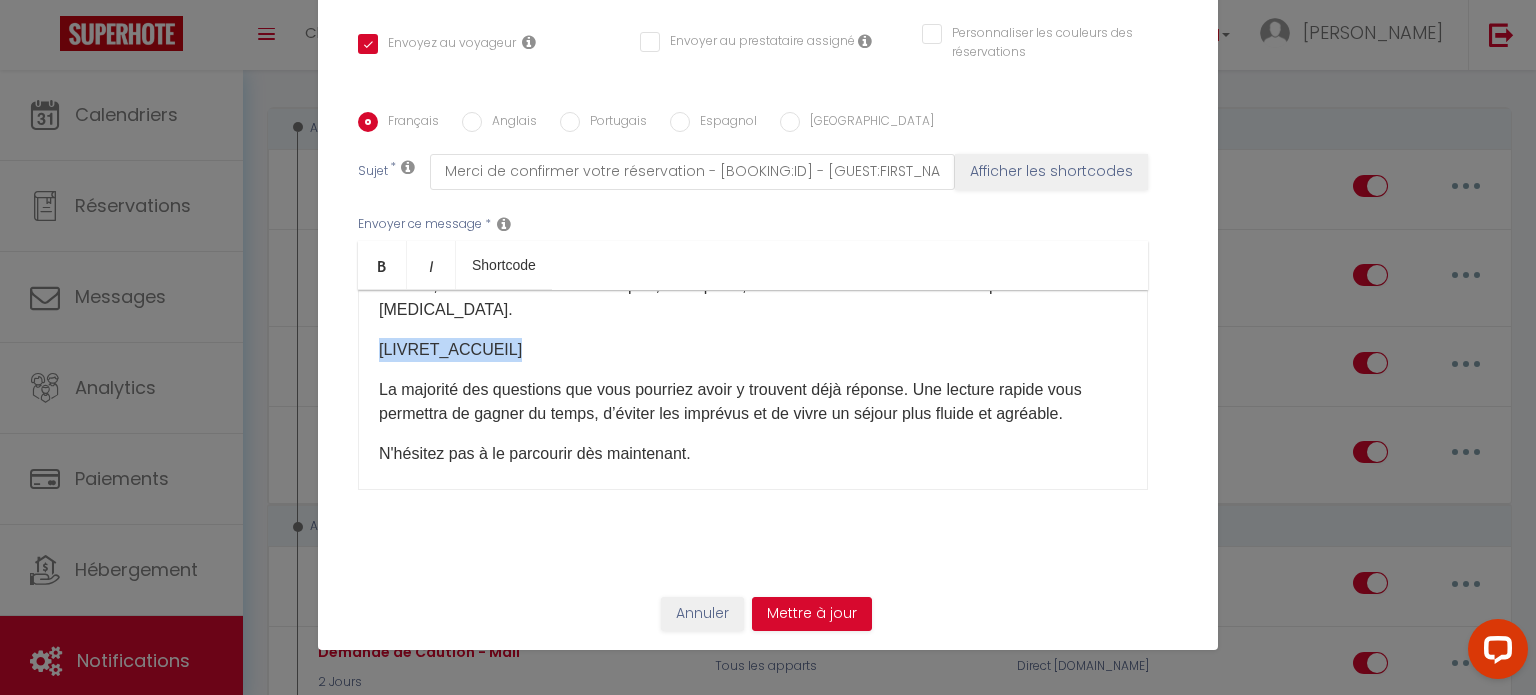 drag, startPoint x: 518, startPoint y: 353, endPoint x: 371, endPoint y: 360, distance: 147.16656 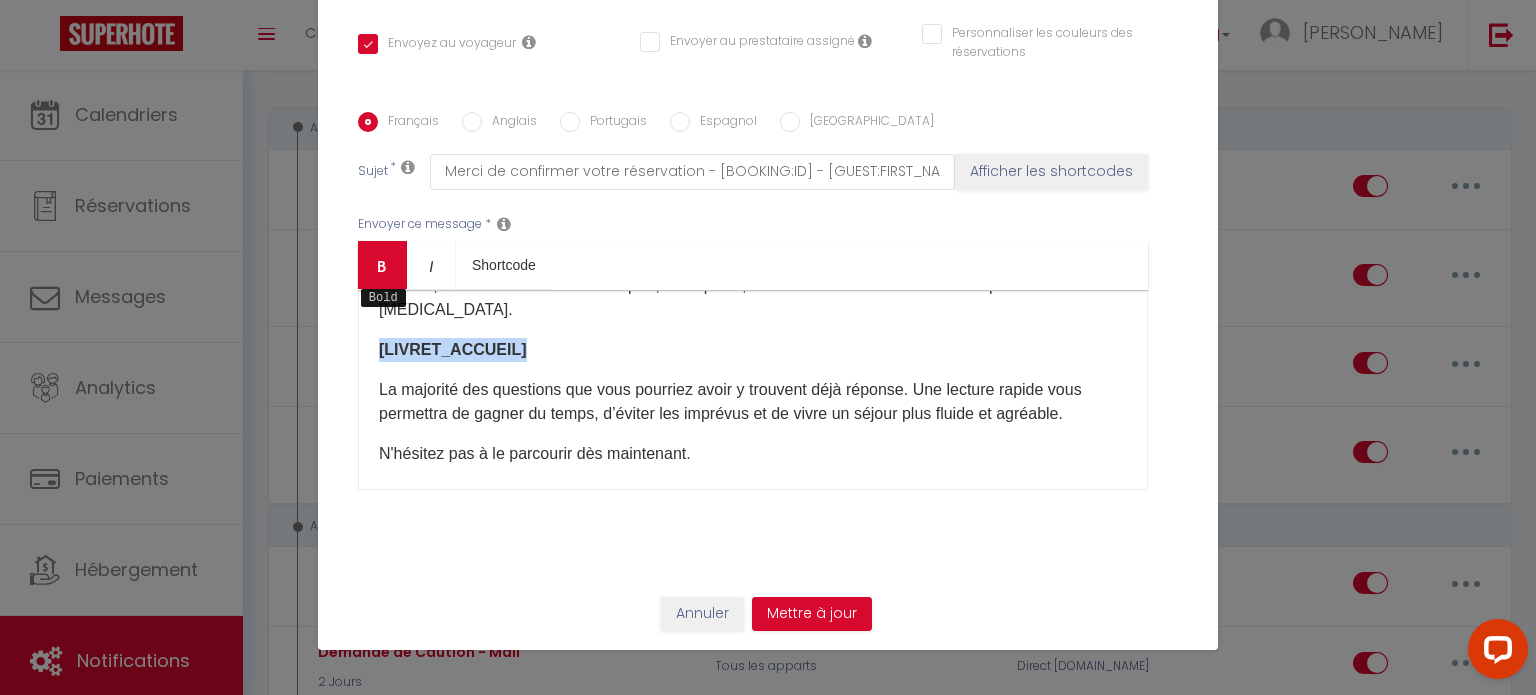 click at bounding box center [382, 266] 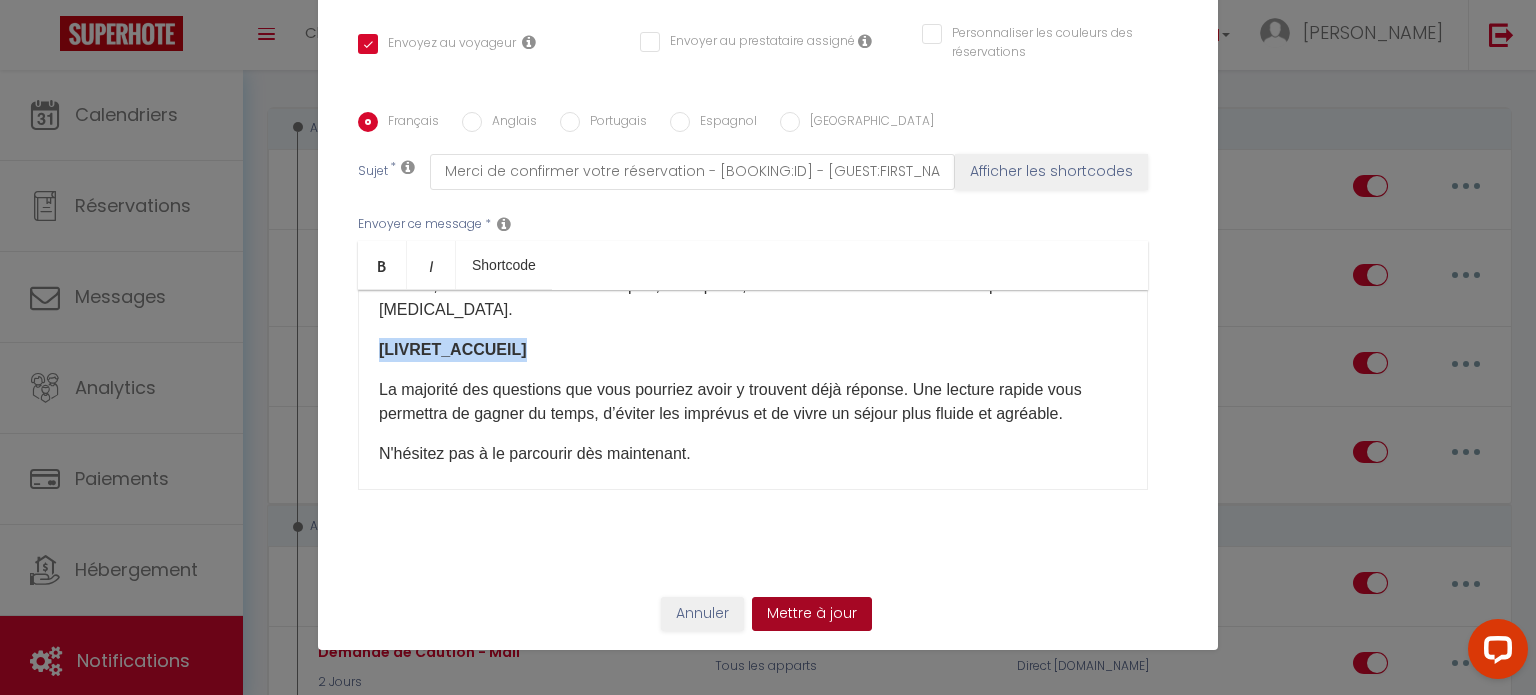 click on "Mettre à jour" at bounding box center (812, 614) 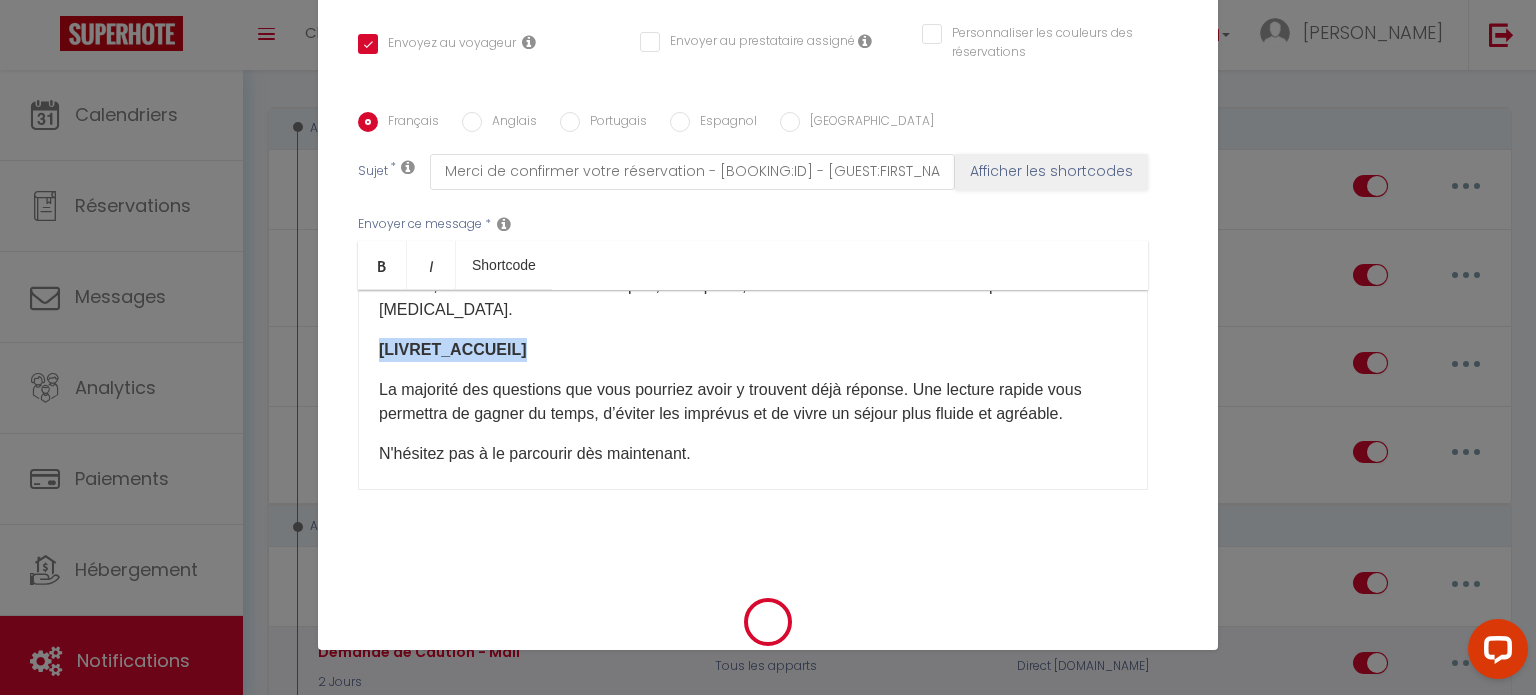 type 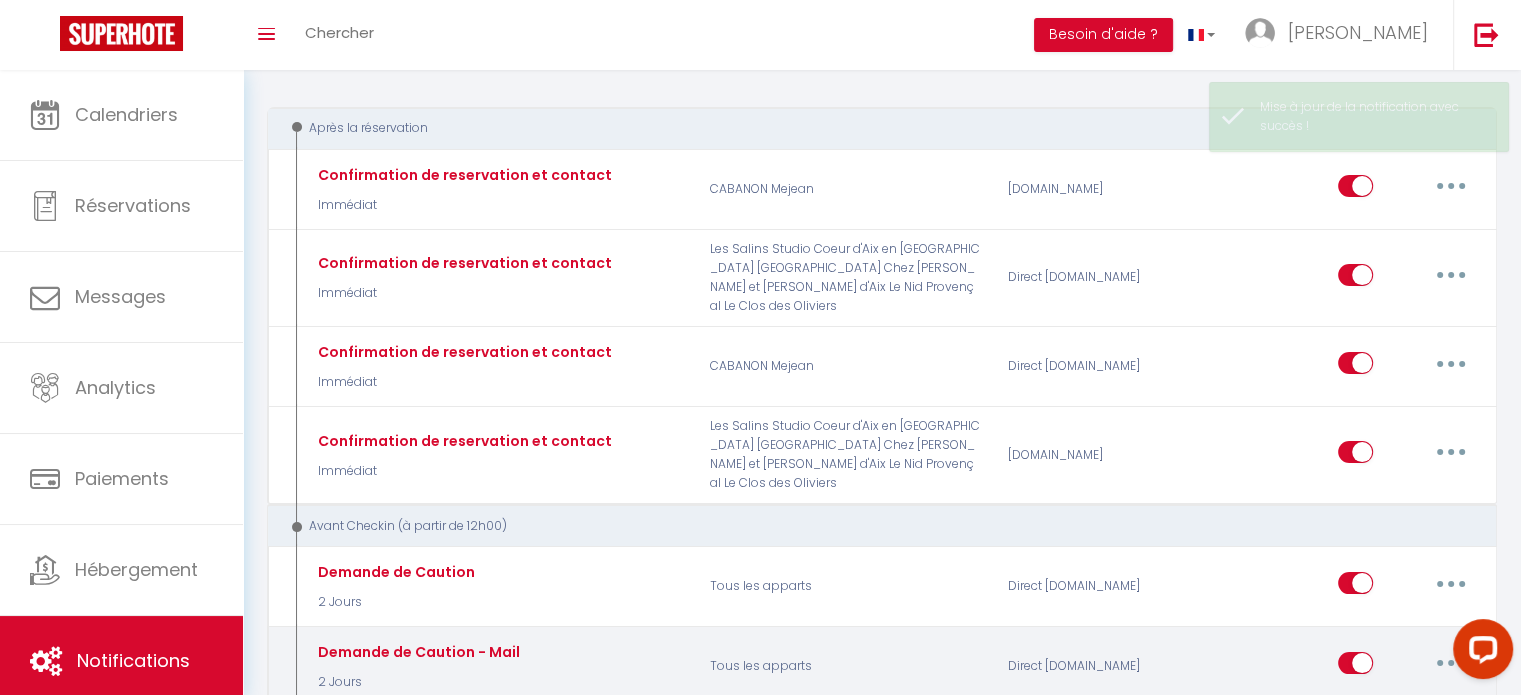 select 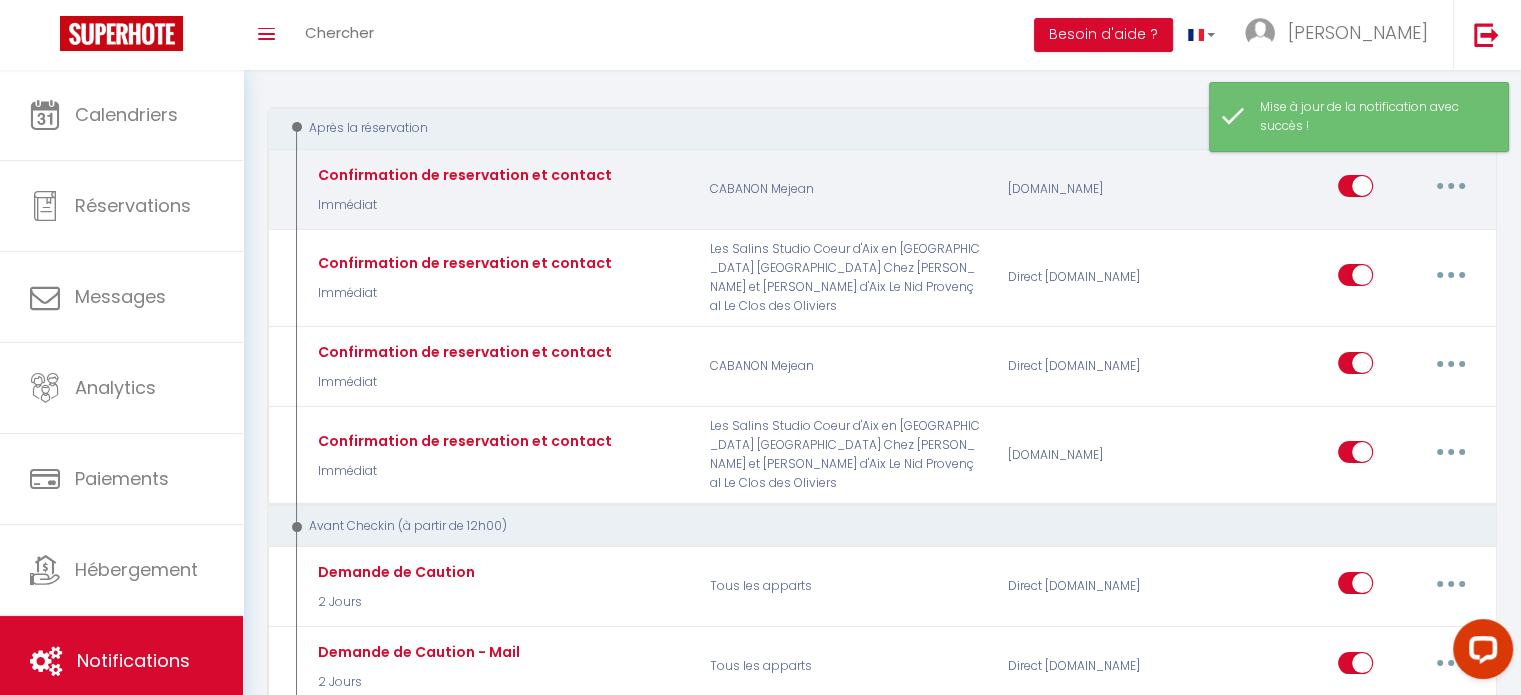 click at bounding box center [1451, 186] 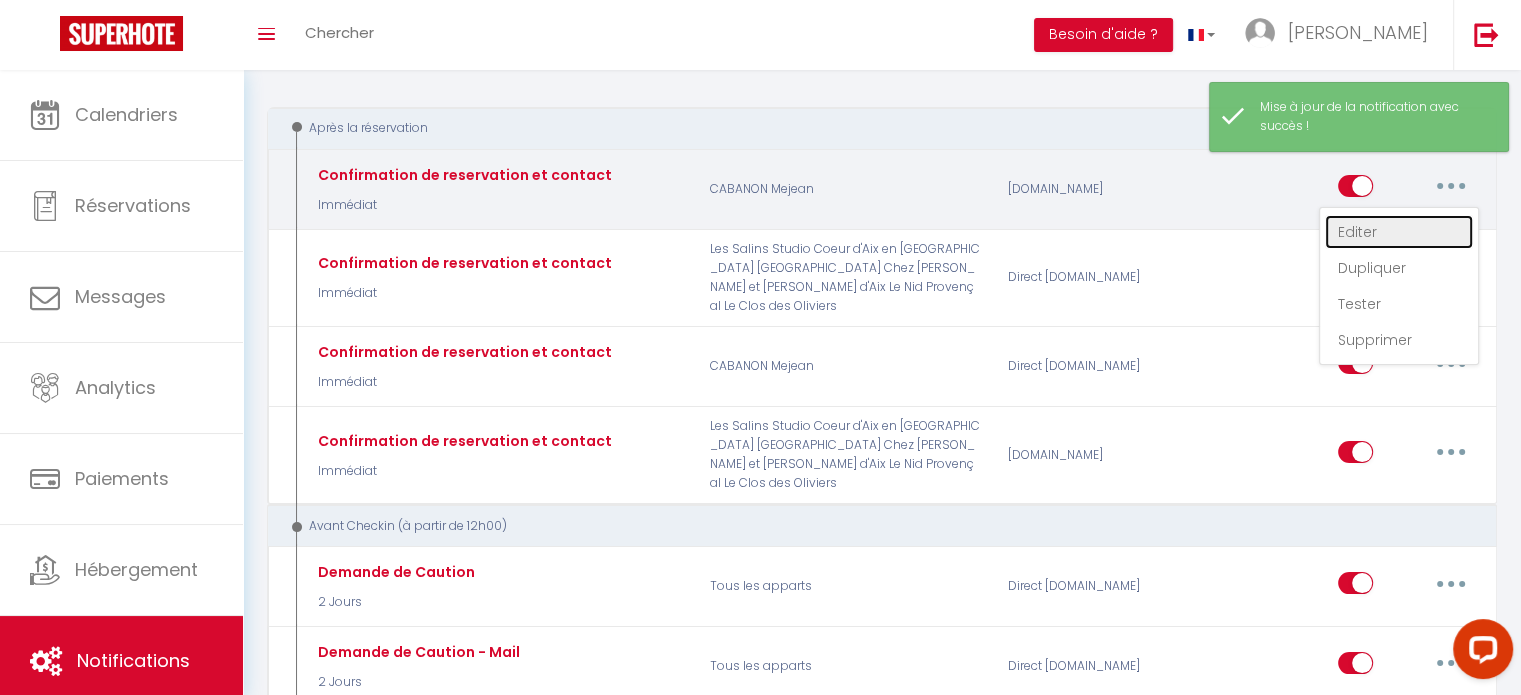 click on "Editer" at bounding box center [1399, 232] 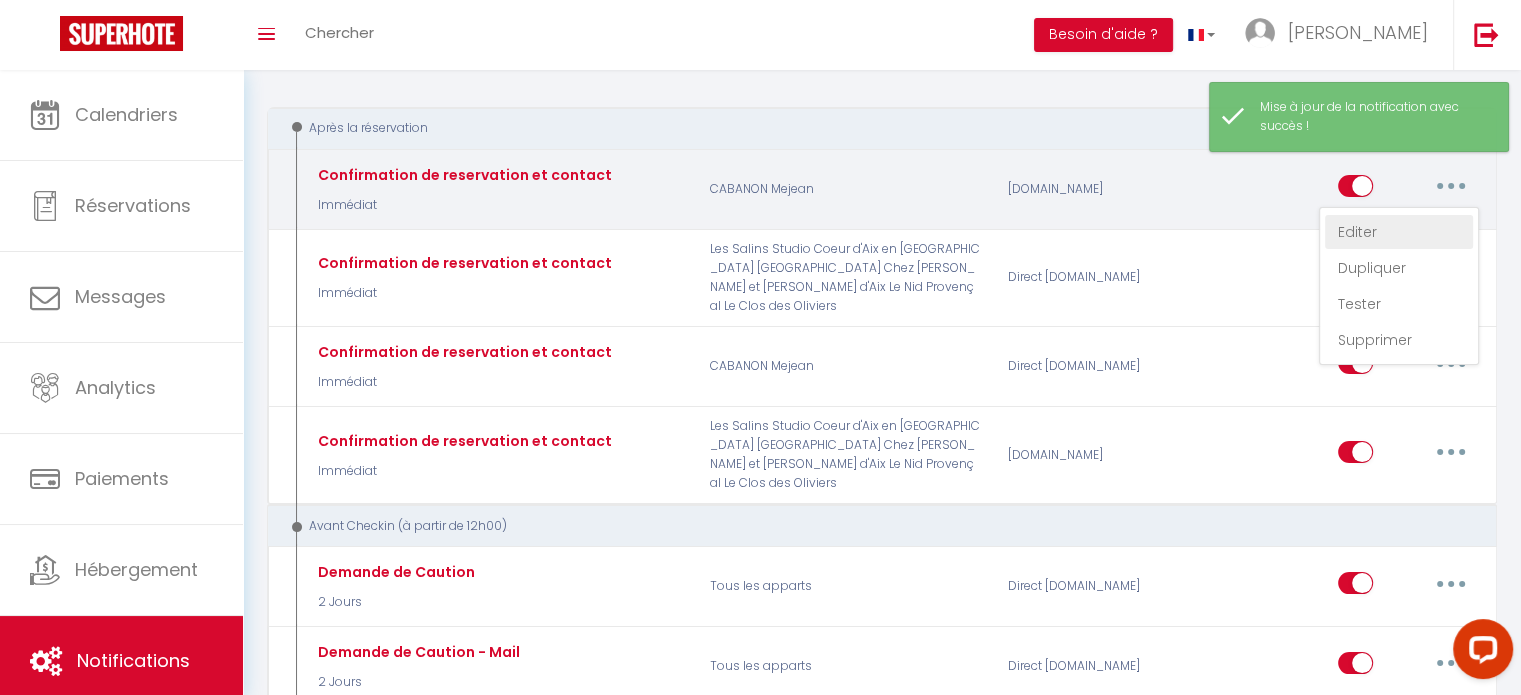 type on "Confirmation de reservation et contact" 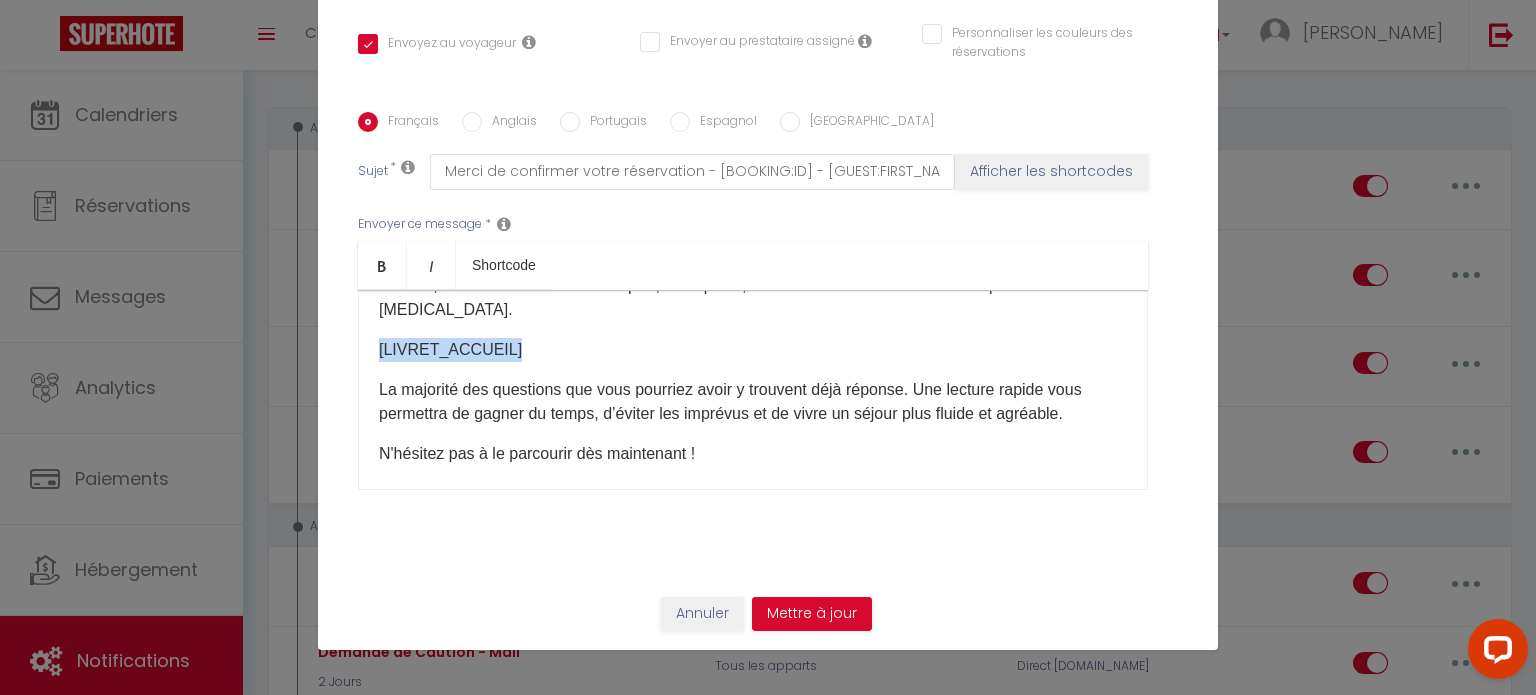 drag, startPoint x: 525, startPoint y: 346, endPoint x: 352, endPoint y: 350, distance: 173.04623 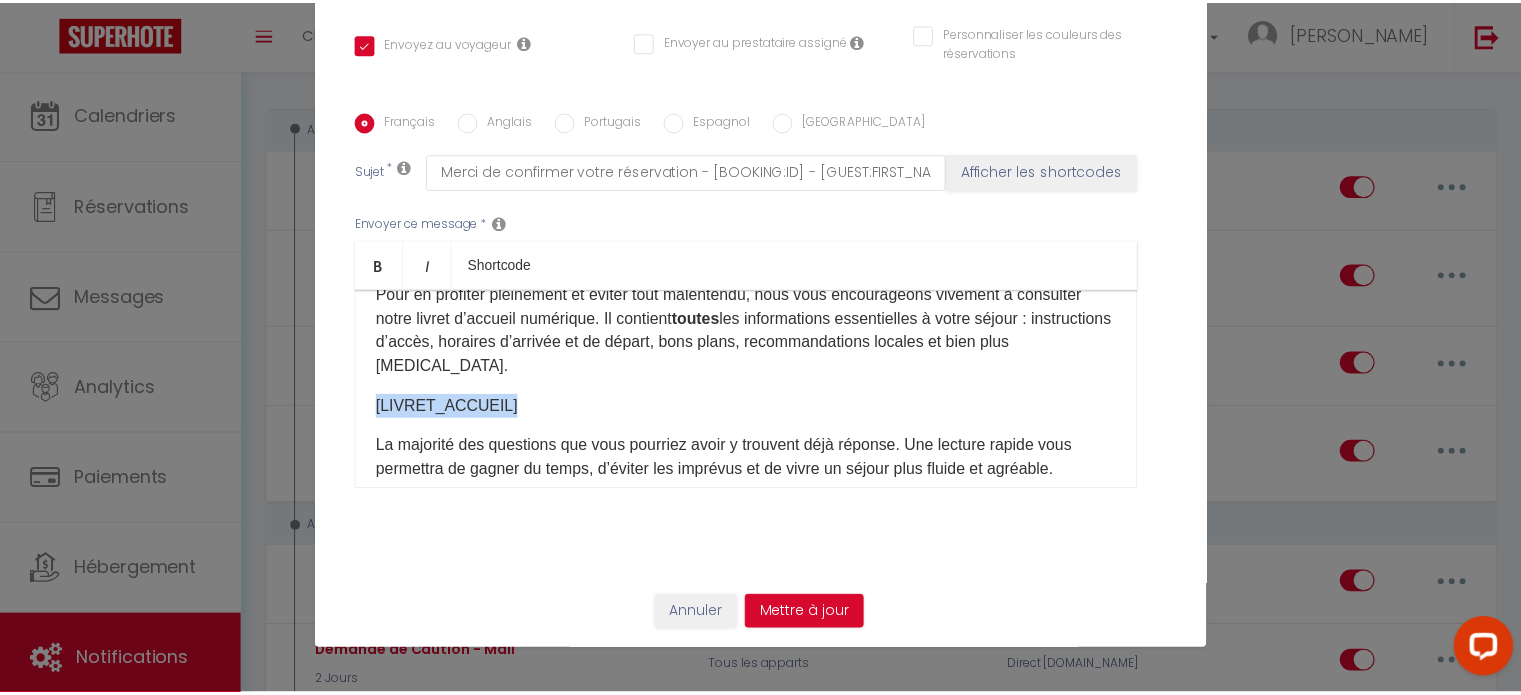 scroll, scrollTop: 65, scrollLeft: 0, axis: vertical 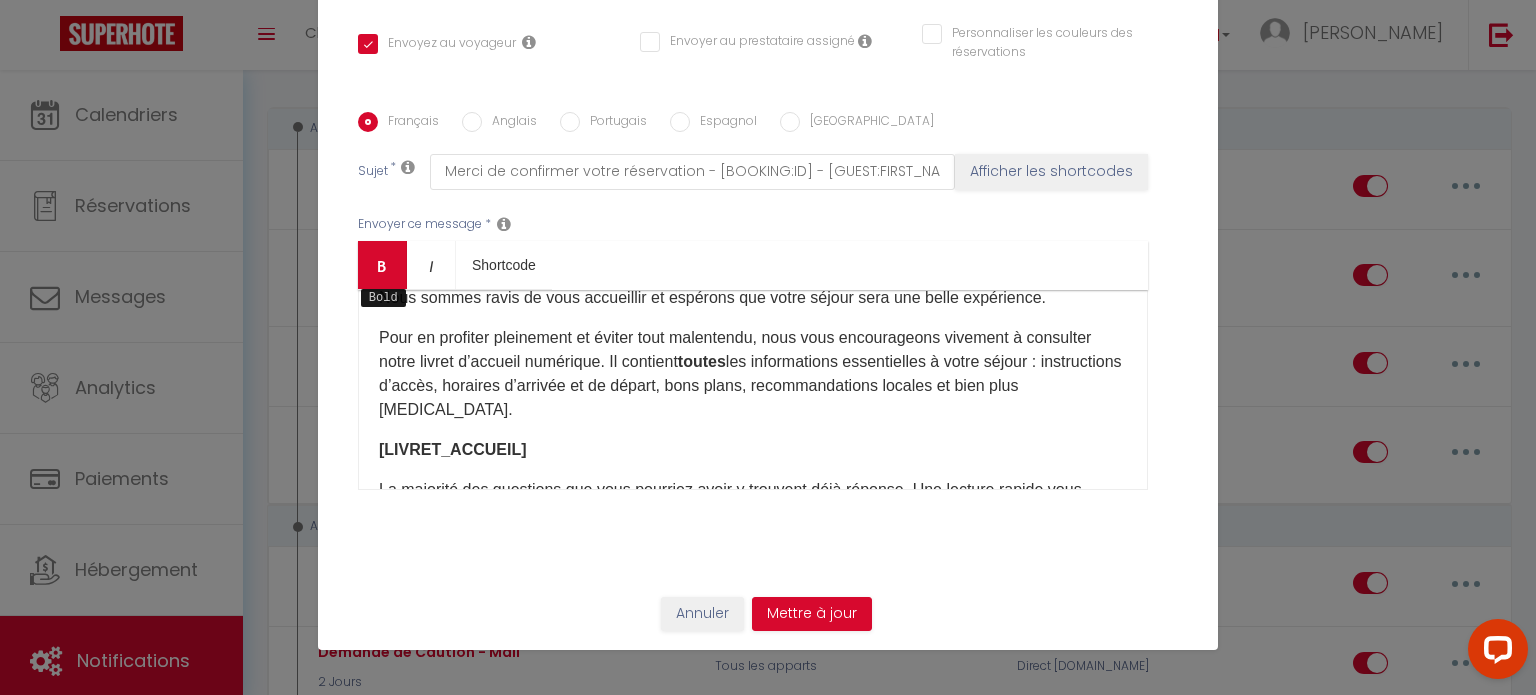 click on "Bold" at bounding box center (382, 265) 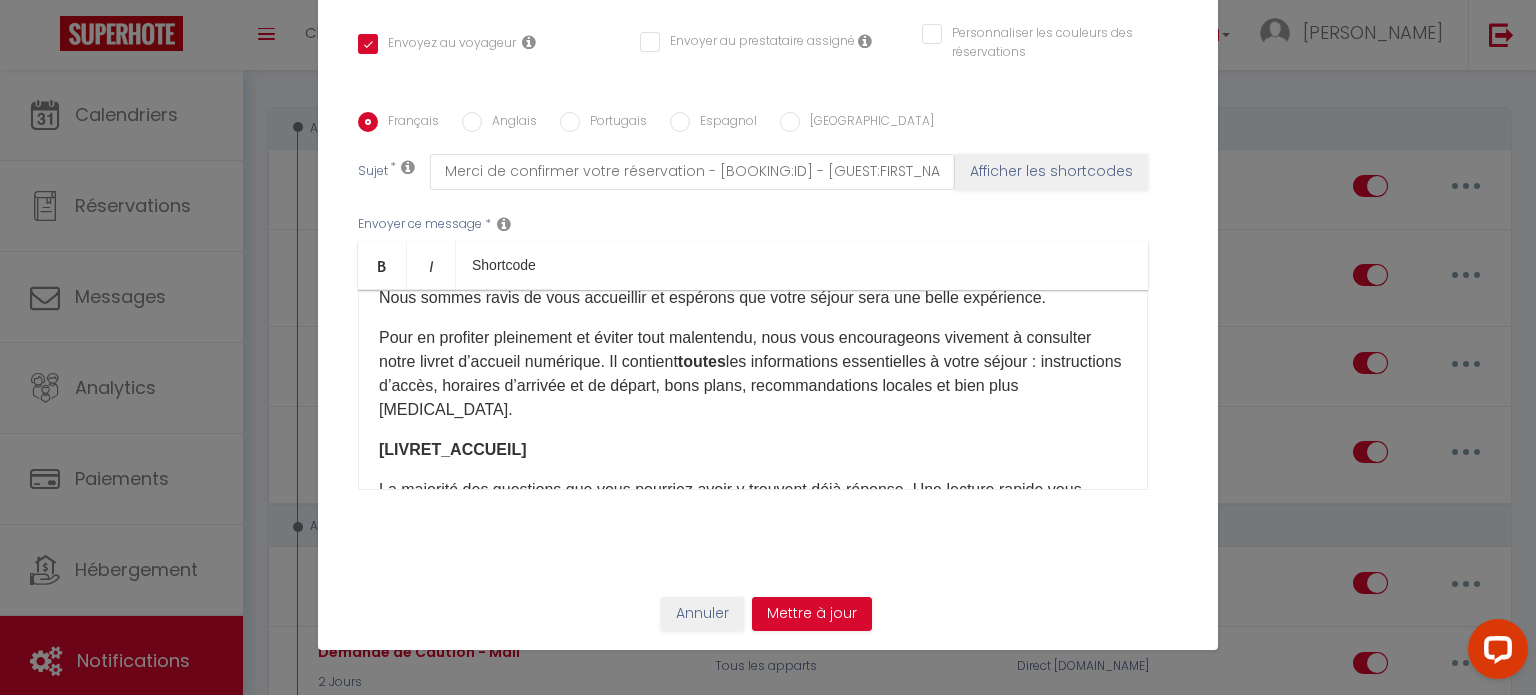 click on "[LIVRET_ACCUEIL]​​" at bounding box center [753, 450] 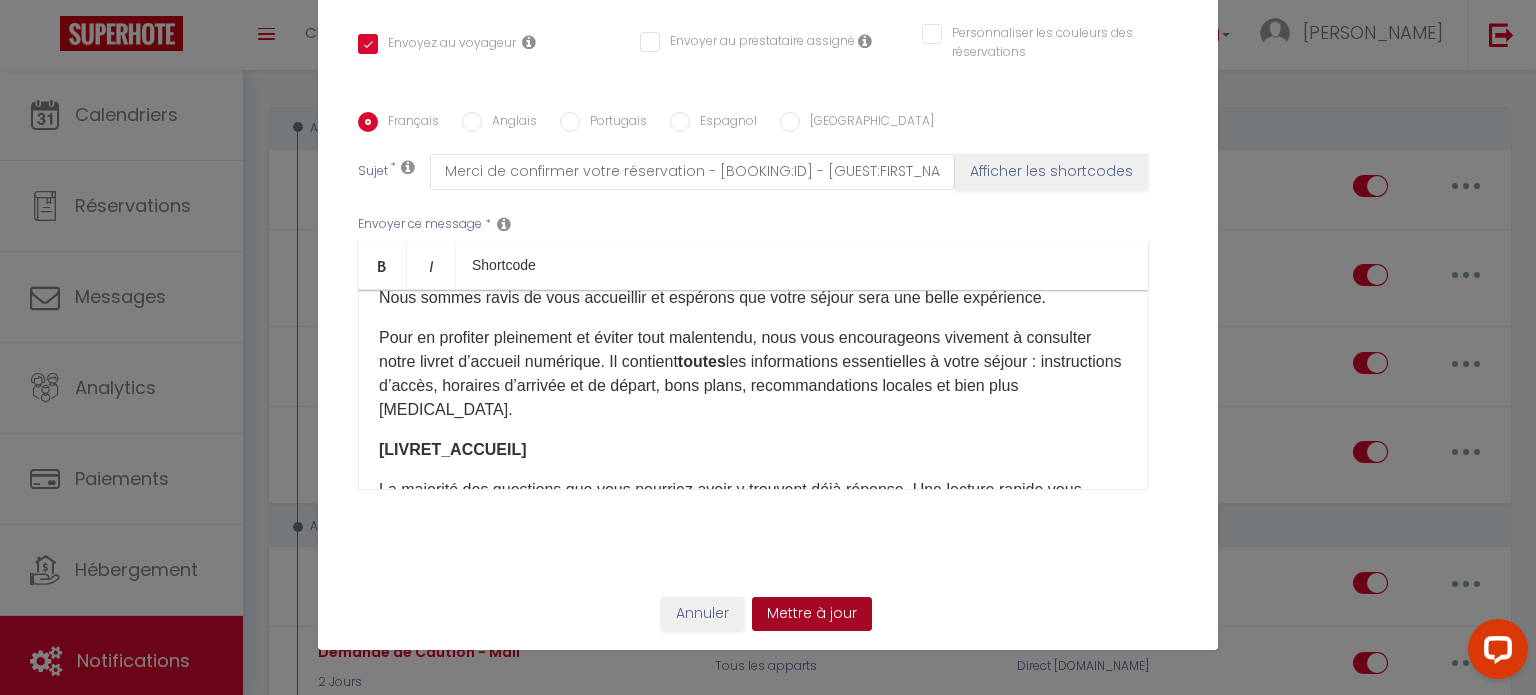 click on "Mettre à jour" at bounding box center [812, 614] 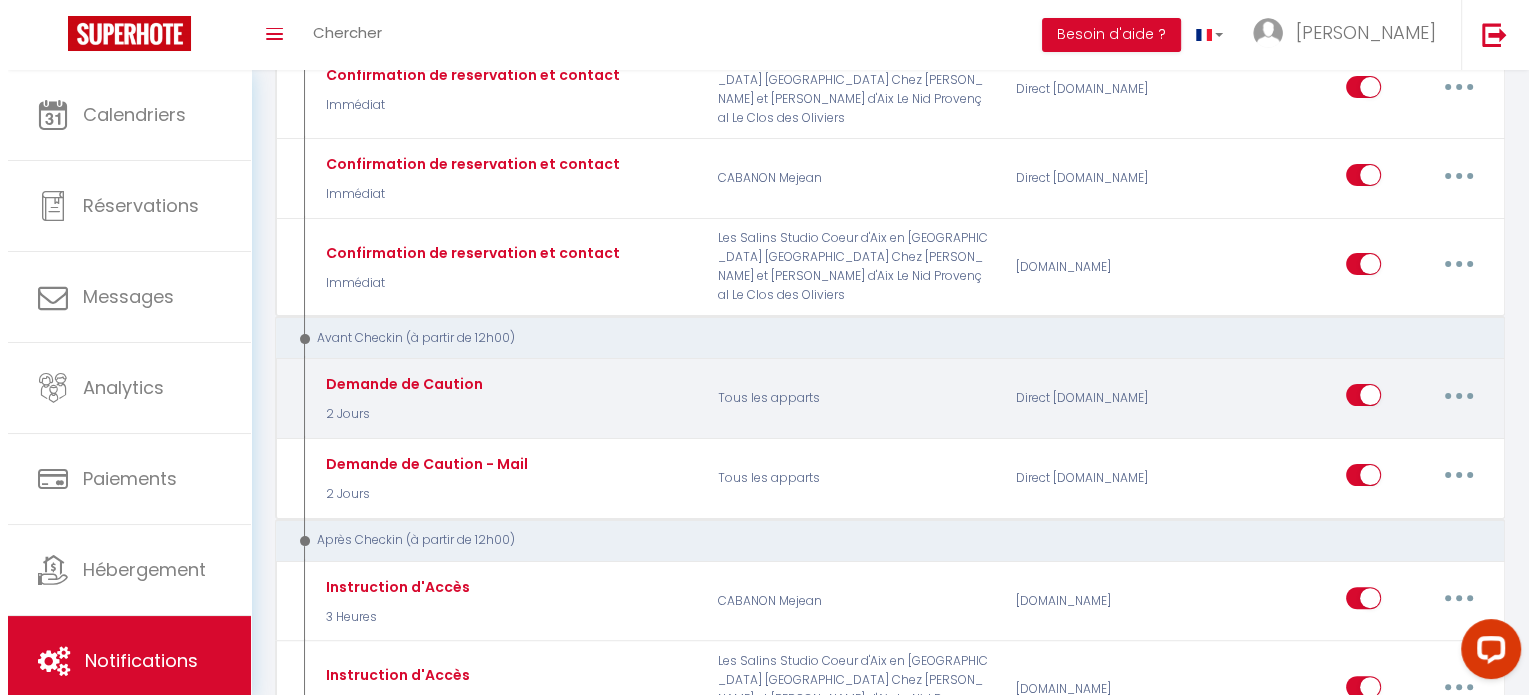 scroll, scrollTop: 400, scrollLeft: 0, axis: vertical 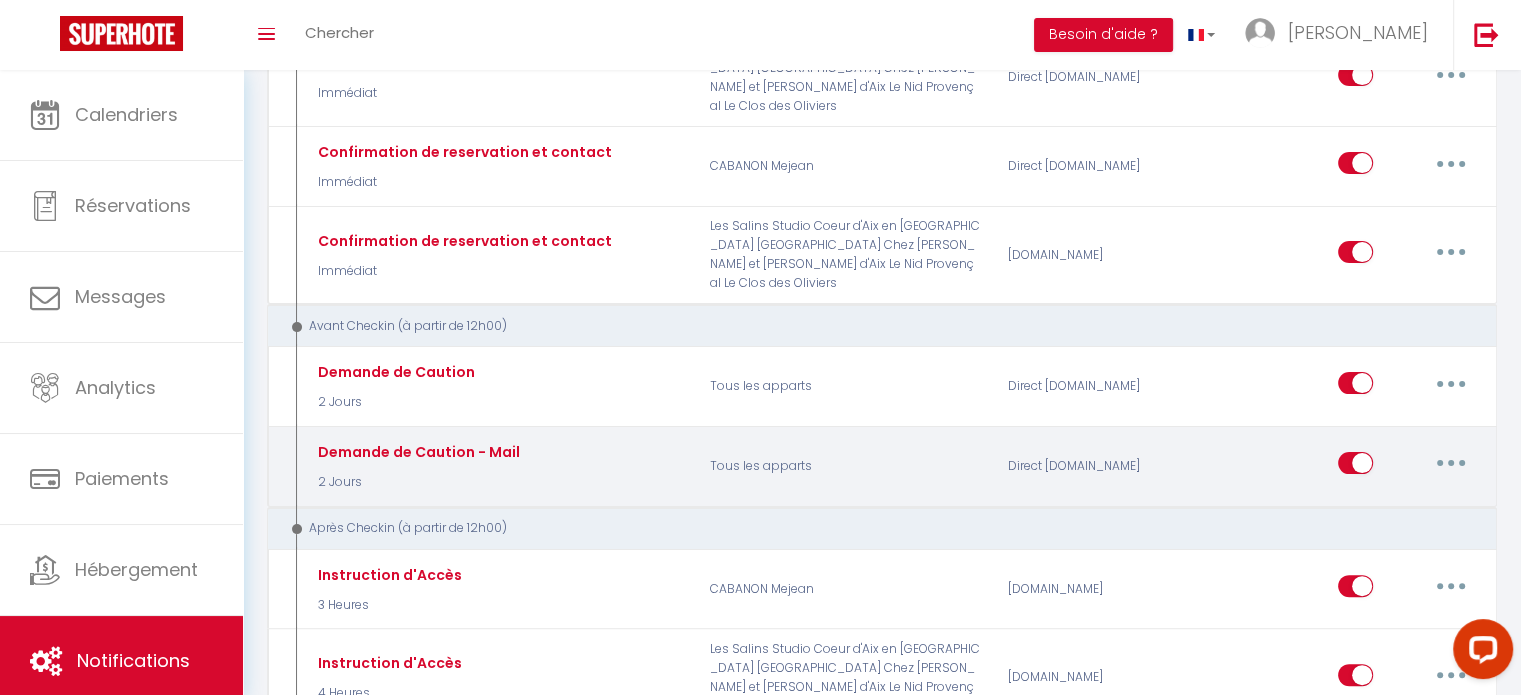 click at bounding box center [1451, 463] 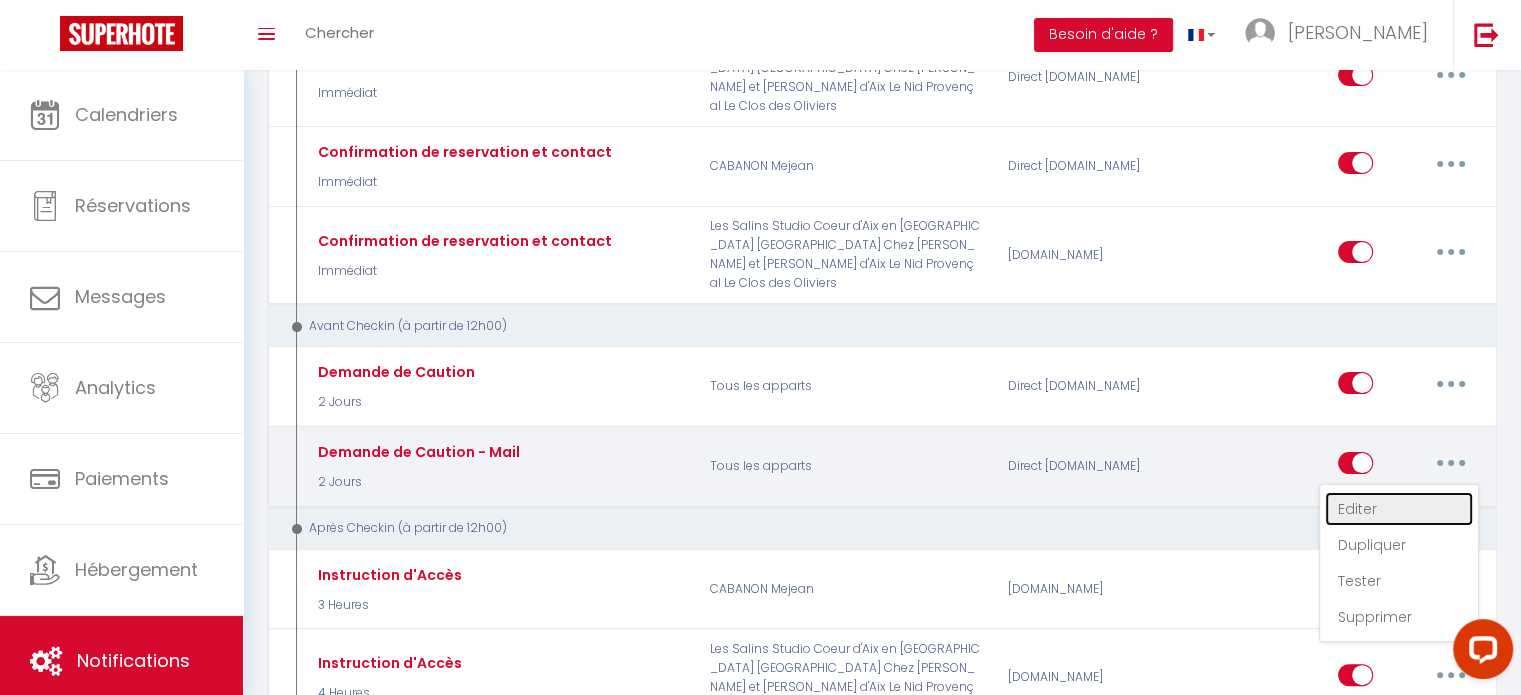 click on "Editer" at bounding box center [1399, 509] 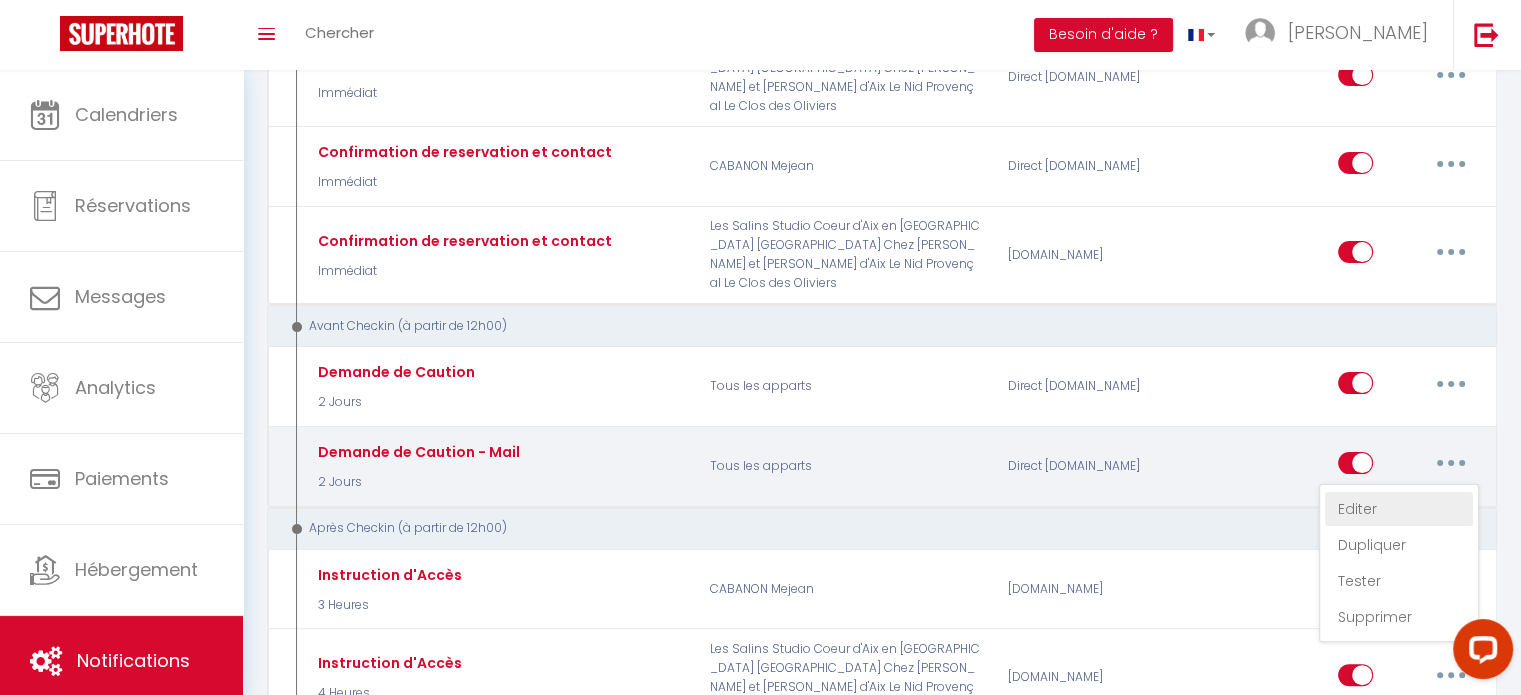 type on "Demande de Caution - Mail" 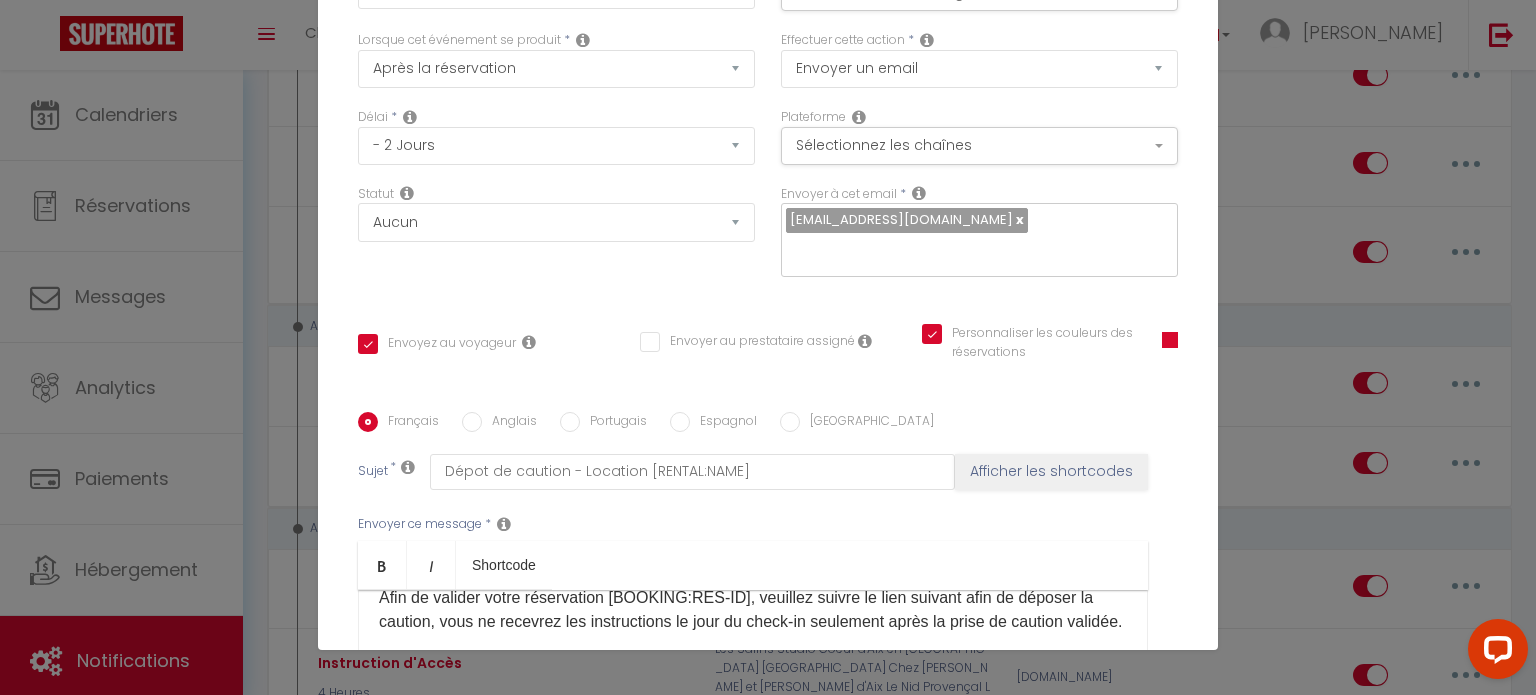 scroll, scrollTop: 0, scrollLeft: 0, axis: both 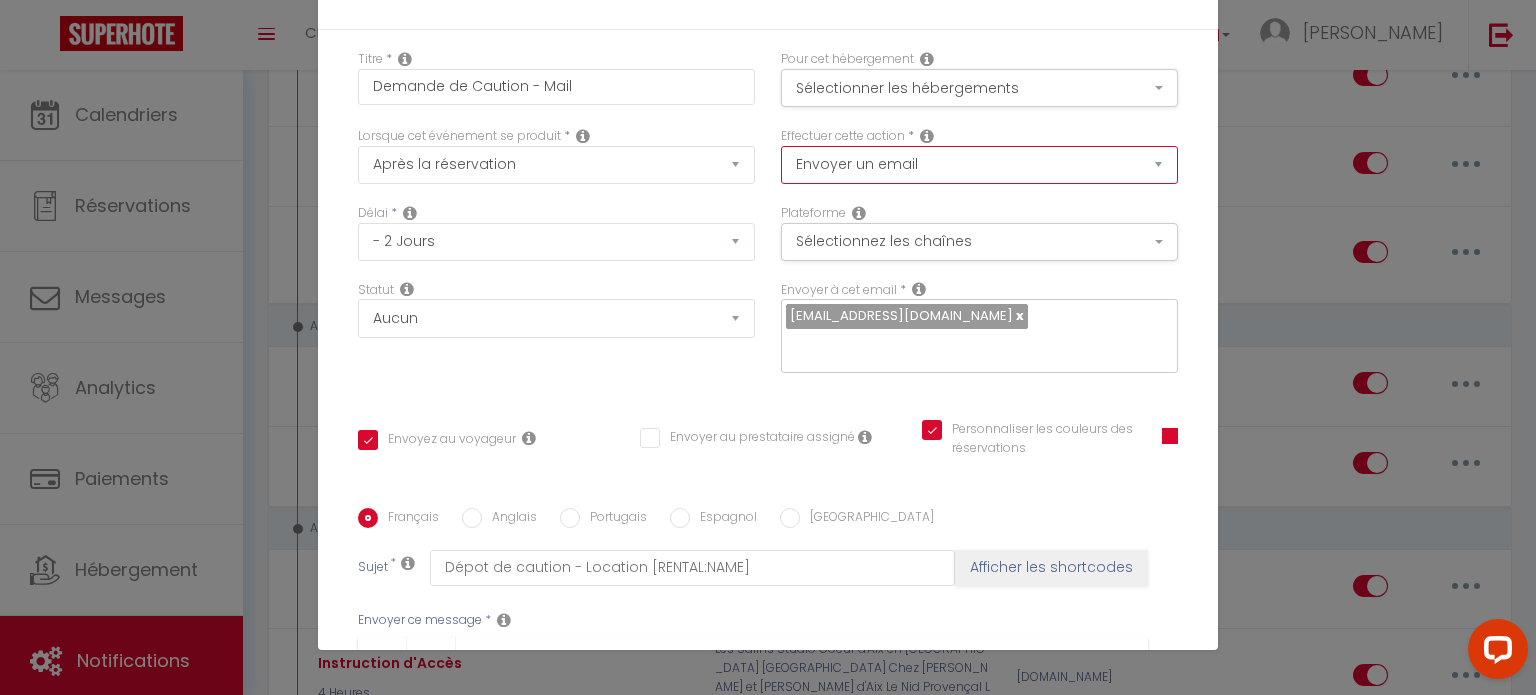 click on "Envoyer un email   Envoyer un SMS   Envoyer une notification push" at bounding box center (979, 165) 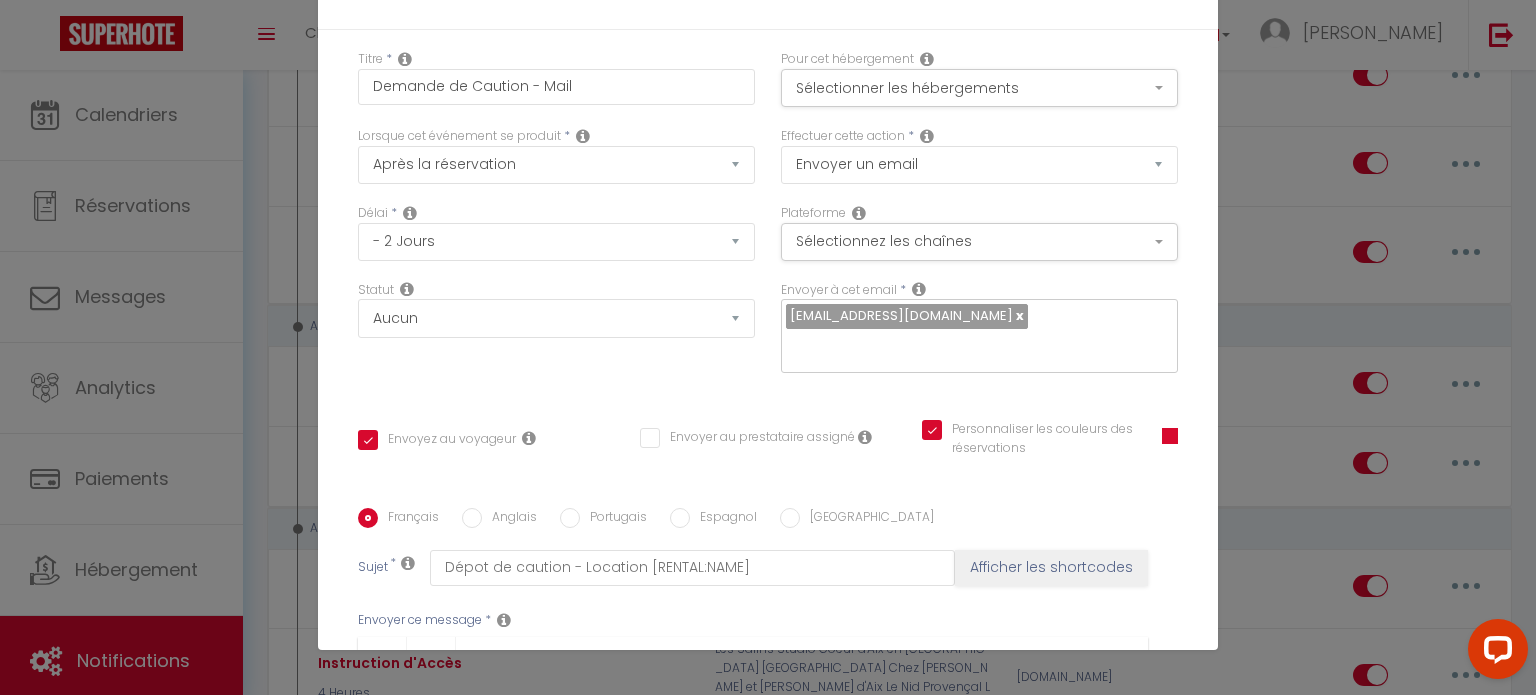 click on "Plateforme
Sélectionnez les chaînes
Toutes les chaines     Direct   [DOMAIN_NAME]   [DOMAIN_NAME]   Chalet montagne   Expedia   Gite de France   Homeaway   Homeaway iCal   [DOMAIN_NAME]   [DOMAIN_NAME]   [DOMAIN_NAME]   Ical   Office du tourisme   VRBO   Website" at bounding box center (979, 242) 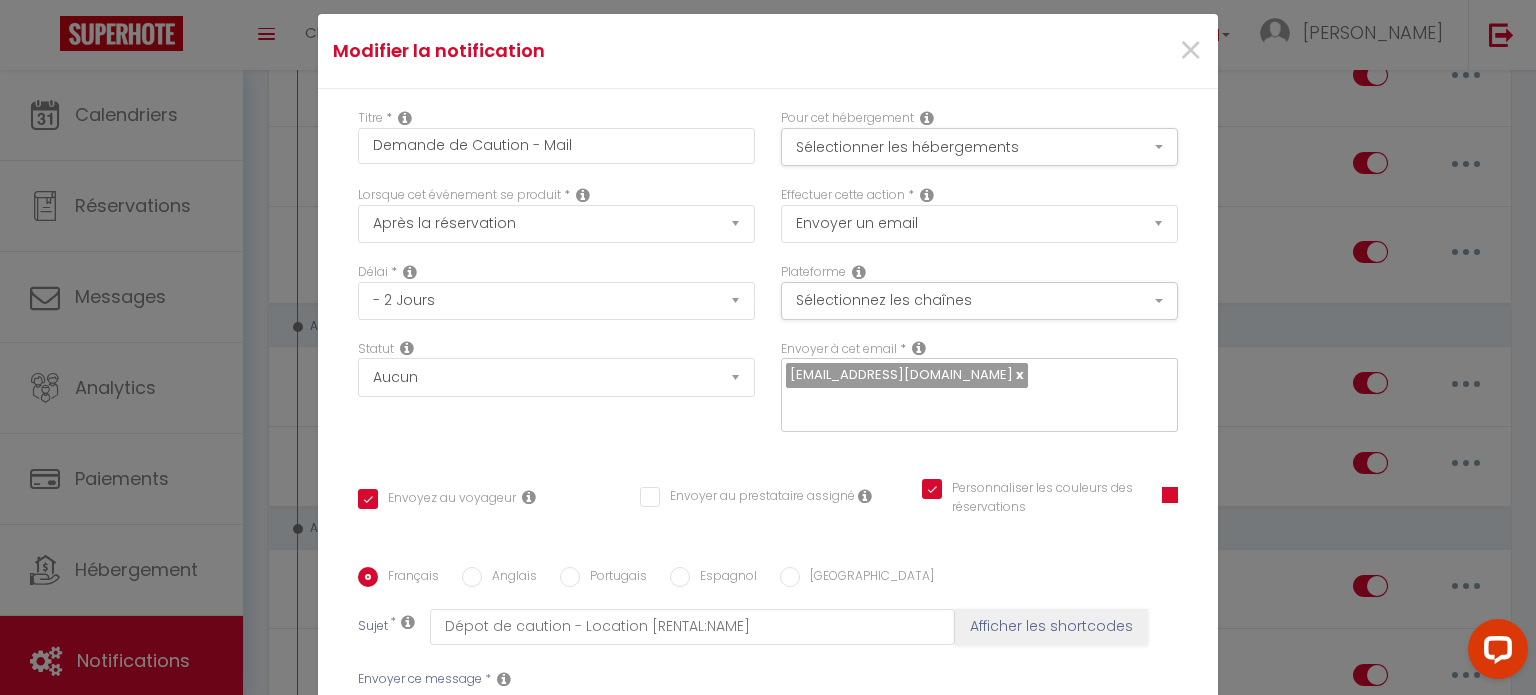 scroll, scrollTop: 0, scrollLeft: 0, axis: both 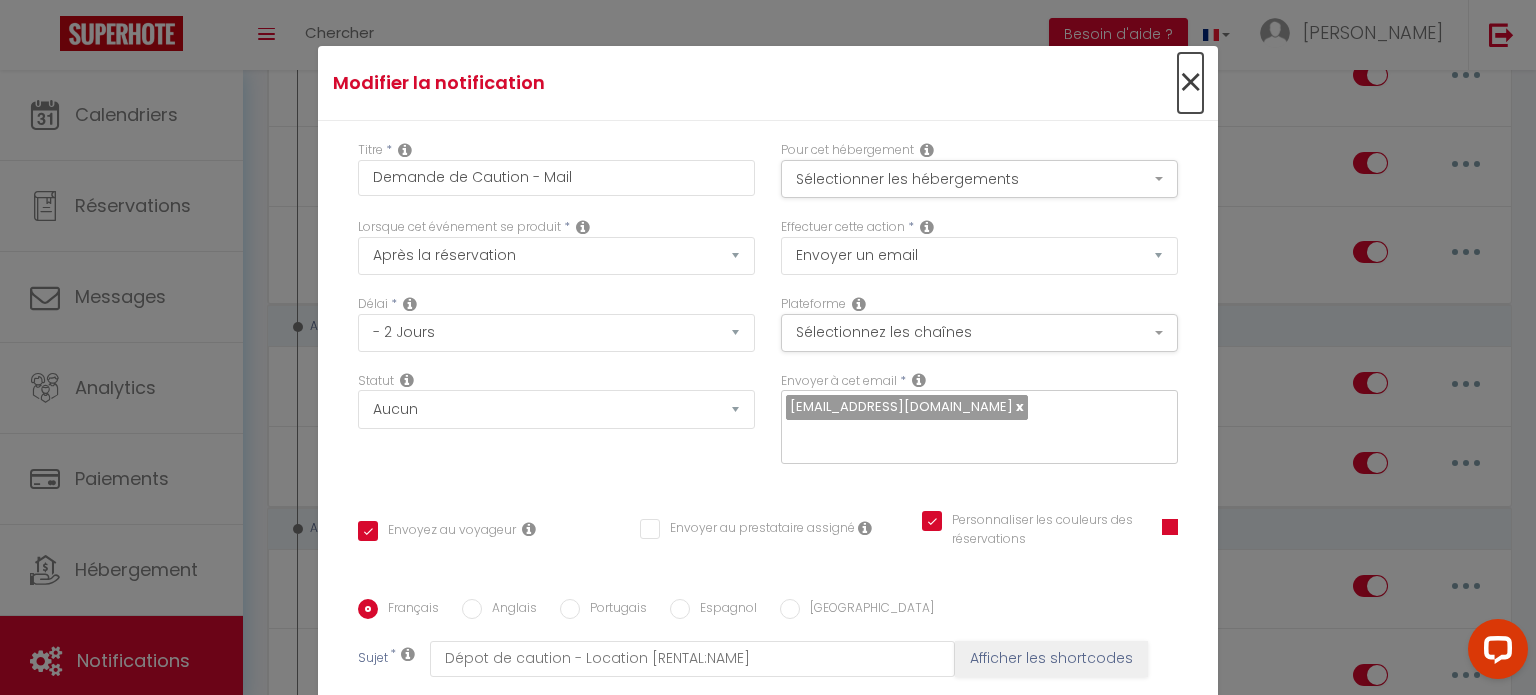 click on "×" at bounding box center (1190, 83) 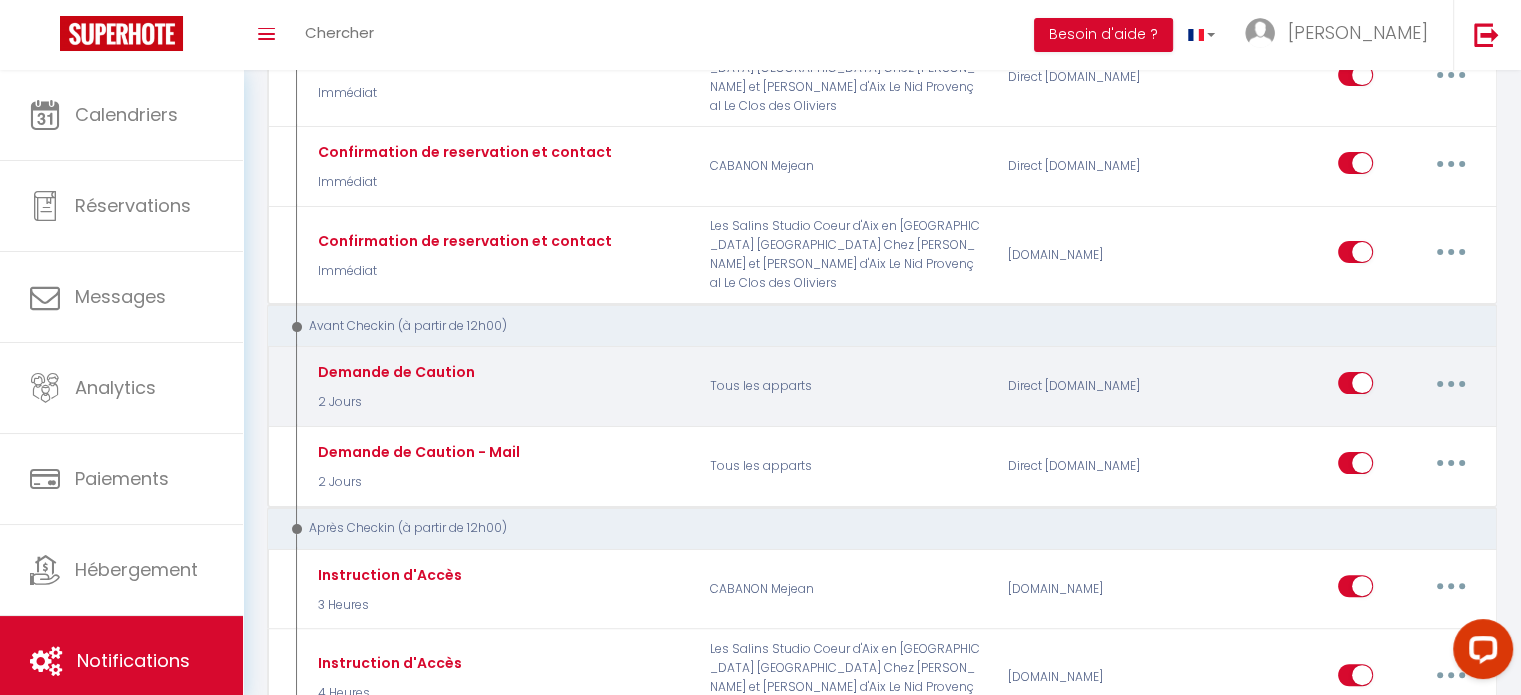 click at bounding box center [1355, 387] 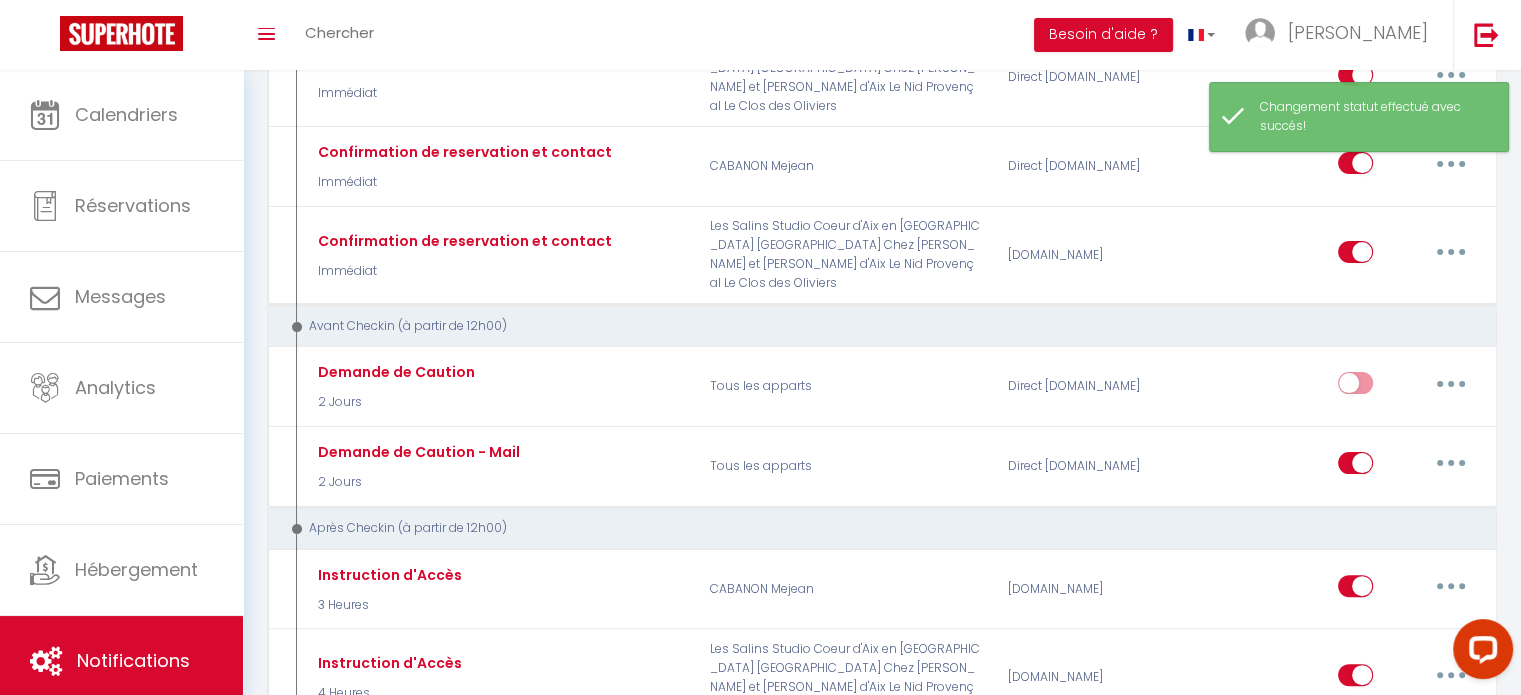 scroll, scrollTop: 0, scrollLeft: 0, axis: both 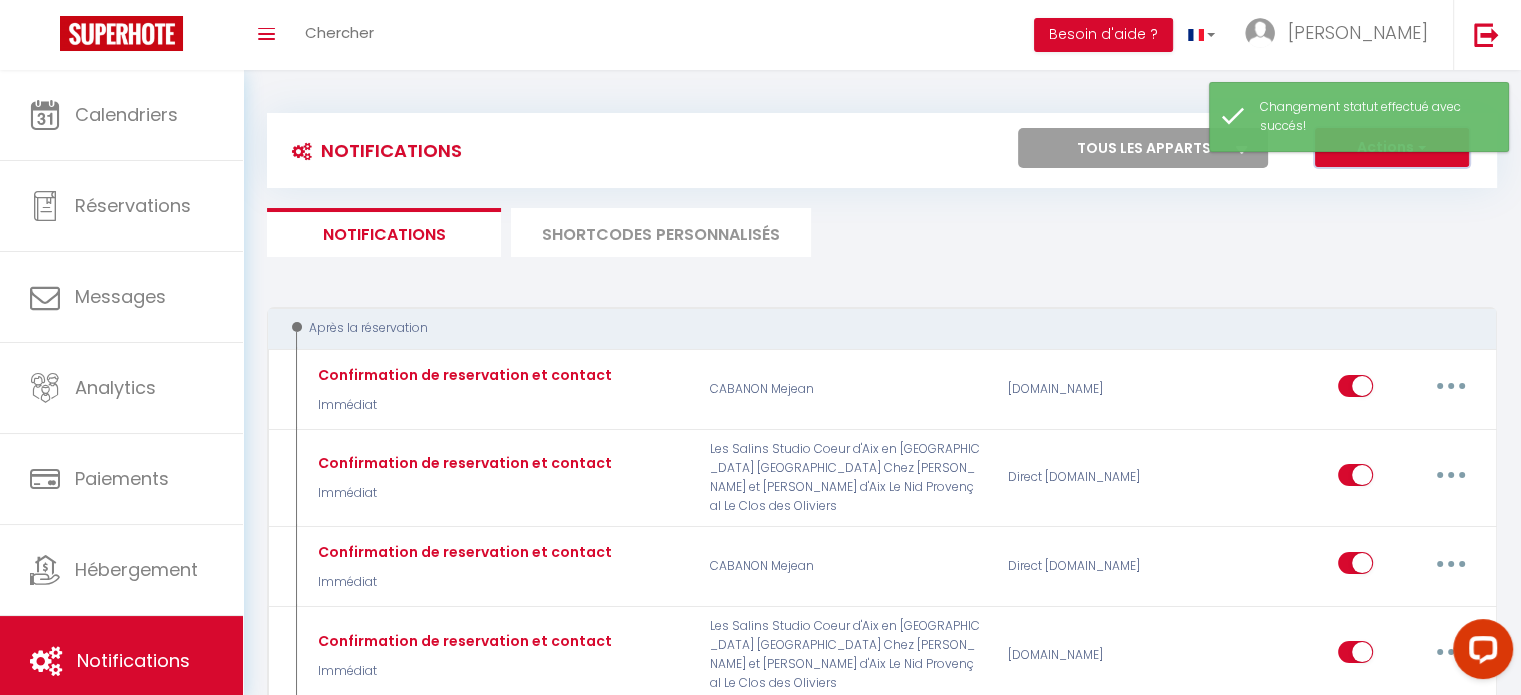 click on "Actions" at bounding box center [1392, 148] 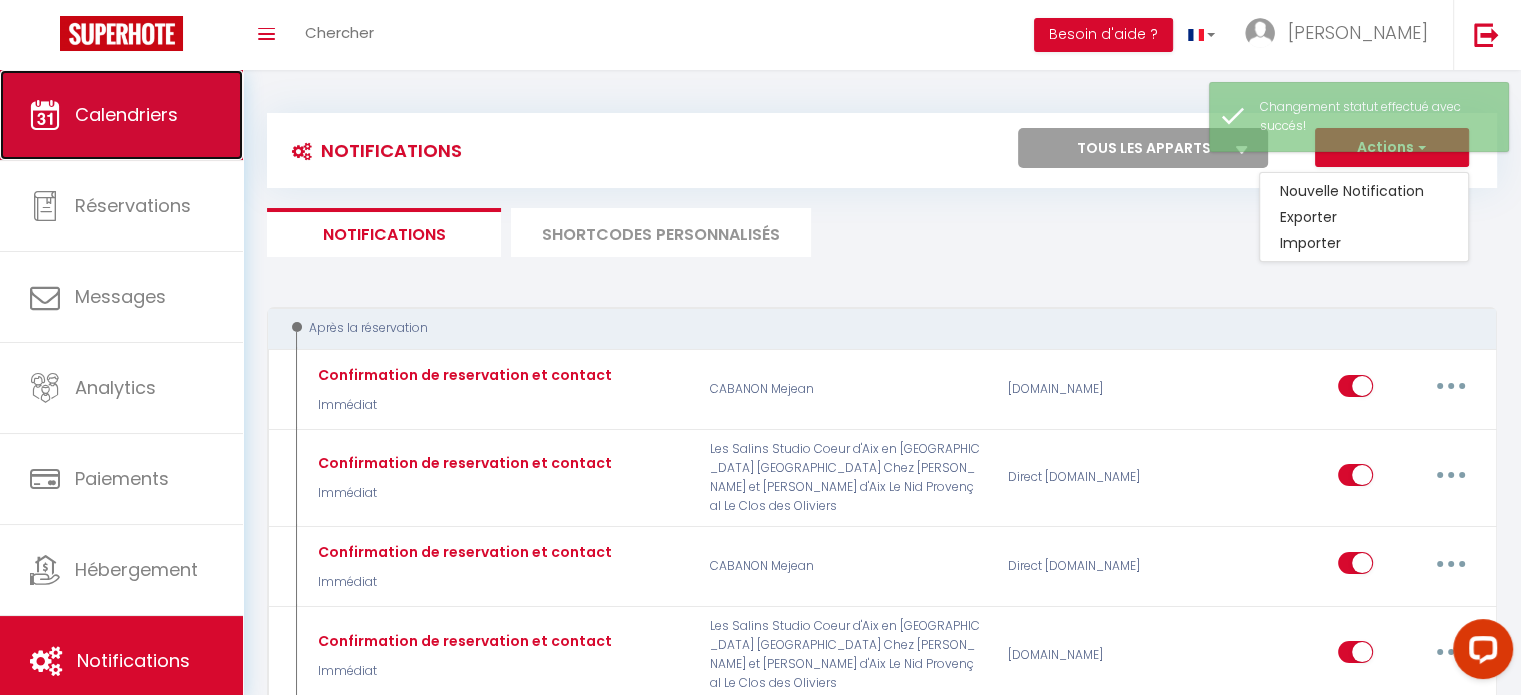 click on "Calendriers" at bounding box center [121, 115] 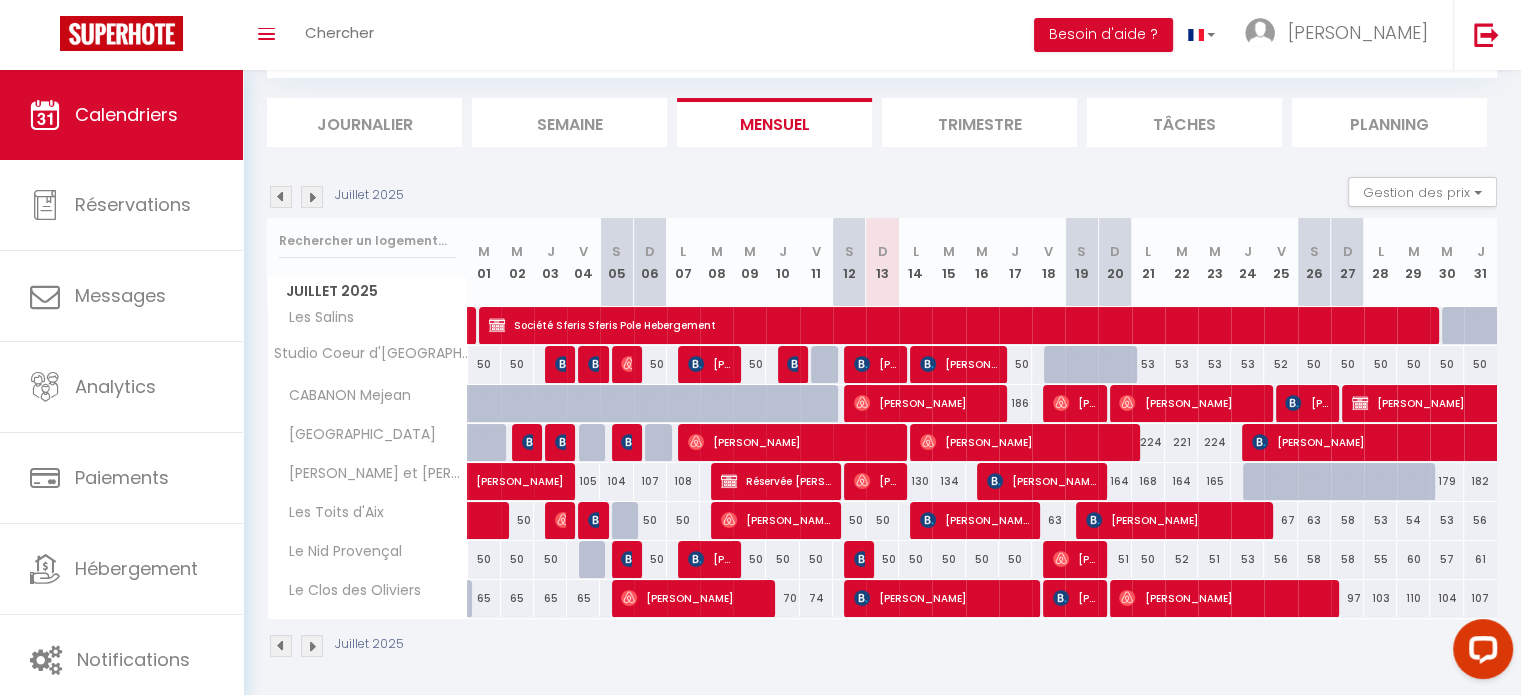 scroll, scrollTop: 113, scrollLeft: 0, axis: vertical 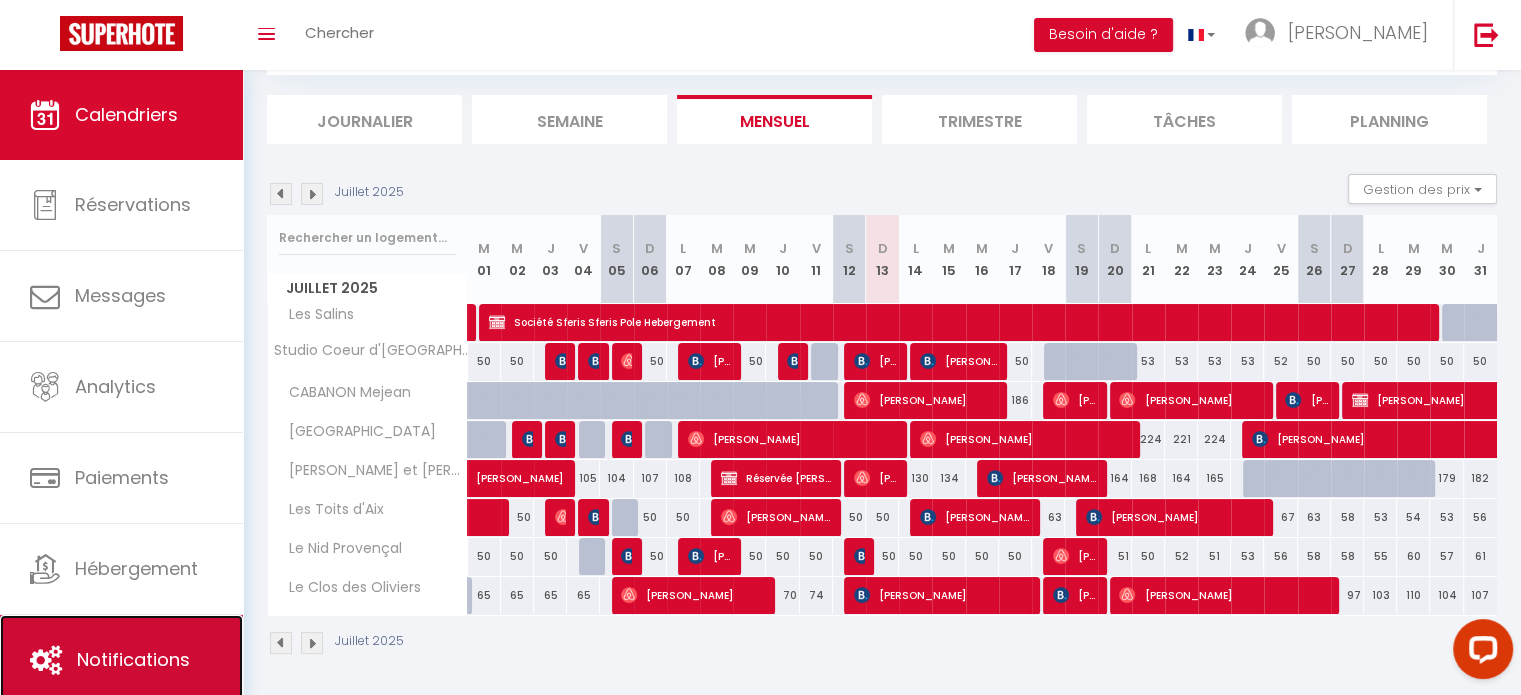 click on "Notifications" at bounding box center [133, 659] 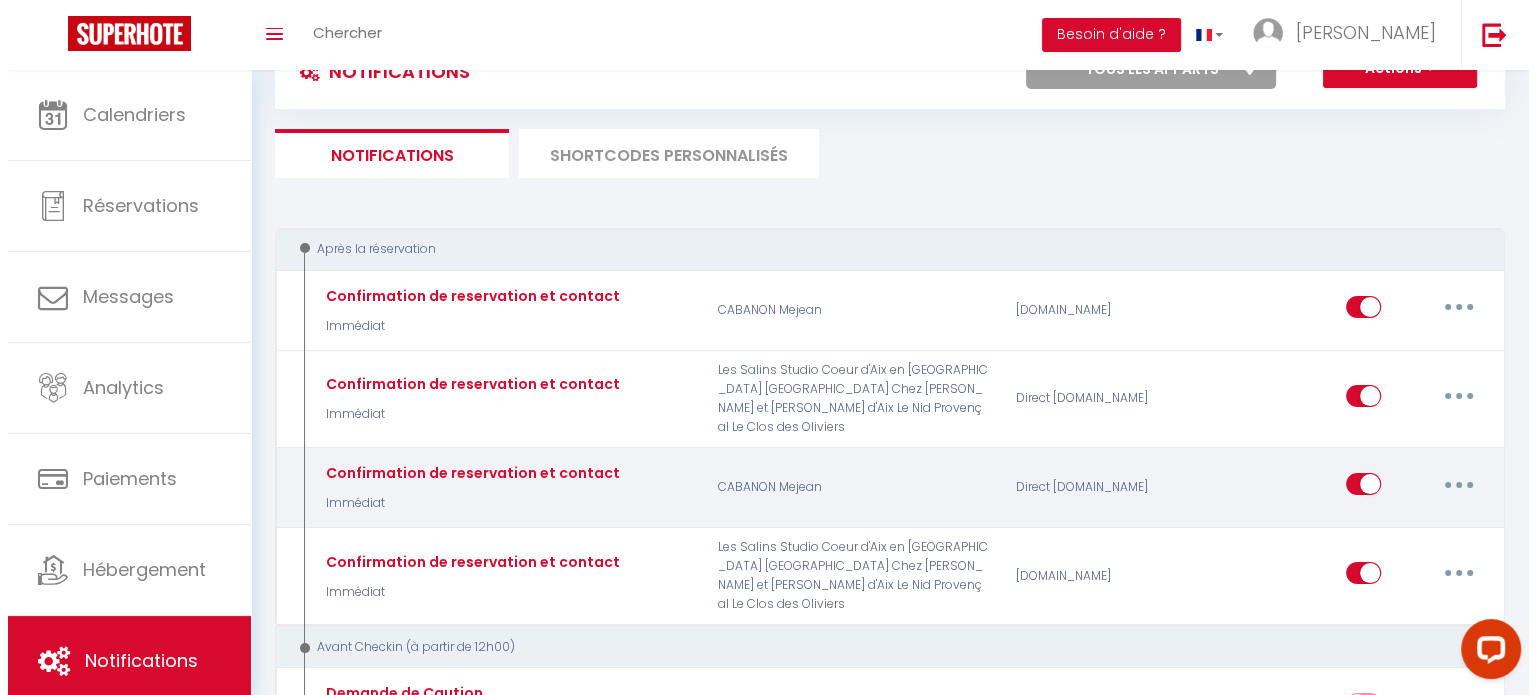 scroll, scrollTop: 200, scrollLeft: 0, axis: vertical 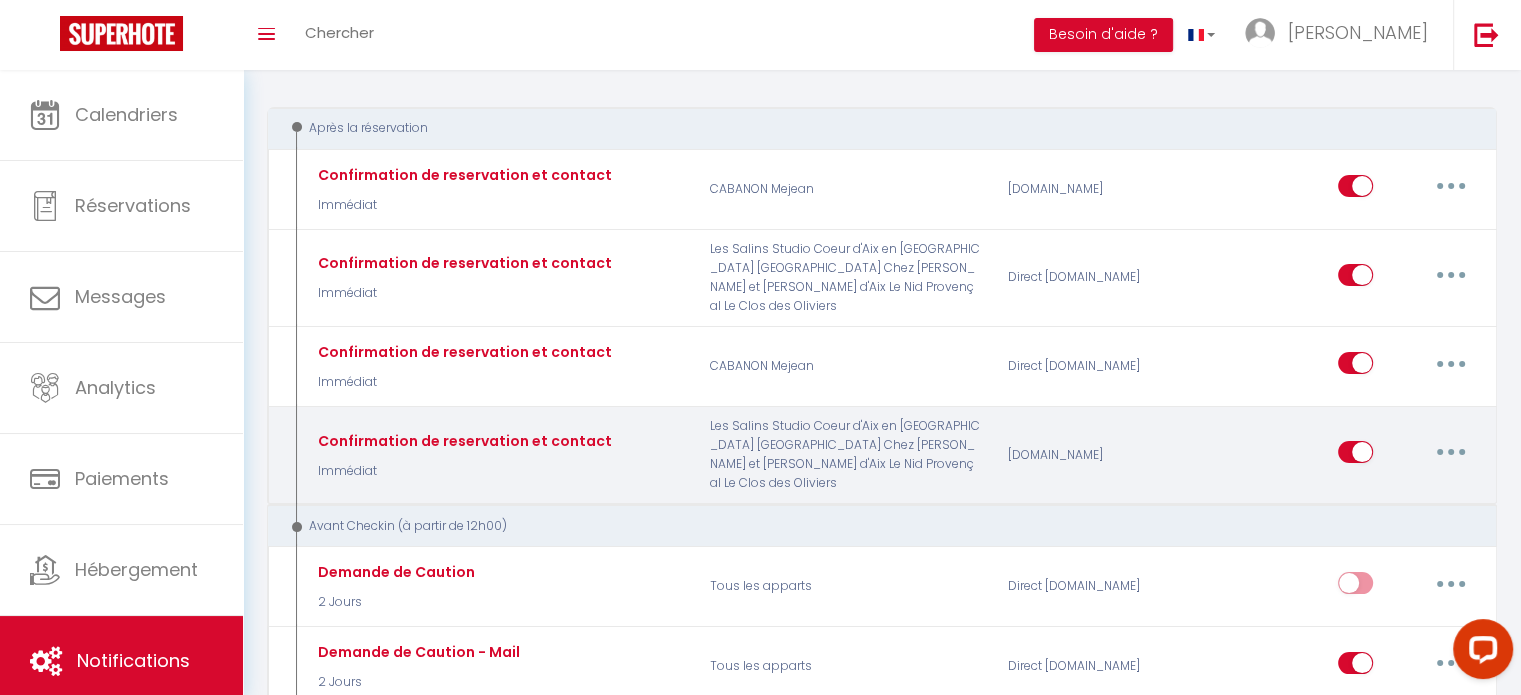 click at bounding box center (1451, 452) 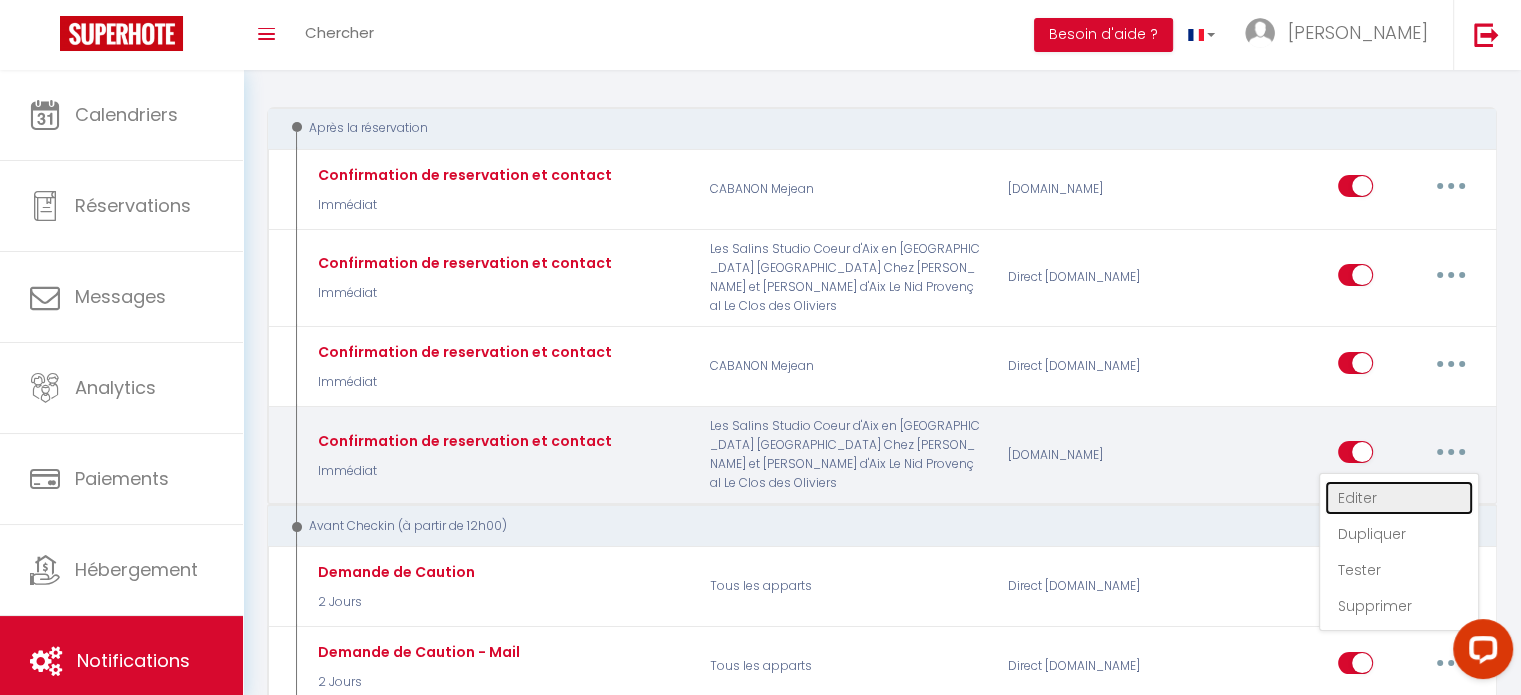 click on "Editer" at bounding box center (1399, 498) 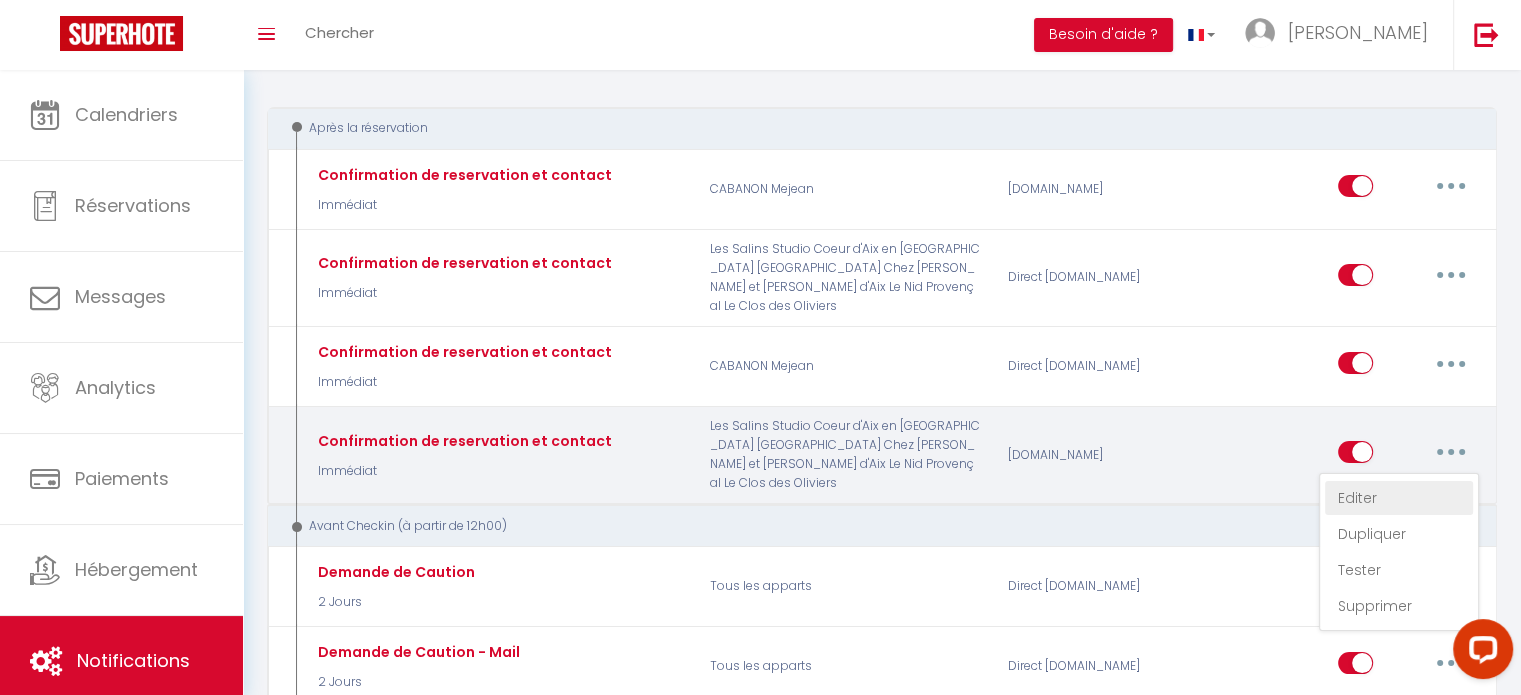 type on "Confirmation de reservation et contact" 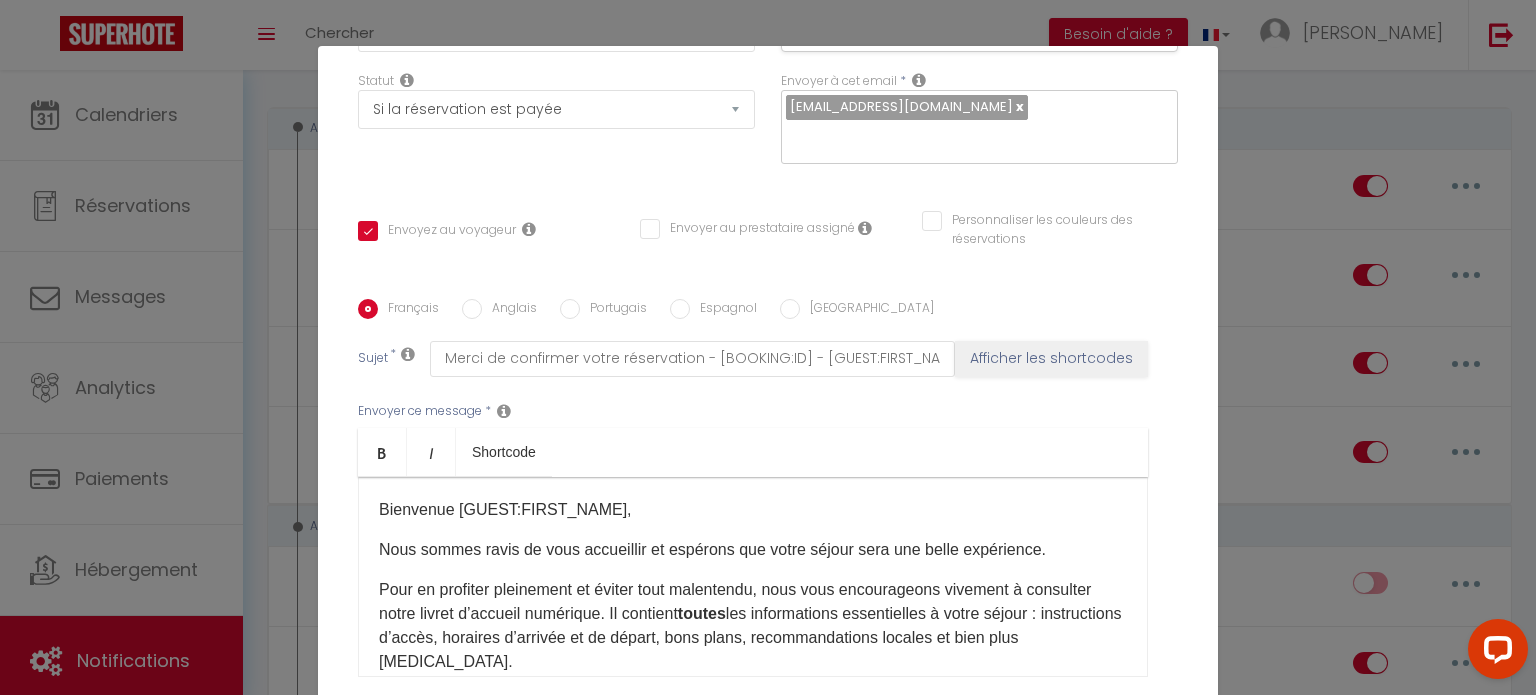scroll, scrollTop: 396, scrollLeft: 0, axis: vertical 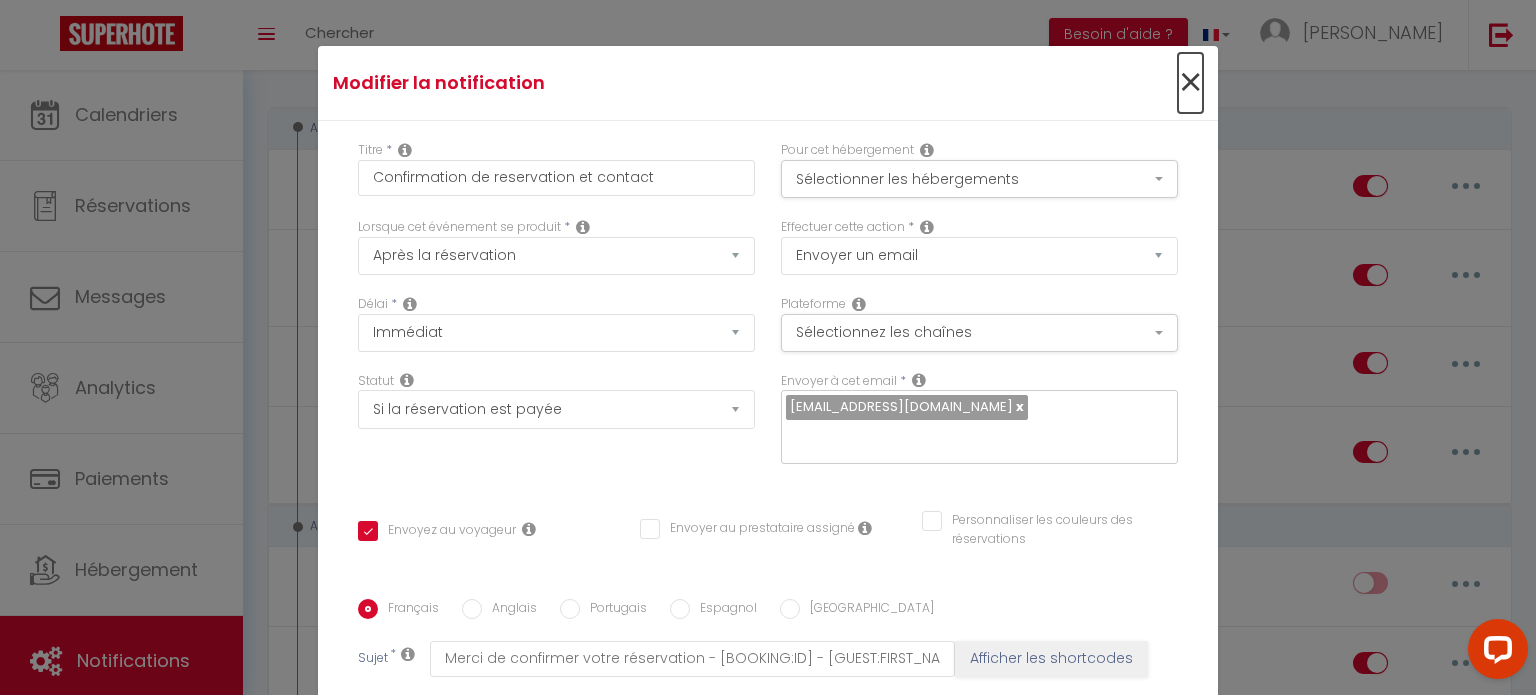 click on "×" at bounding box center (1190, 83) 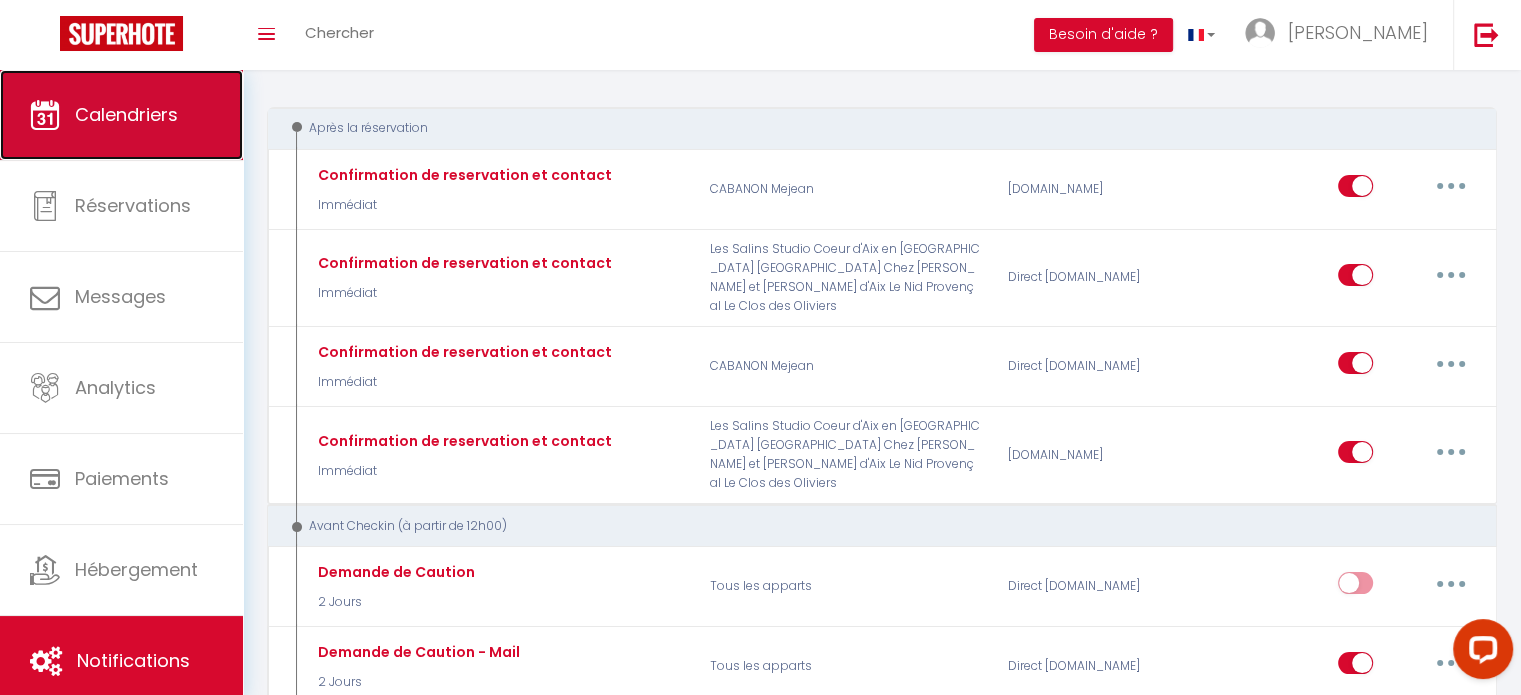 click on "Calendriers" at bounding box center (121, 115) 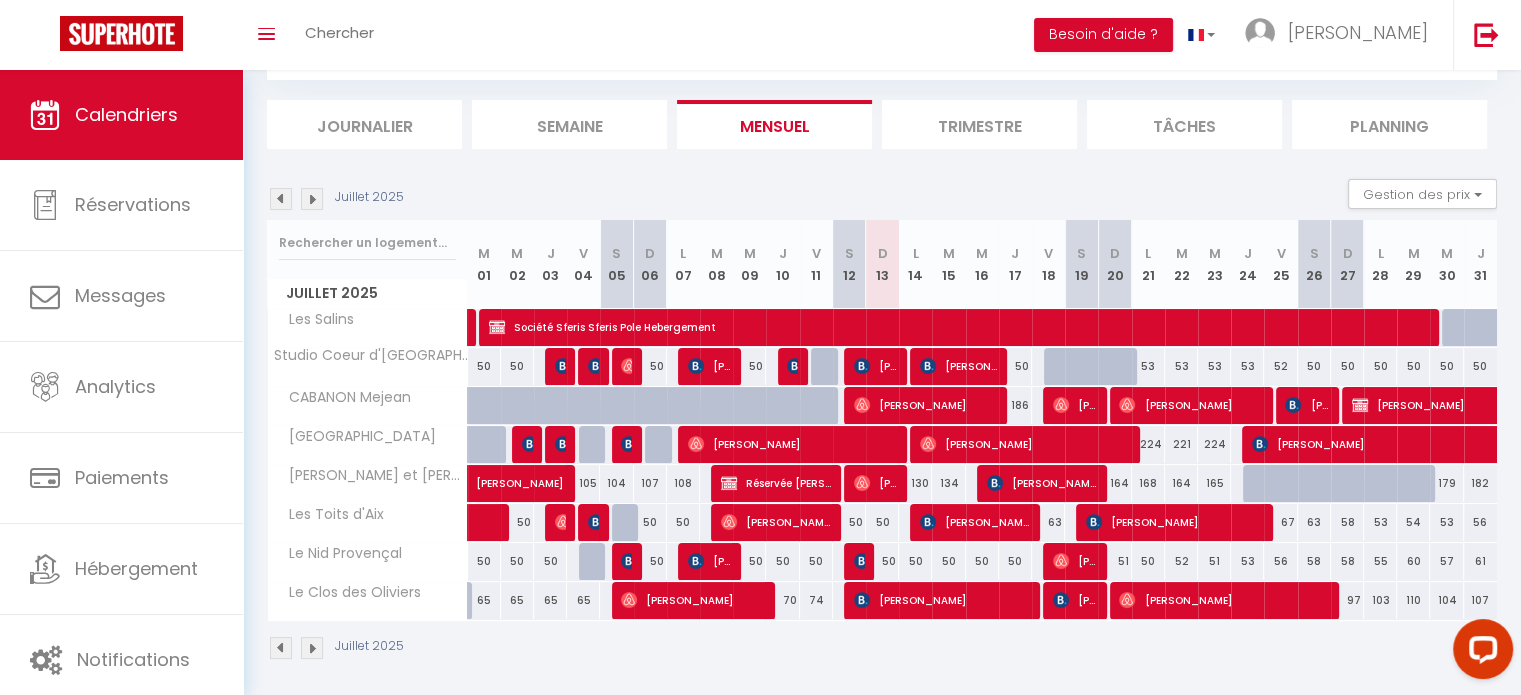scroll, scrollTop: 113, scrollLeft: 0, axis: vertical 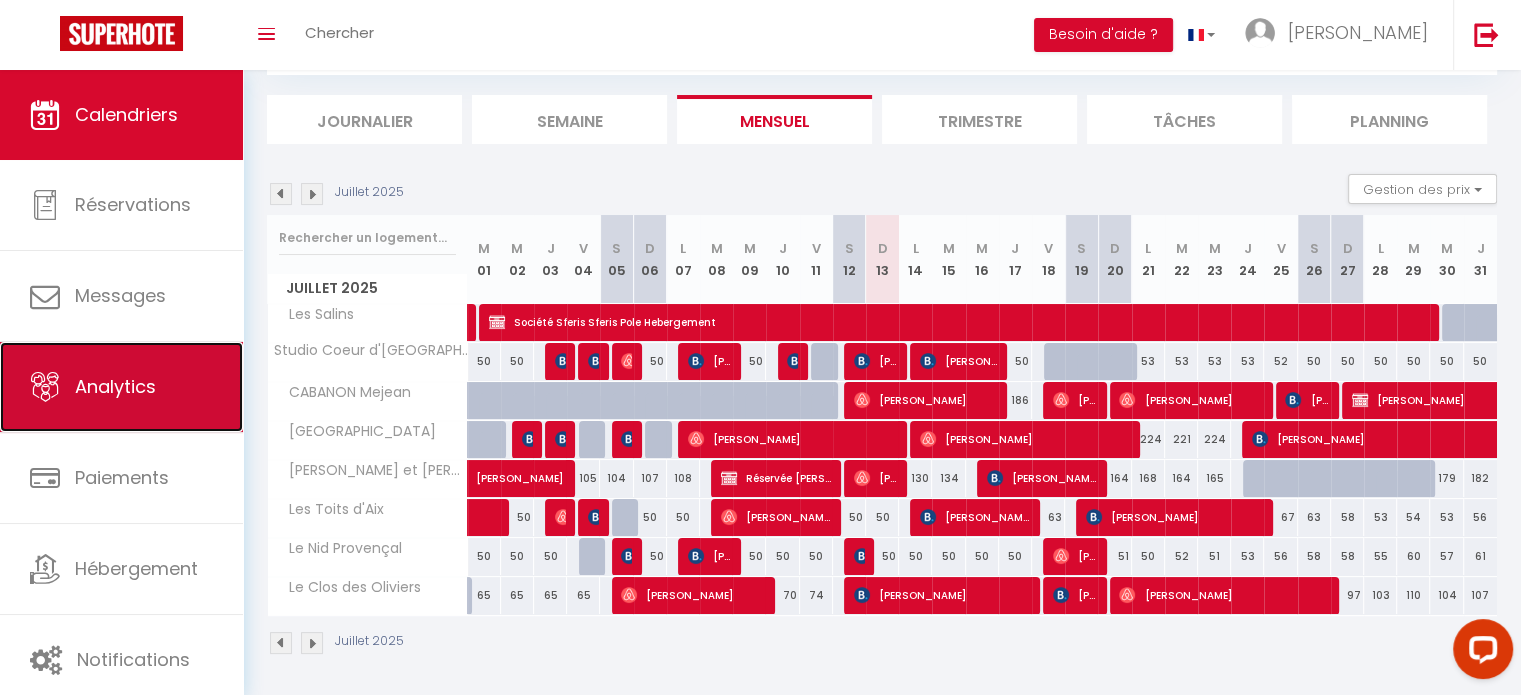 click on "Analytics" at bounding box center [121, 387] 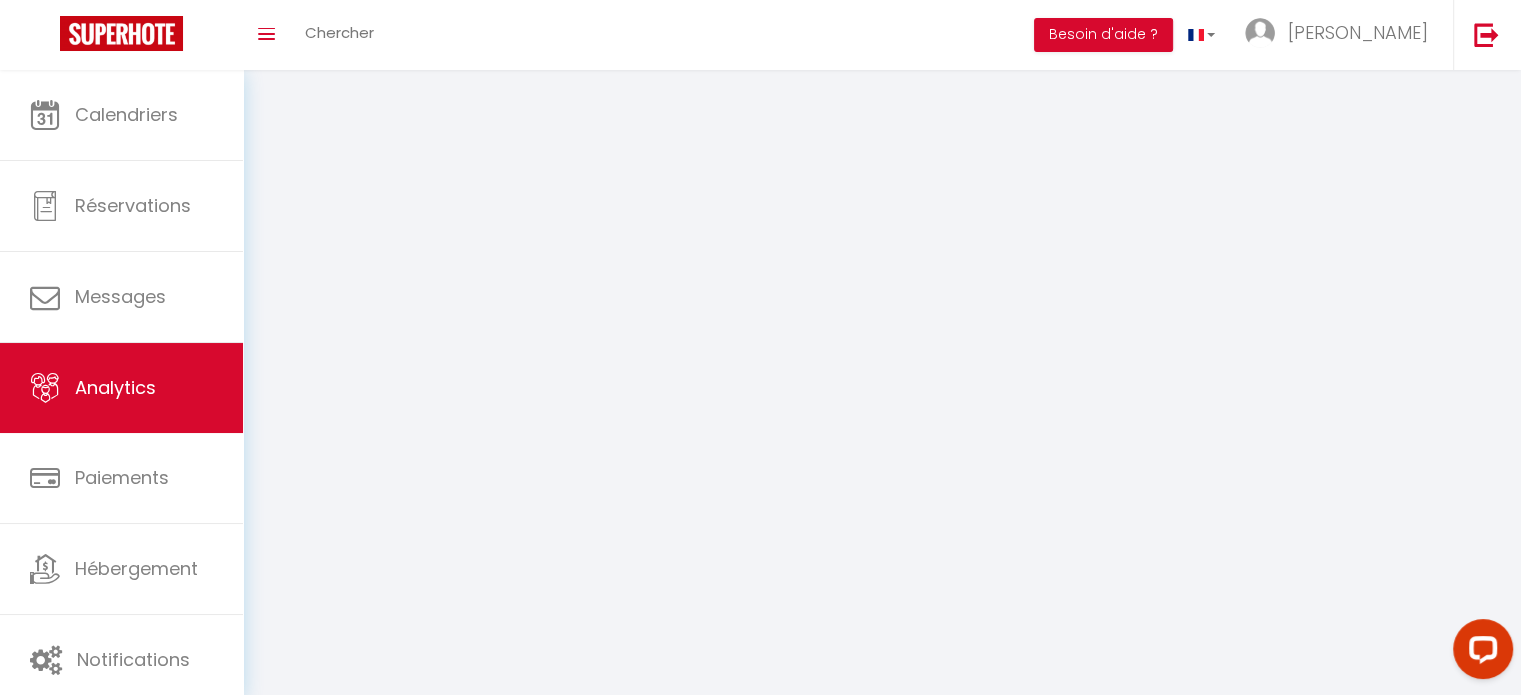 scroll, scrollTop: 0, scrollLeft: 0, axis: both 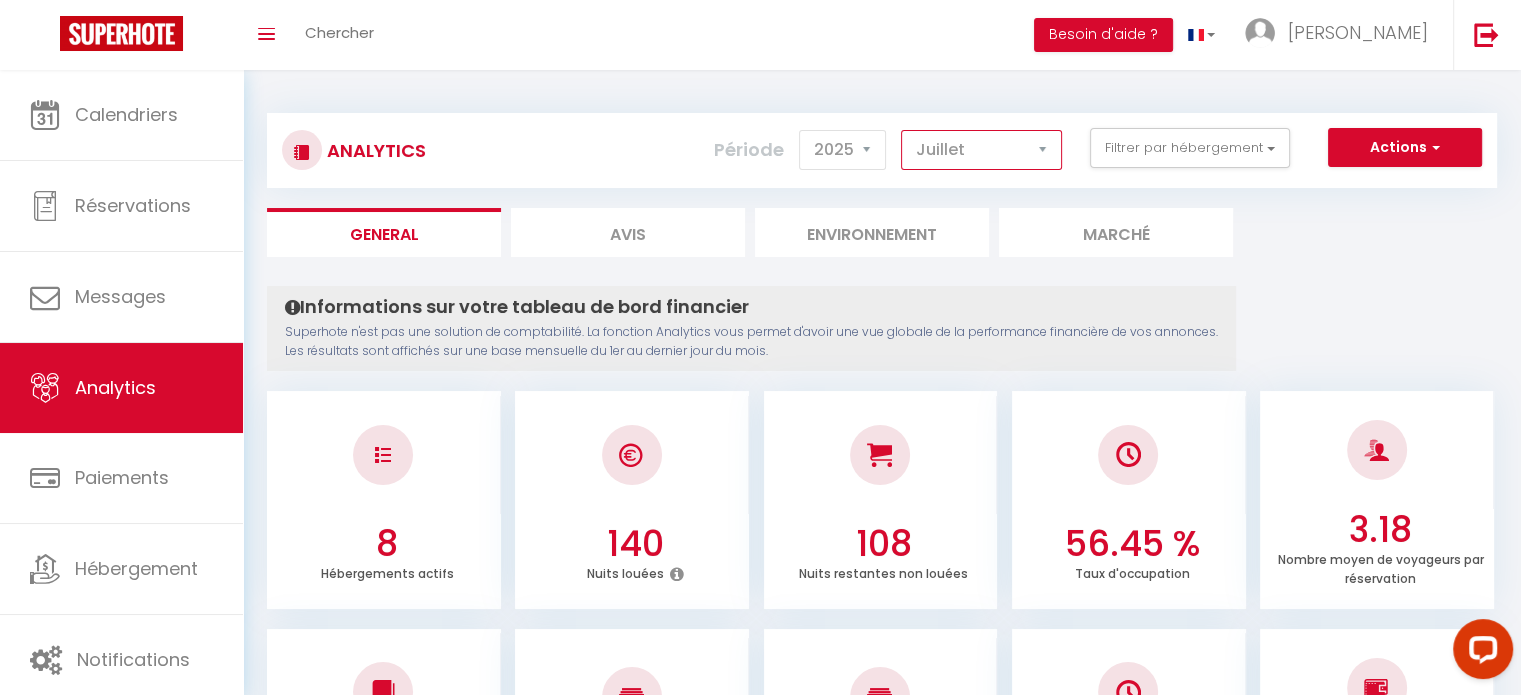 click on "[PERSON_NAME]   Mars   Avril   Mai   Juin   Juillet   Août   Septembre   Octobre   Novembre   Décembre" at bounding box center (981, 150) 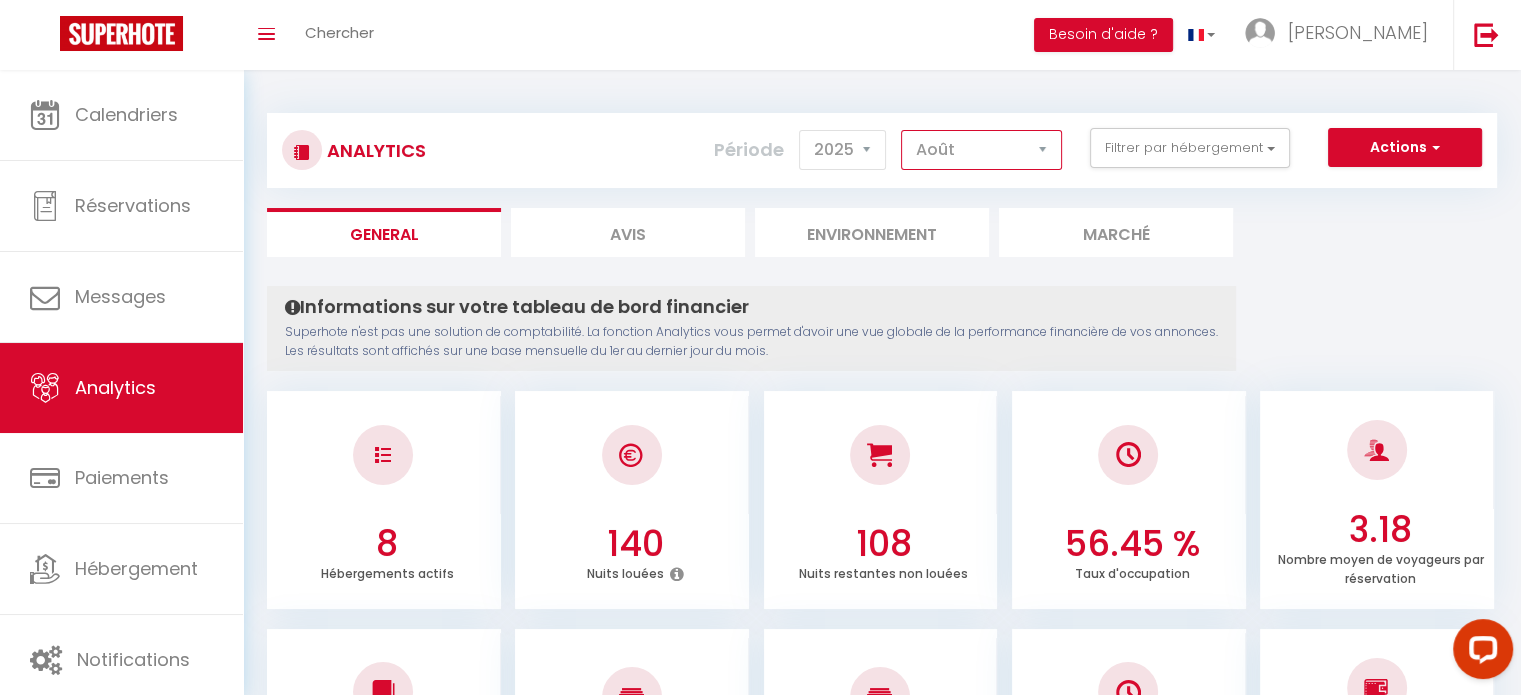 click on "[PERSON_NAME]   Mars   Avril   Mai   Juin   Juillet   Août   Septembre   Octobre   Novembre   Décembre" at bounding box center (981, 150) 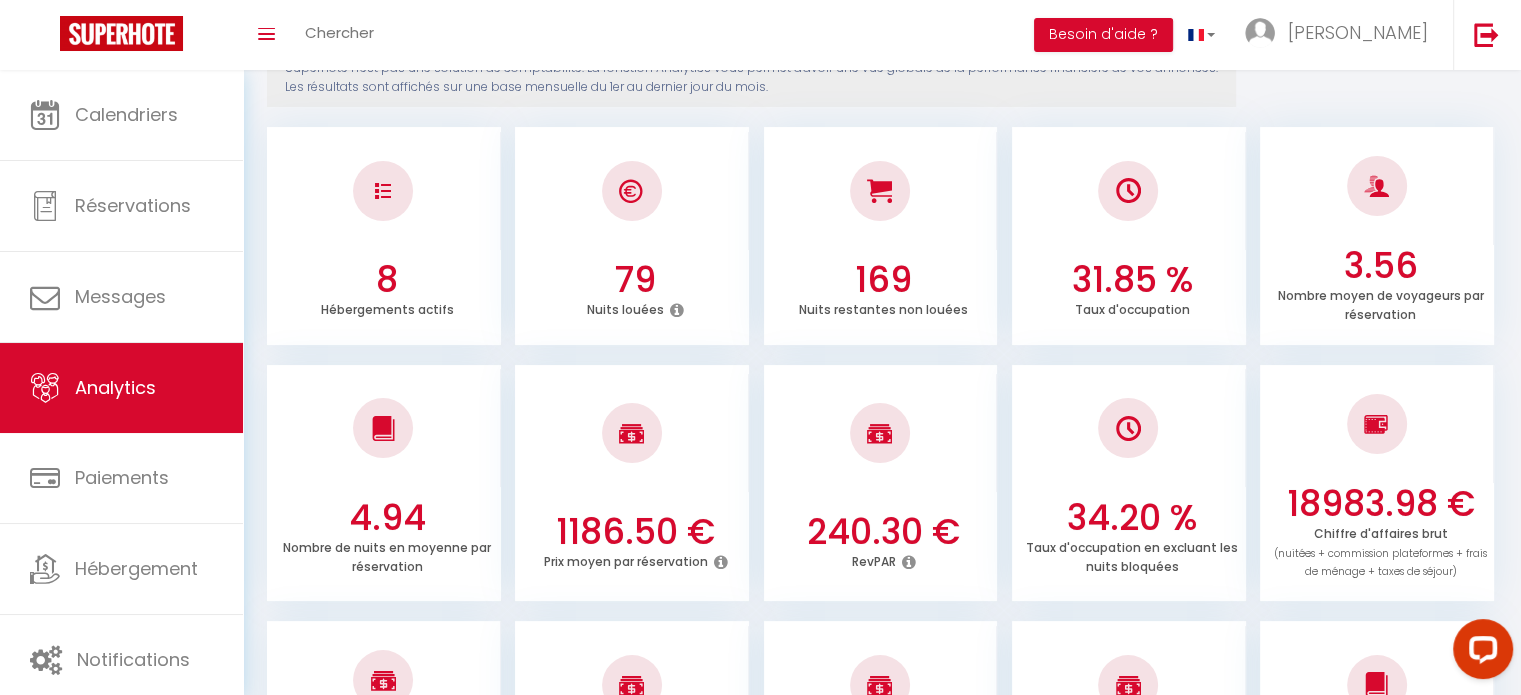 scroll, scrollTop: 0, scrollLeft: 0, axis: both 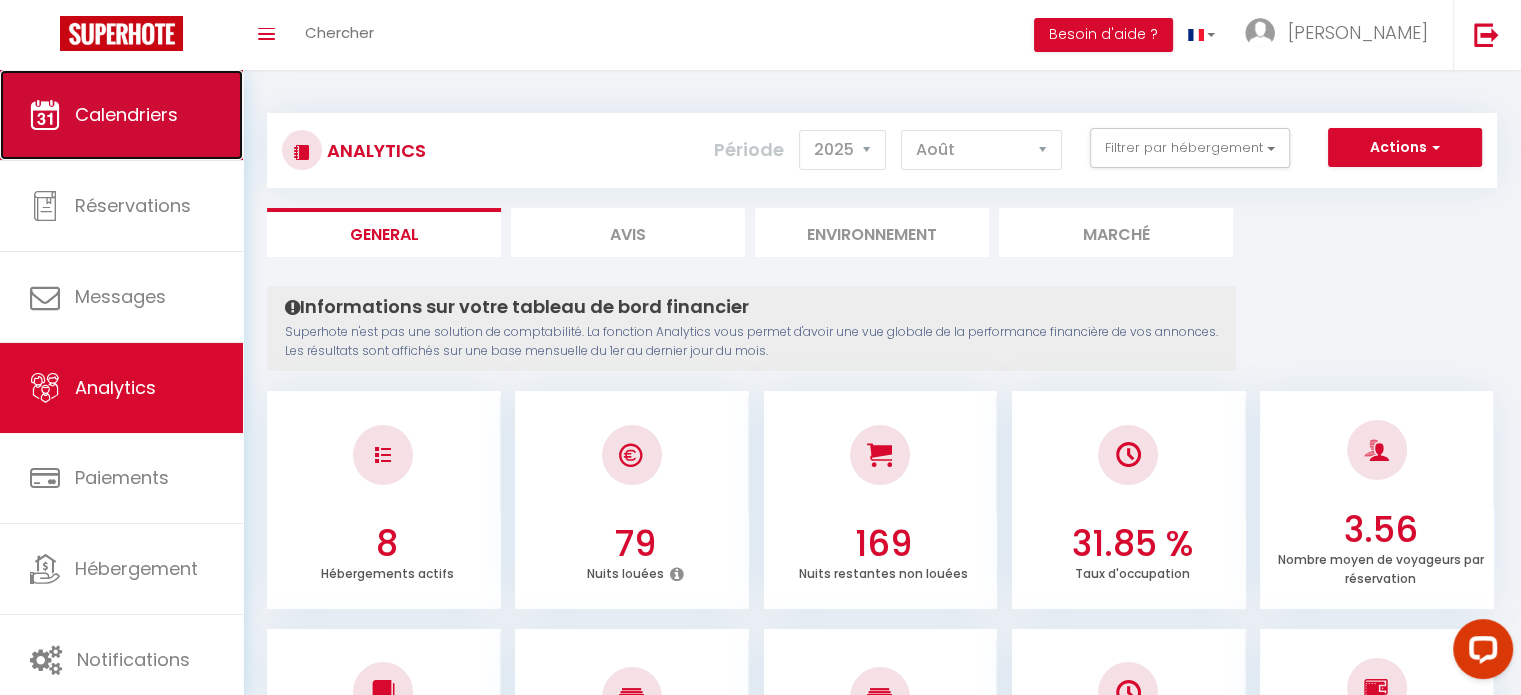 click on "Calendriers" at bounding box center (126, 114) 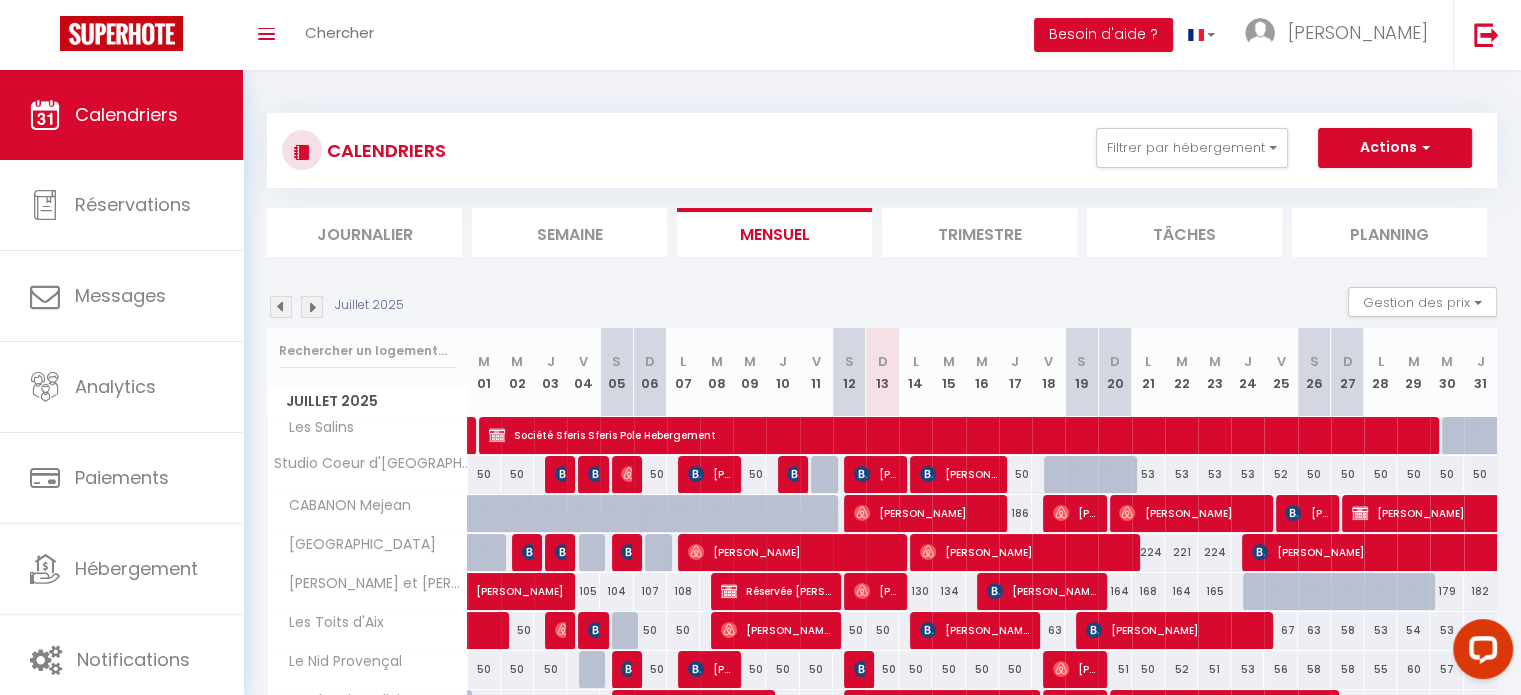 scroll, scrollTop: 113, scrollLeft: 0, axis: vertical 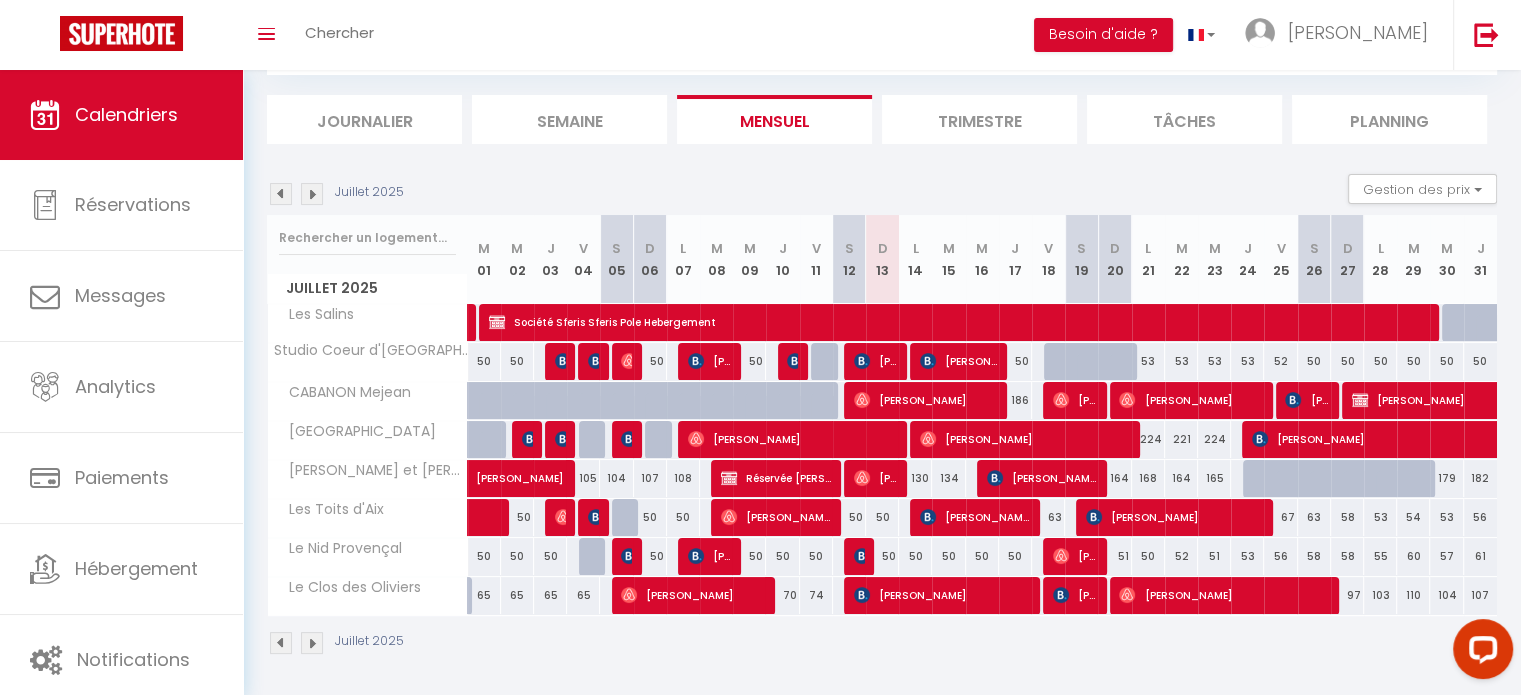 click at bounding box center [312, 194] 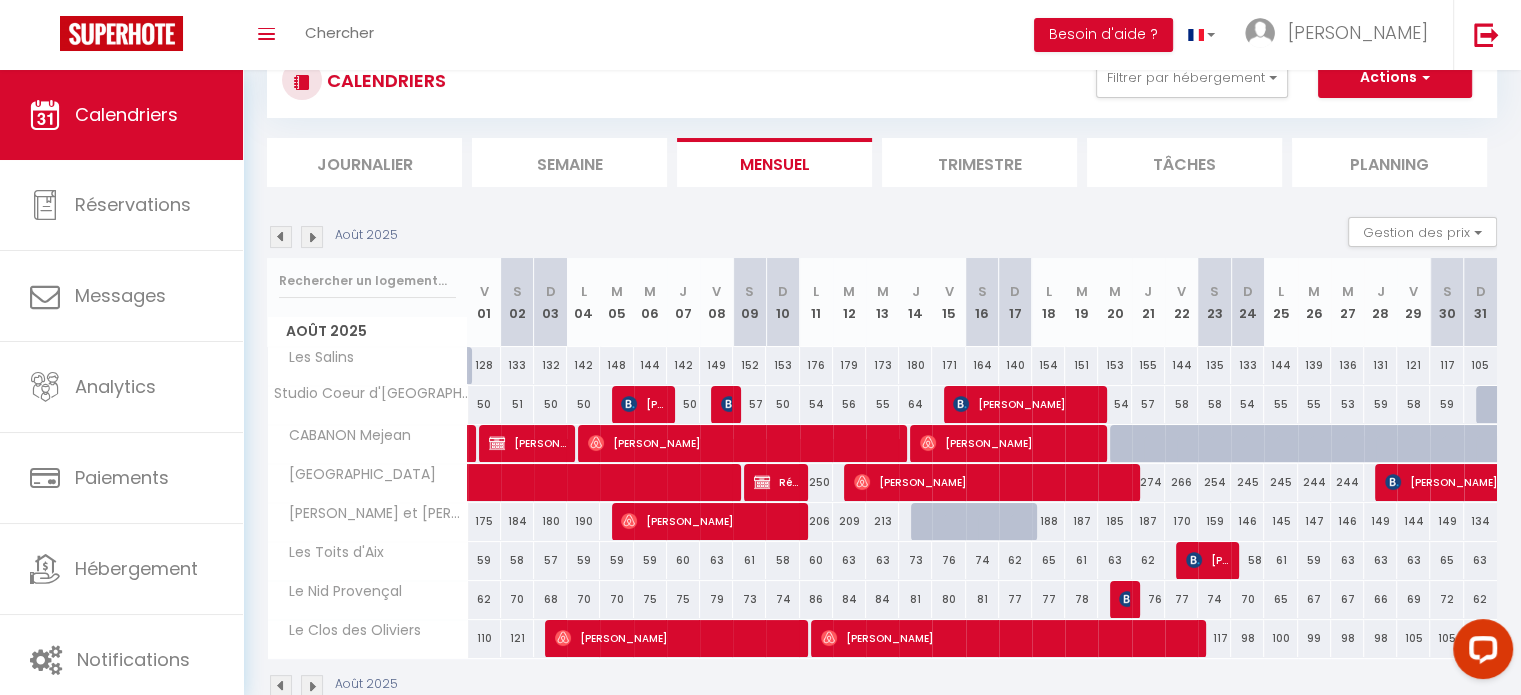 scroll, scrollTop: 113, scrollLeft: 0, axis: vertical 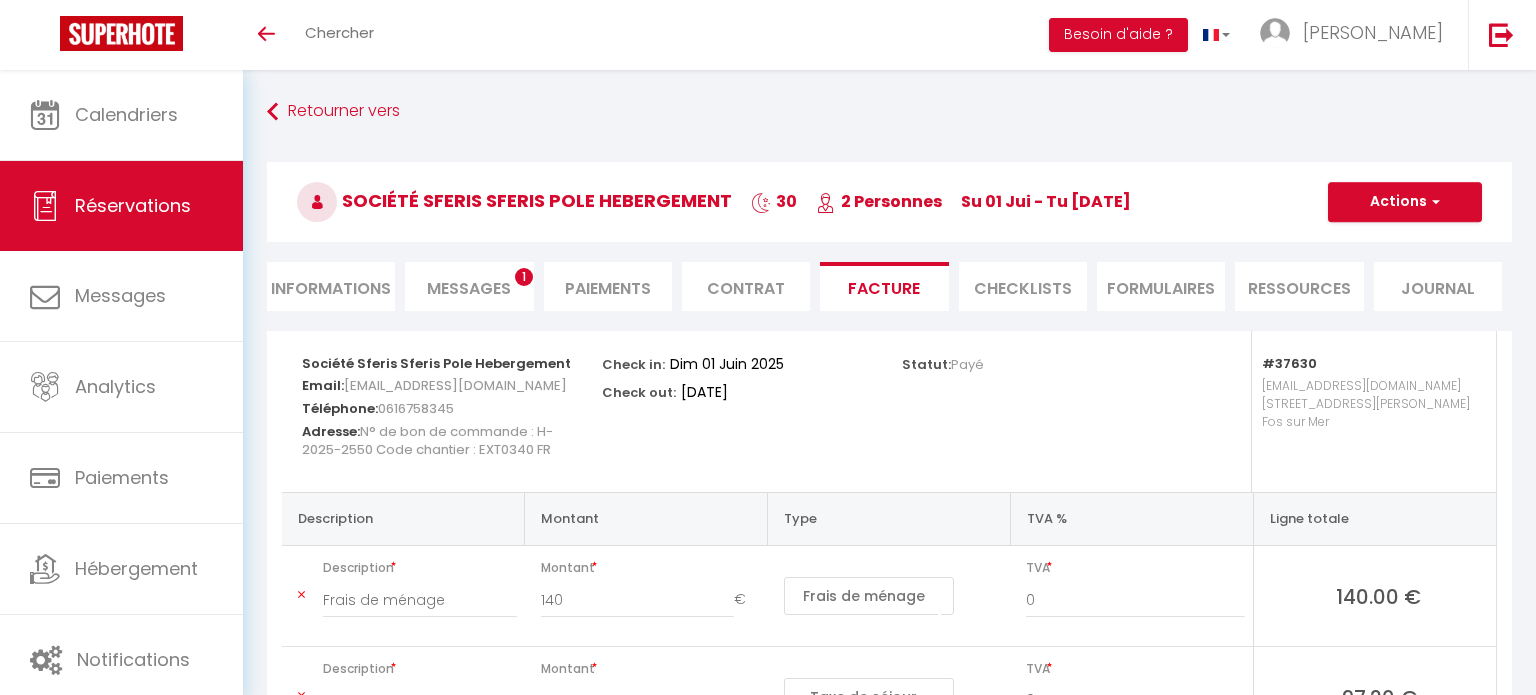 select on "cleaning" 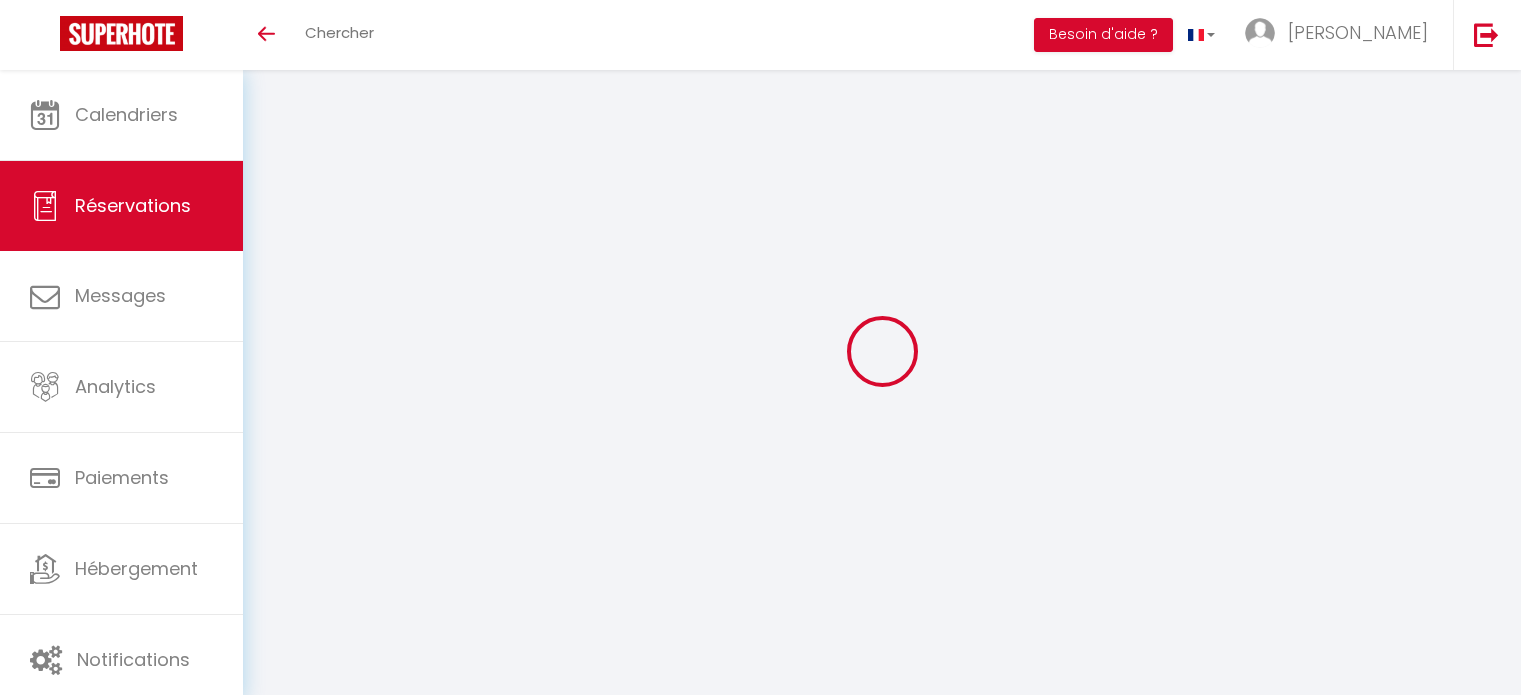 scroll, scrollTop: 0, scrollLeft: 0, axis: both 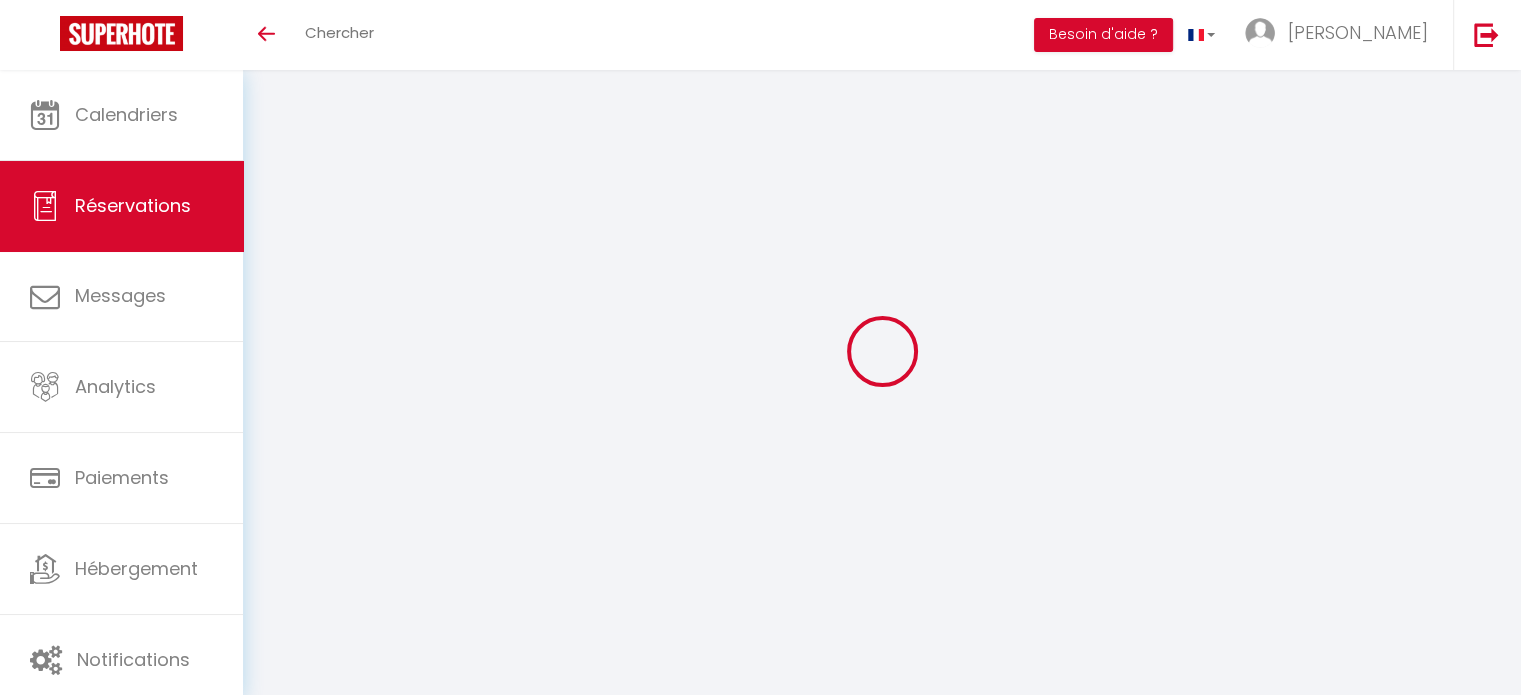 click on "Réservations" at bounding box center (133, 205) 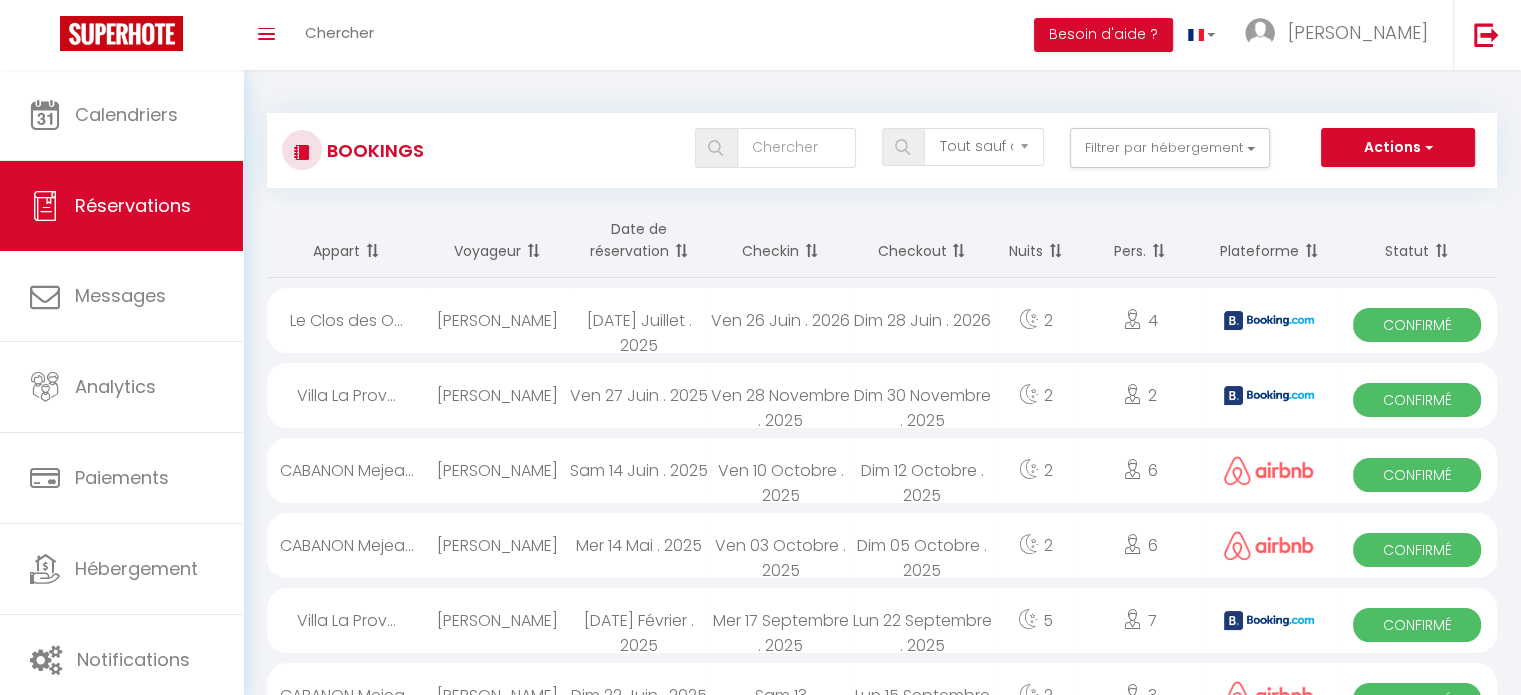 scroll, scrollTop: 100, scrollLeft: 0, axis: vertical 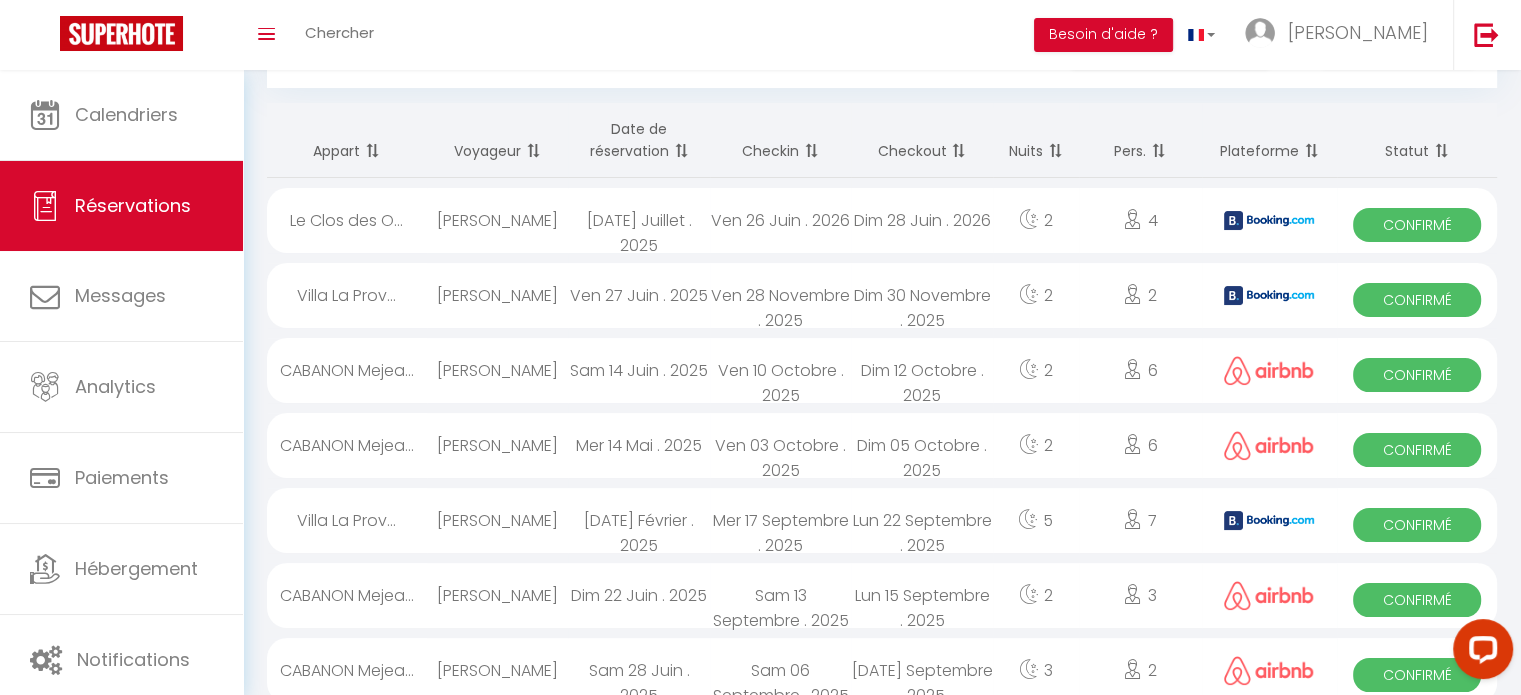 click on "Pierre-Yves Soulet" at bounding box center [497, 370] 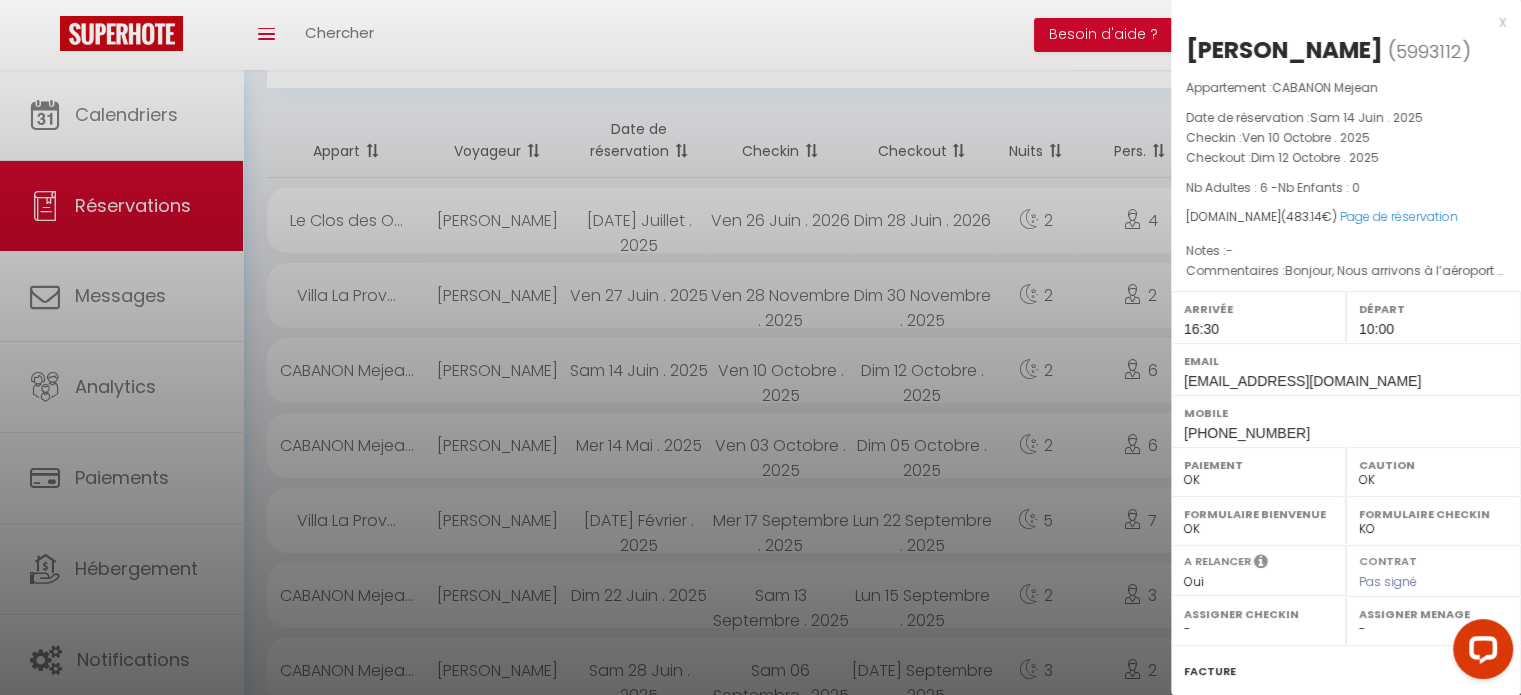 select on "35429" 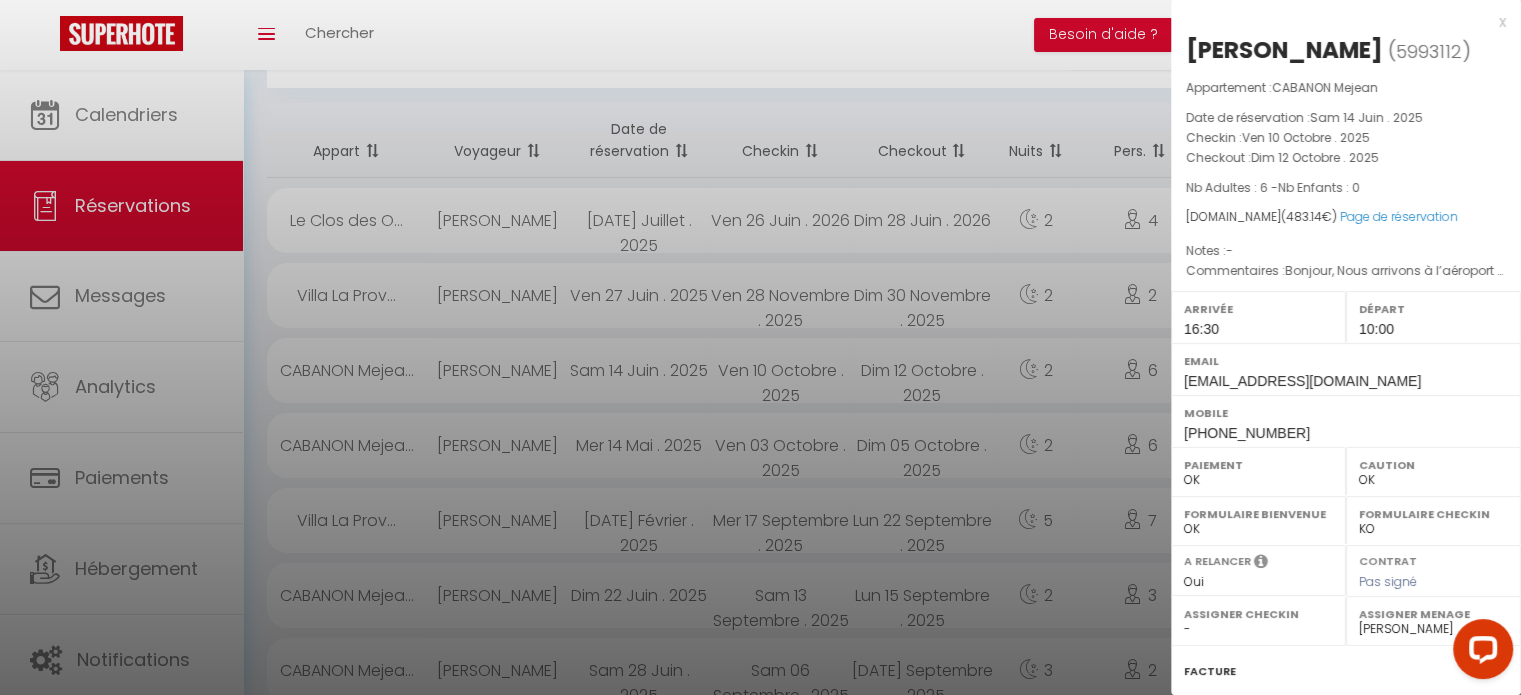 click at bounding box center (760, 347) 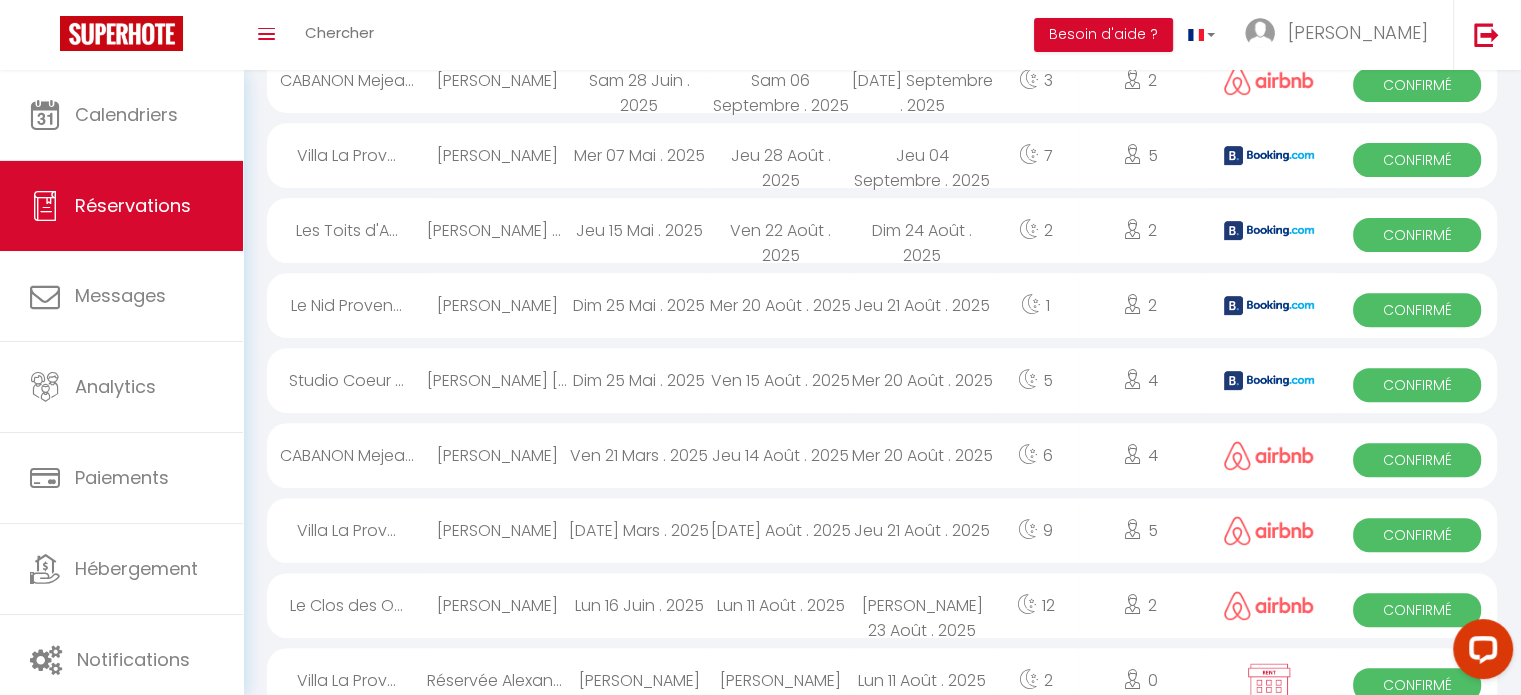 scroll, scrollTop: 700, scrollLeft: 0, axis: vertical 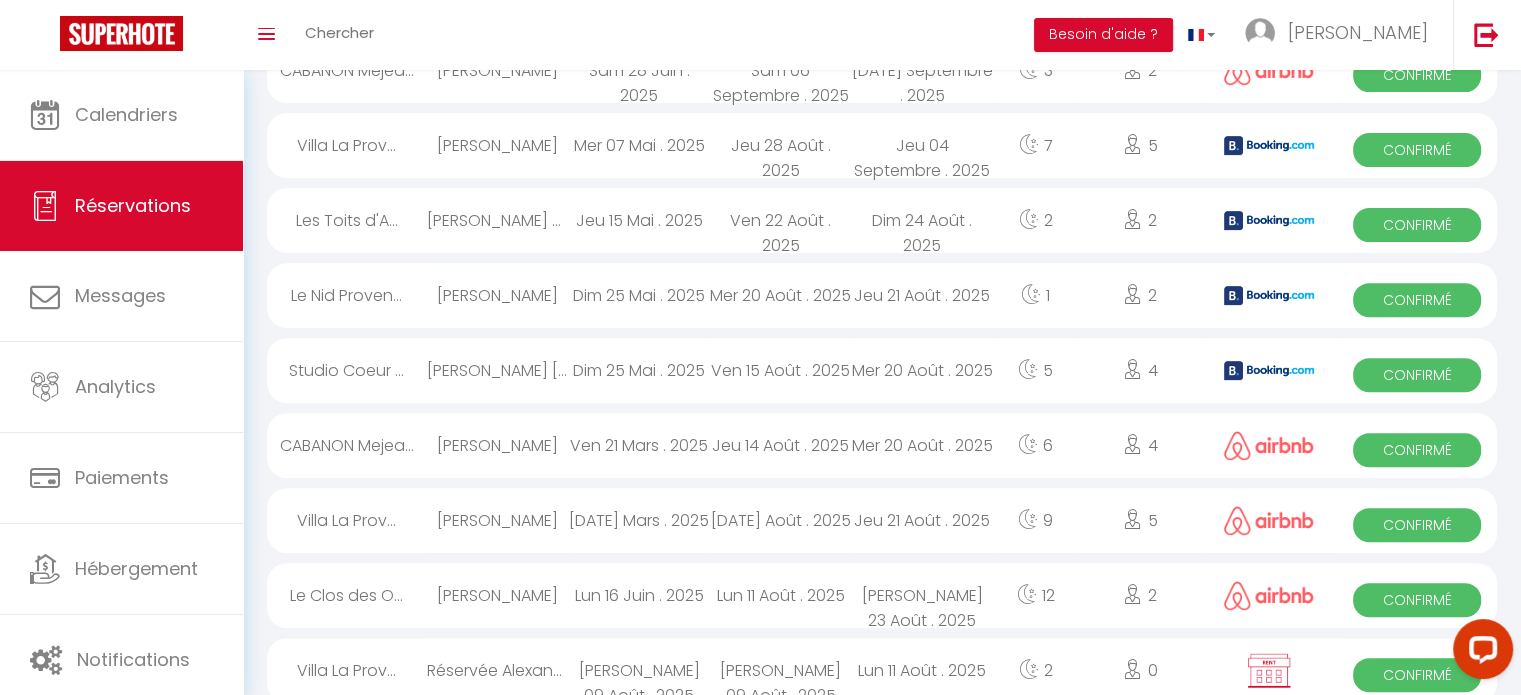 click on "[PERSON_NAME]" at bounding box center [497, 595] 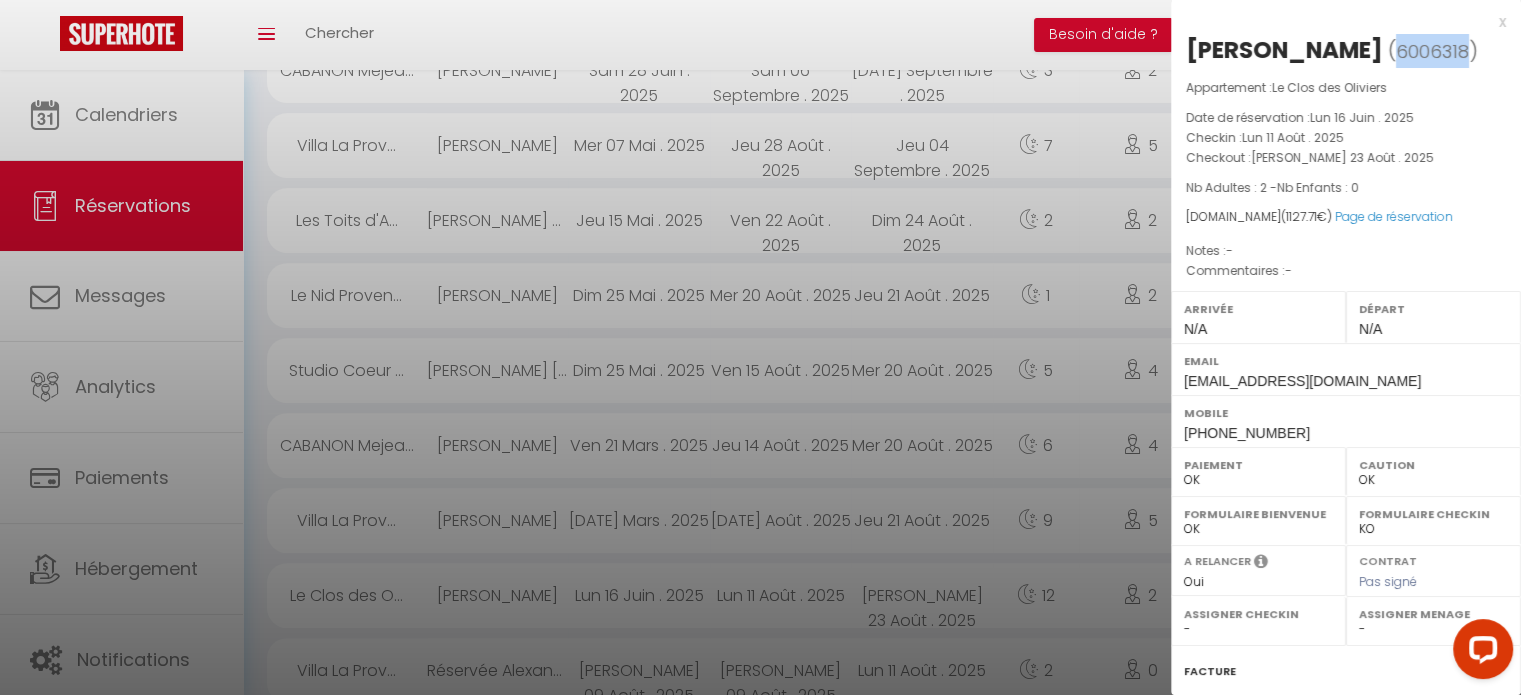 drag, startPoint x: 1364, startPoint y: 53, endPoint x: 1428, endPoint y: 59, distance: 64.28063 